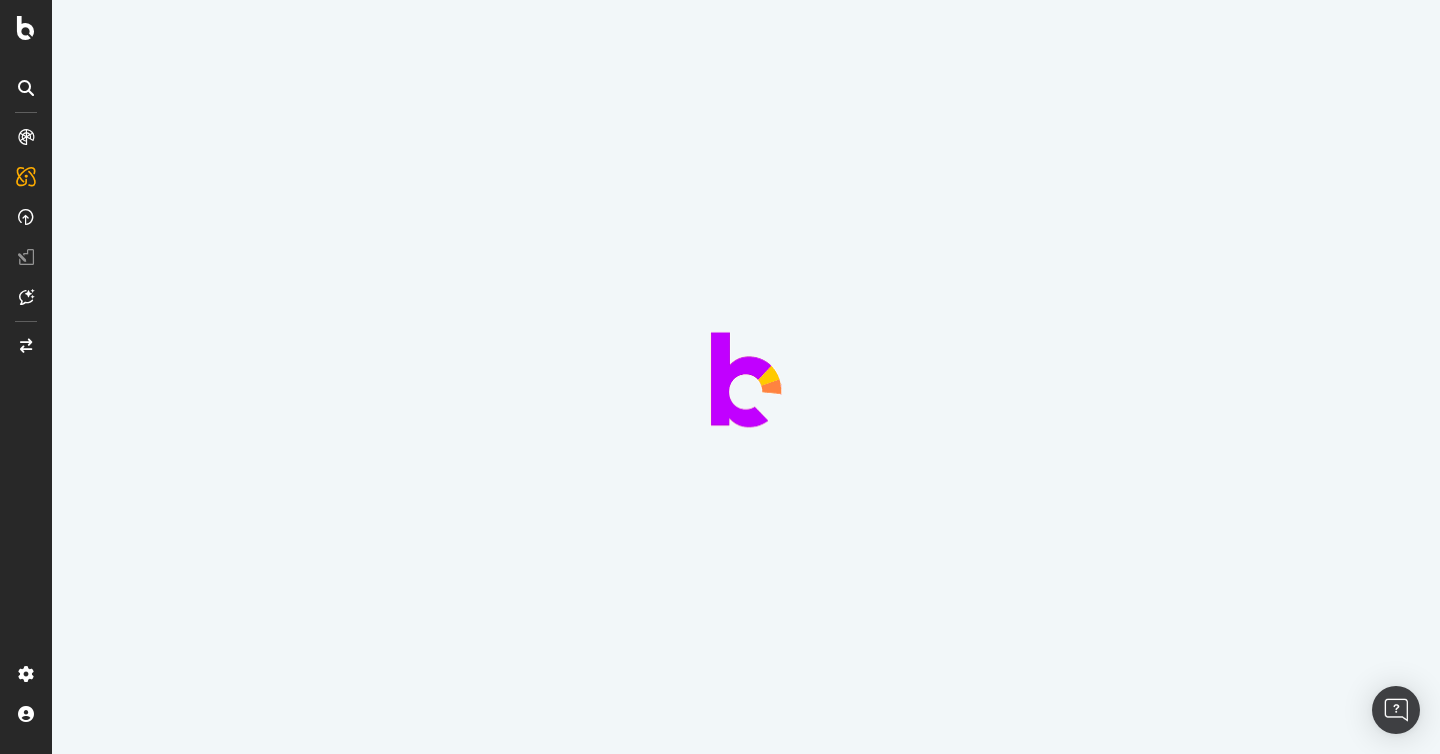 scroll, scrollTop: 0, scrollLeft: 0, axis: both 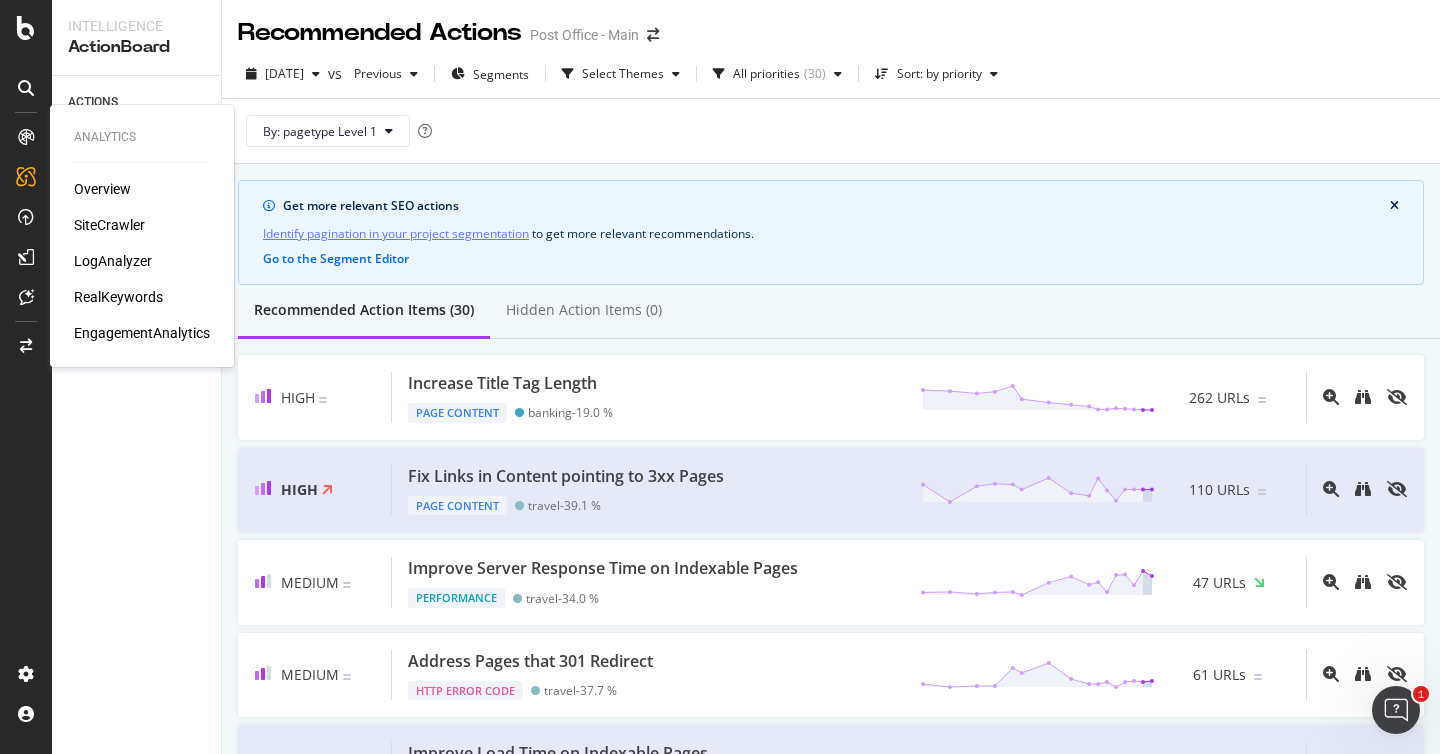 click on "Overview" at bounding box center [142, 189] 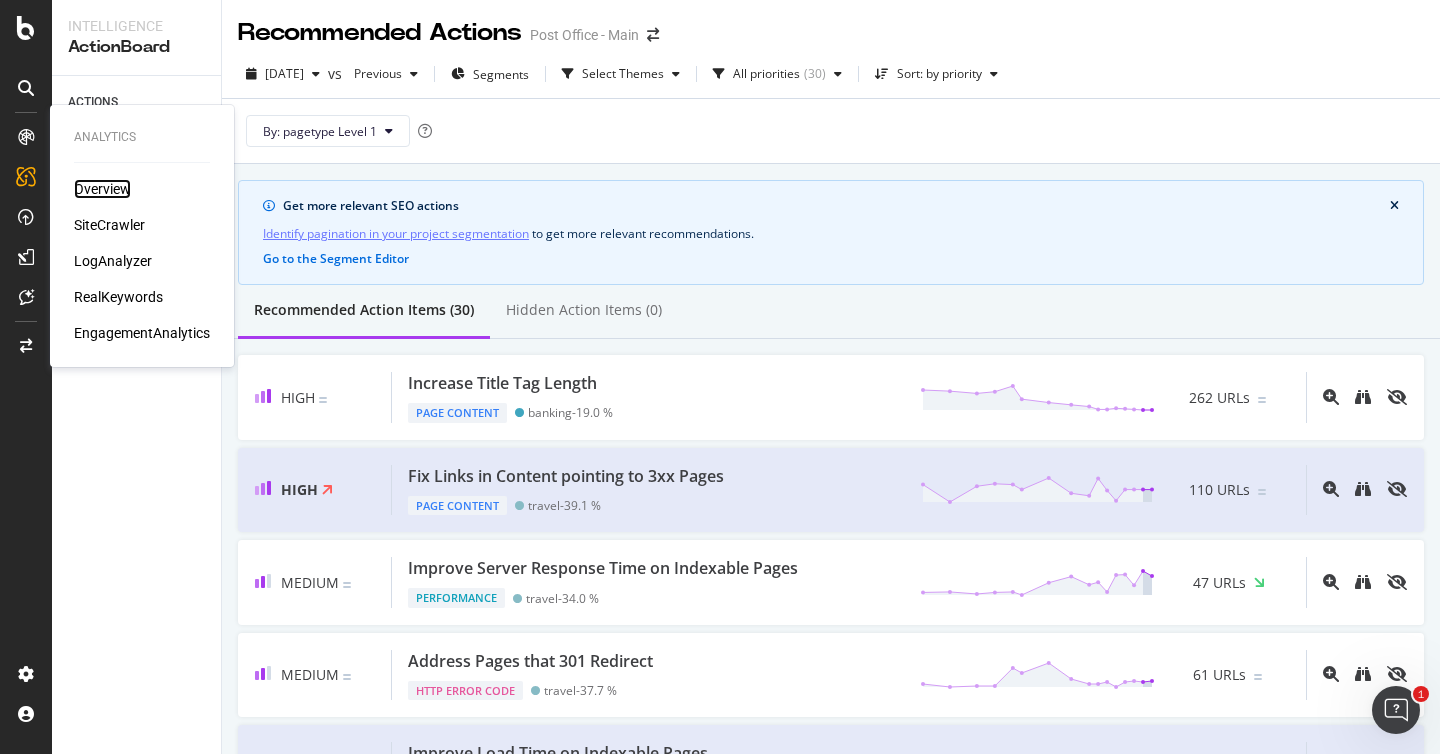 click on "Overview" at bounding box center (102, 189) 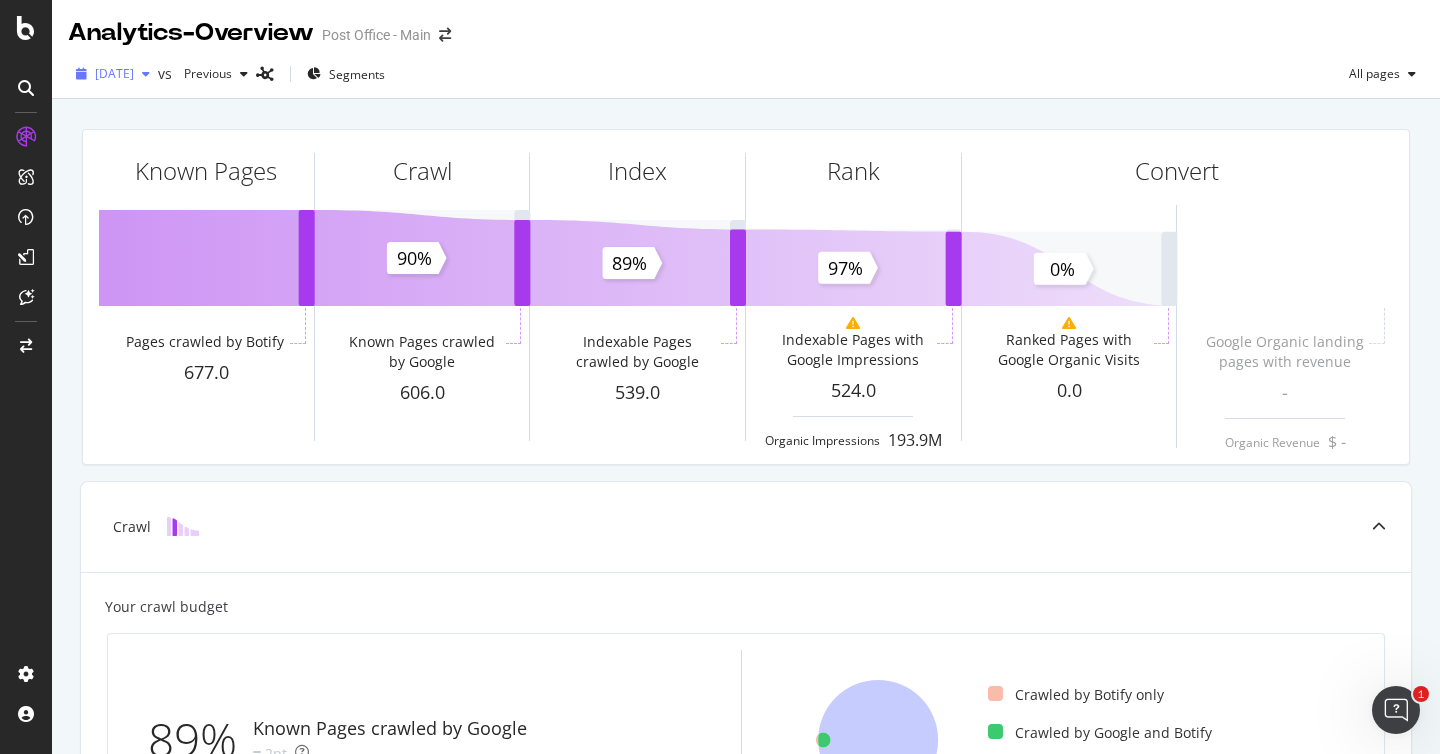 click on "[DATE]" at bounding box center (113, 74) 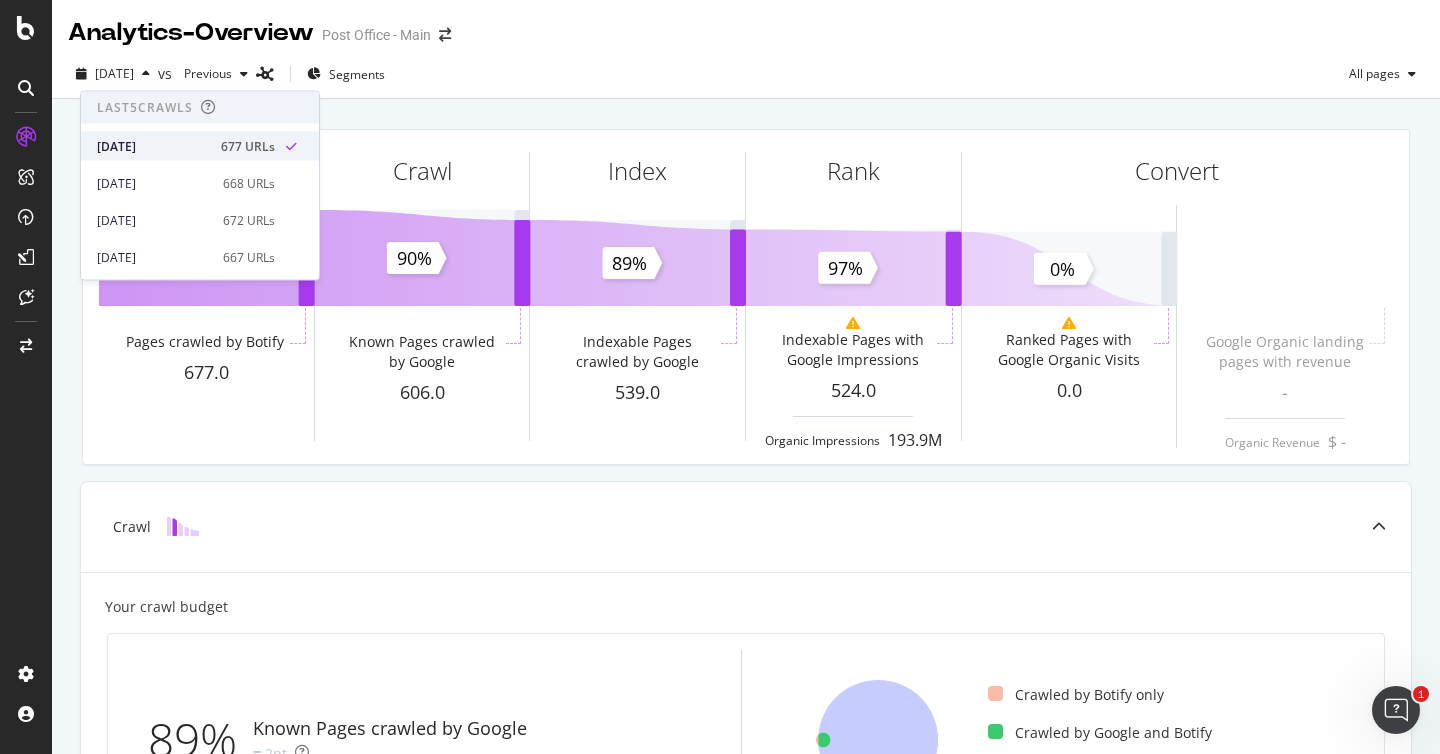 click on "[DATE]" at bounding box center (153, 146) 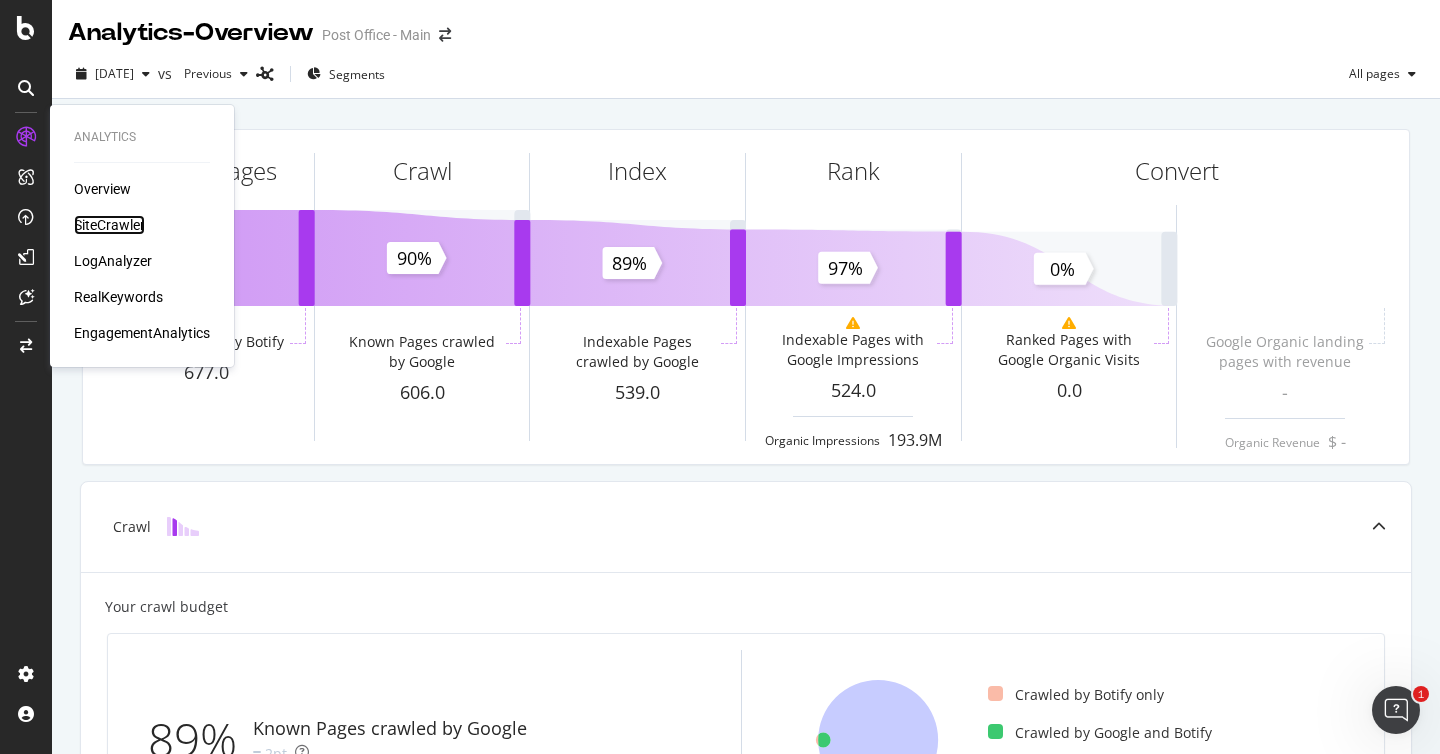 click on "SiteCrawler" at bounding box center [109, 225] 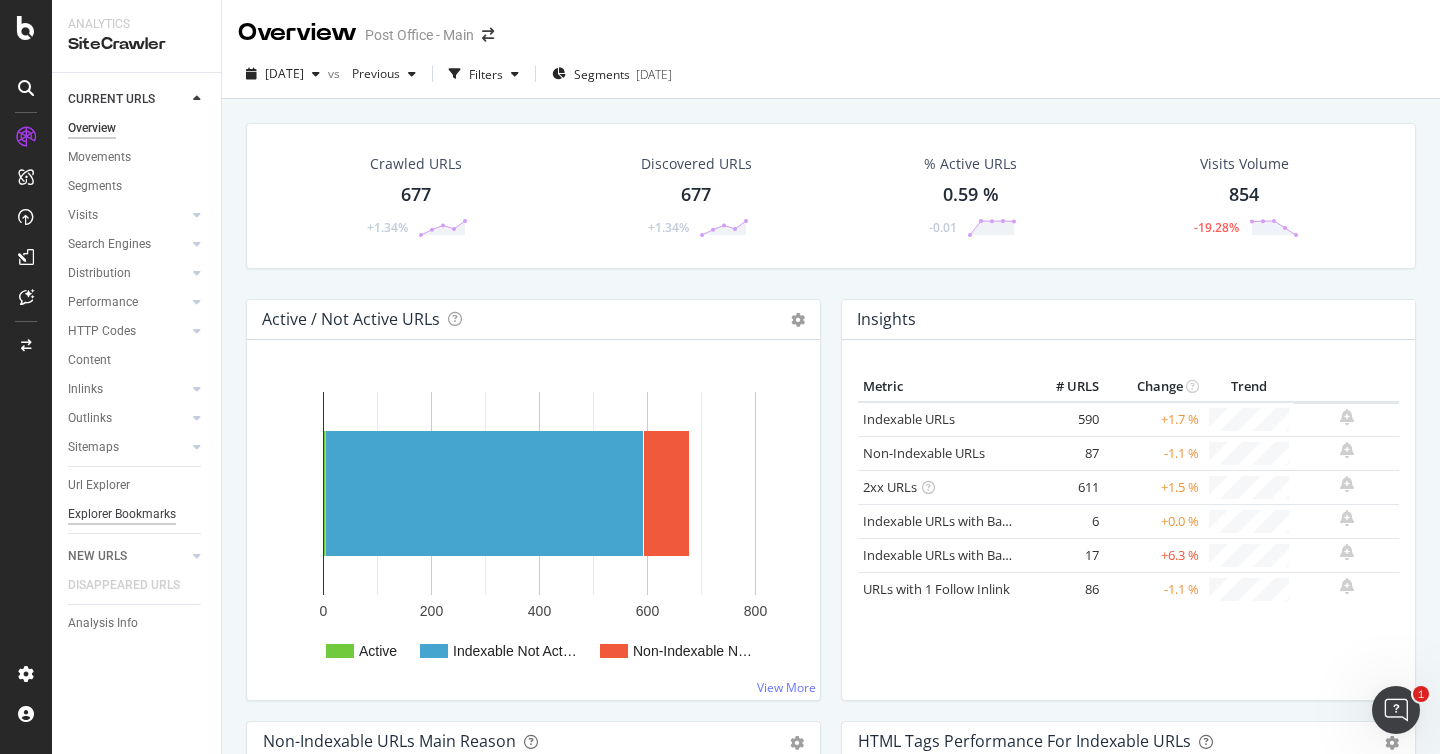 click on "Explorer Bookmarks" at bounding box center [122, 514] 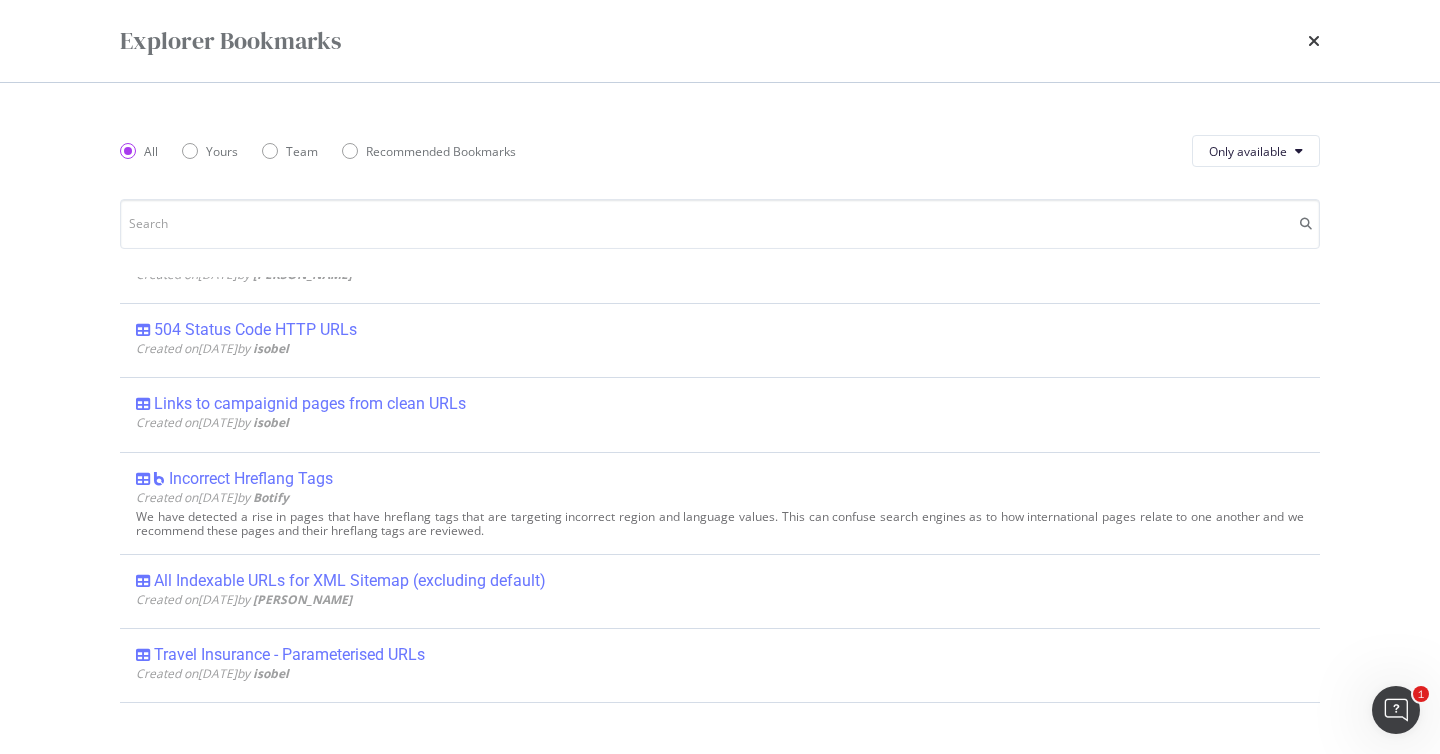 scroll, scrollTop: 709, scrollLeft: 0, axis: vertical 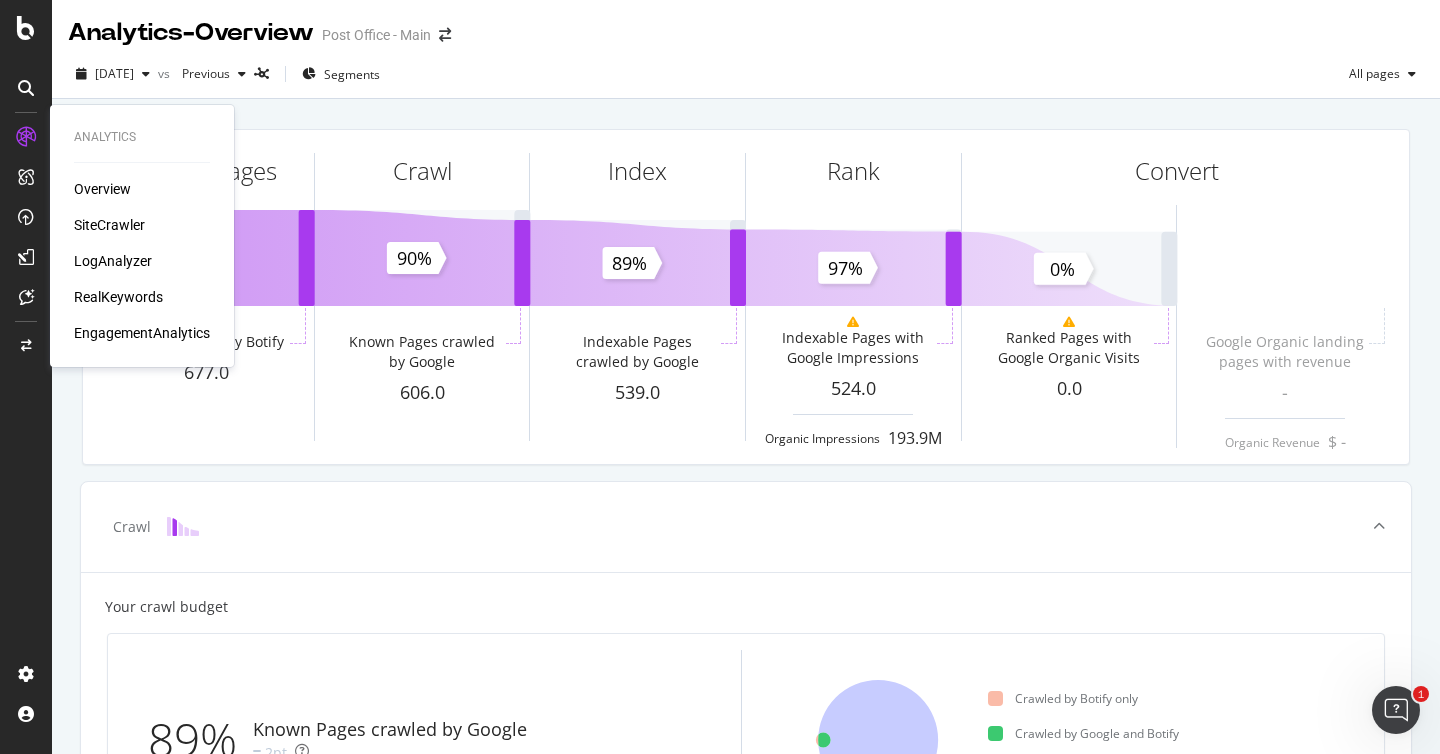 click on "RealKeywords" at bounding box center [118, 297] 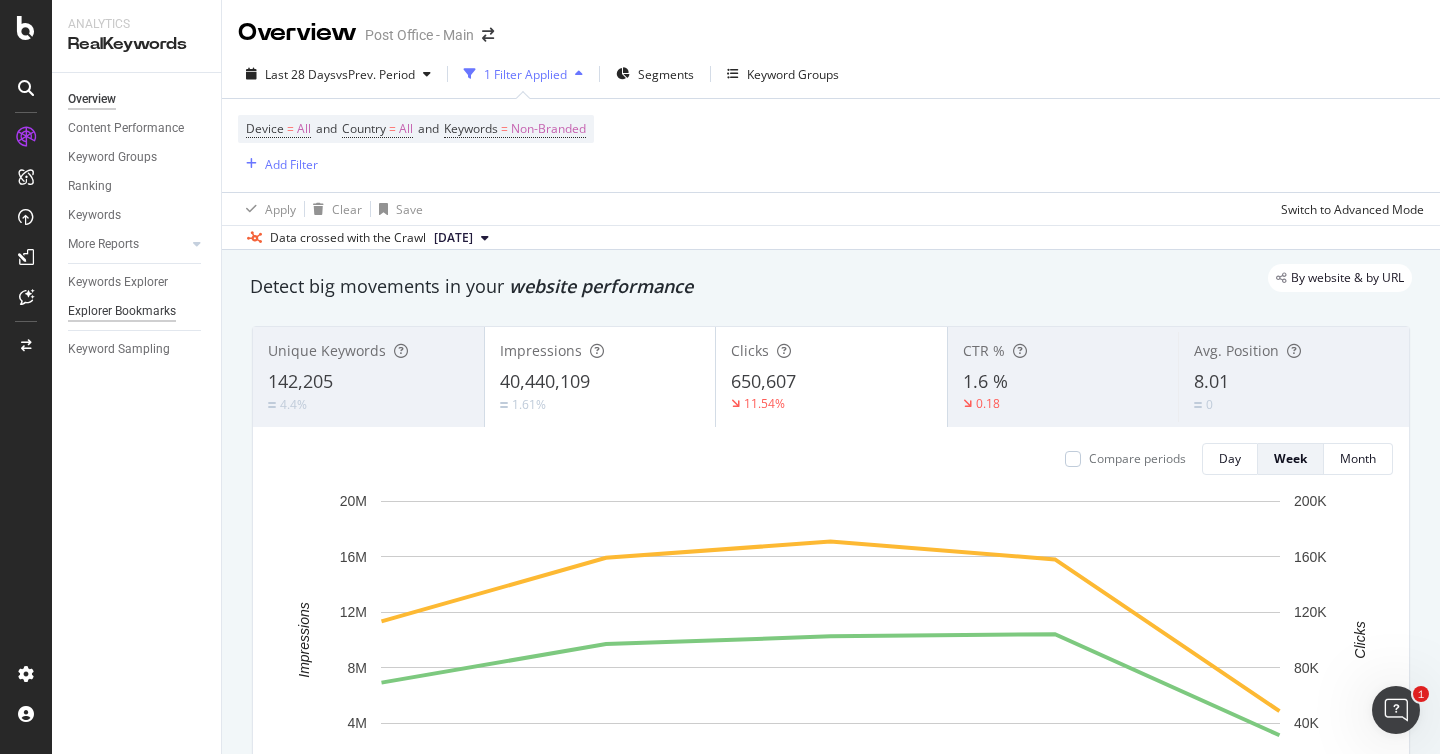 click on "Explorer Bookmarks" at bounding box center [122, 311] 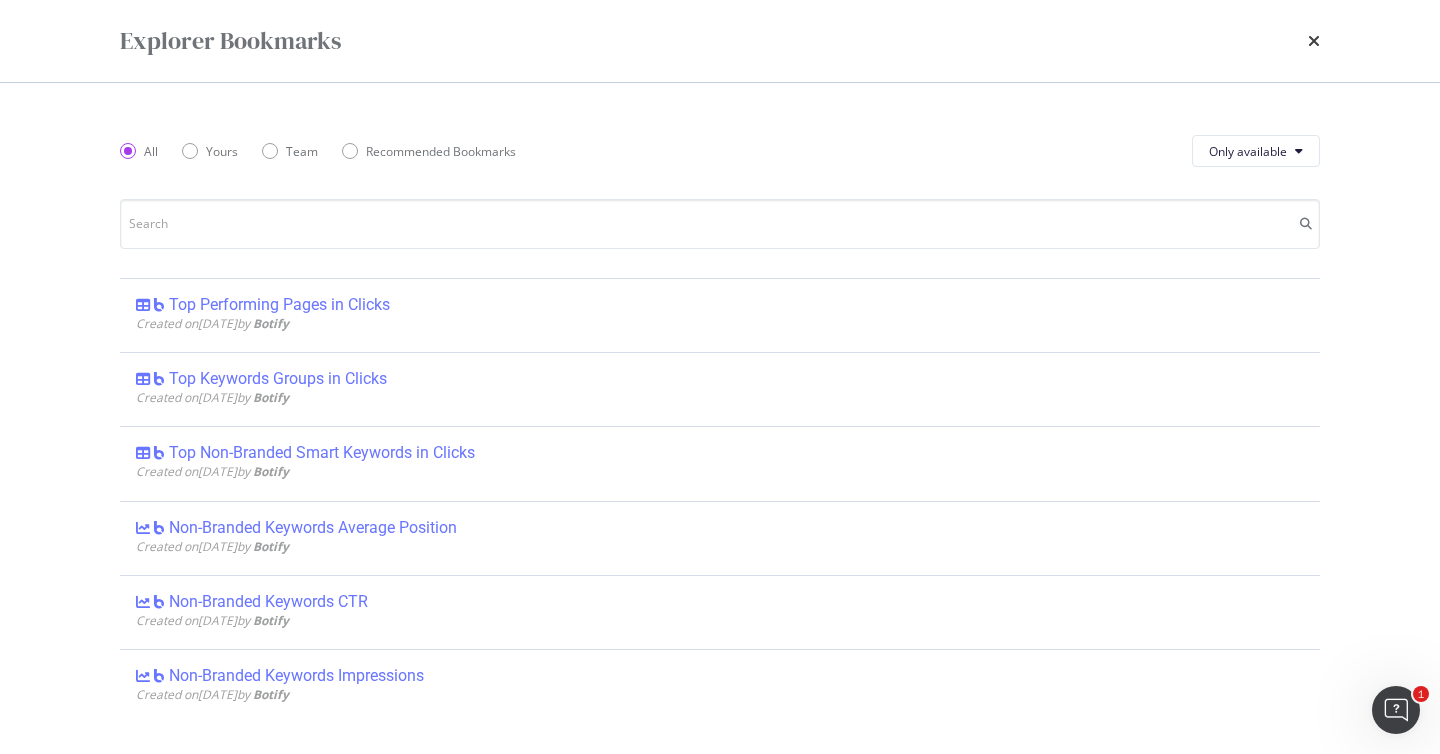scroll, scrollTop: 1048, scrollLeft: 0, axis: vertical 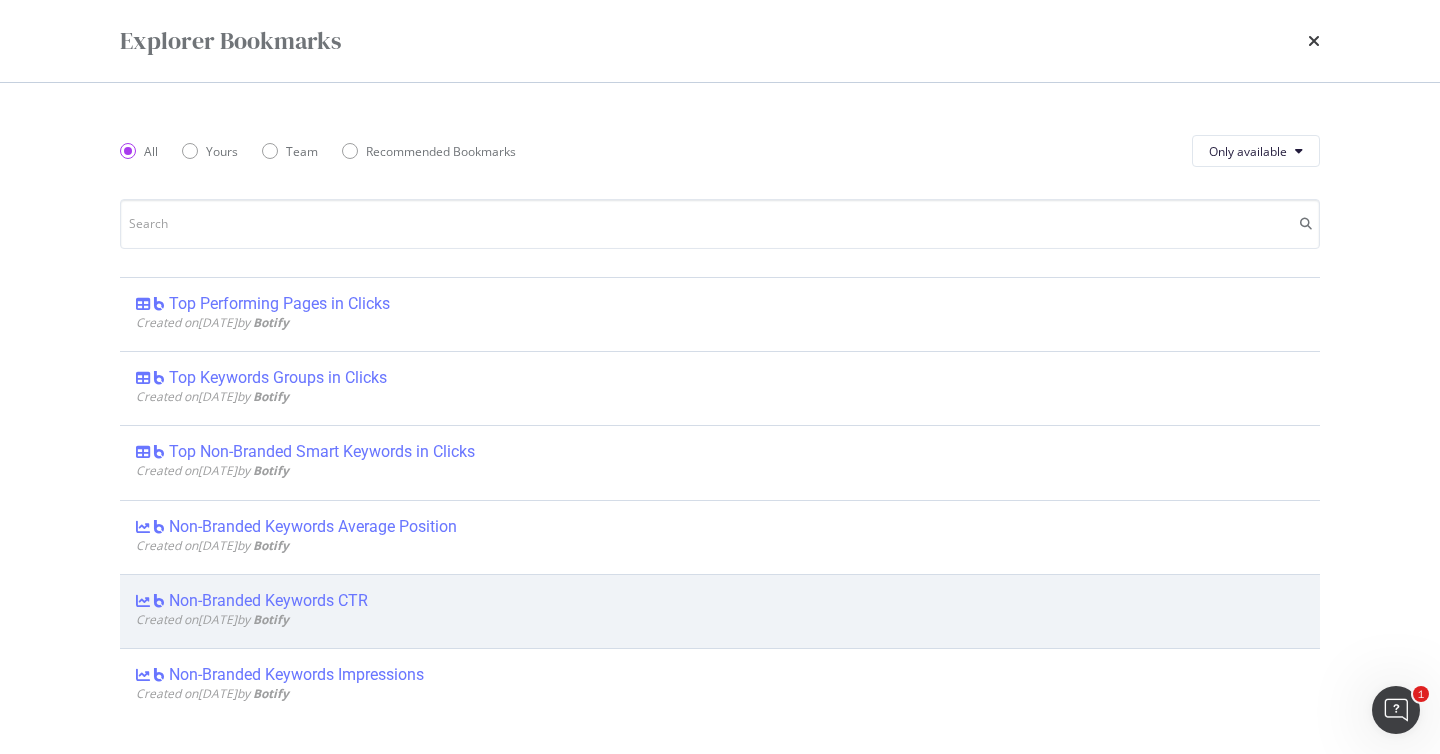 click on "Non-Branded Keywords CTR" at bounding box center [268, 601] 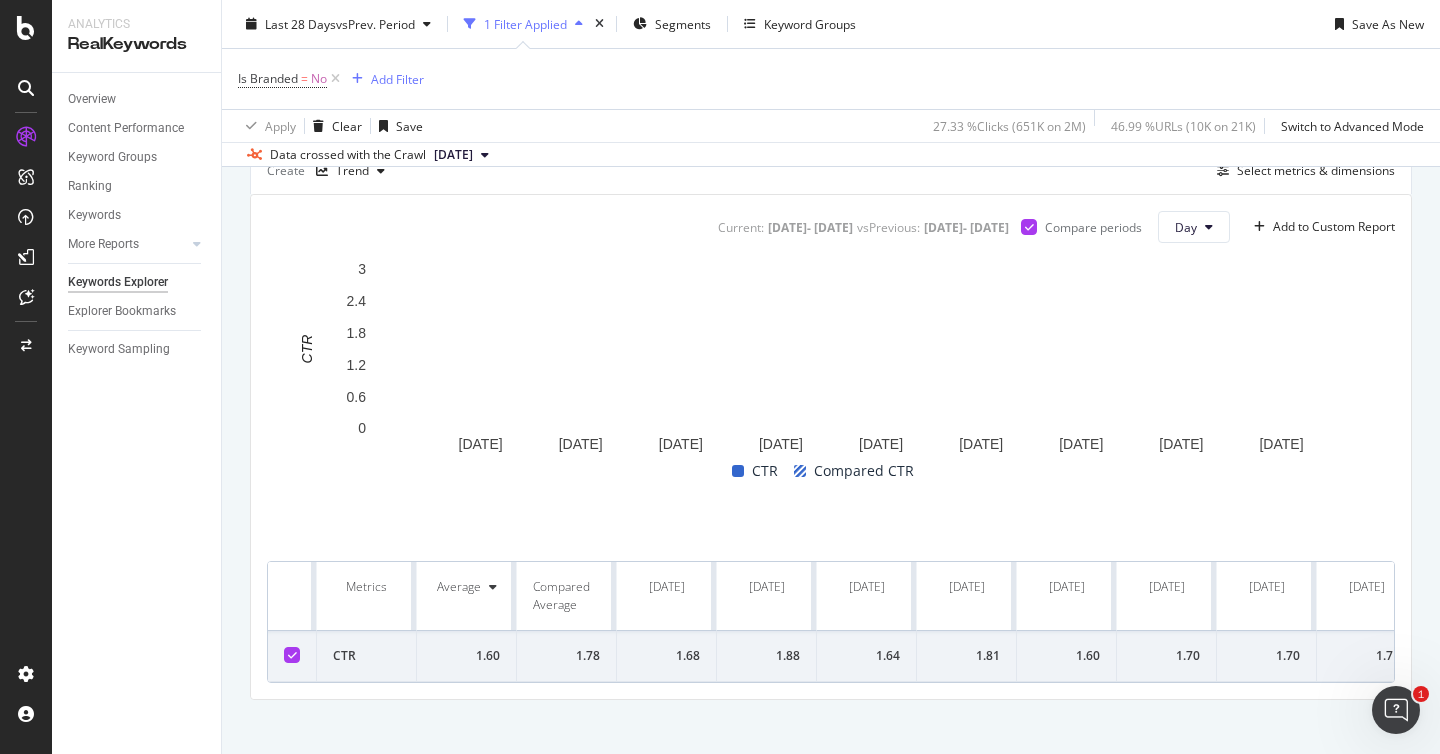 scroll, scrollTop: 287, scrollLeft: 0, axis: vertical 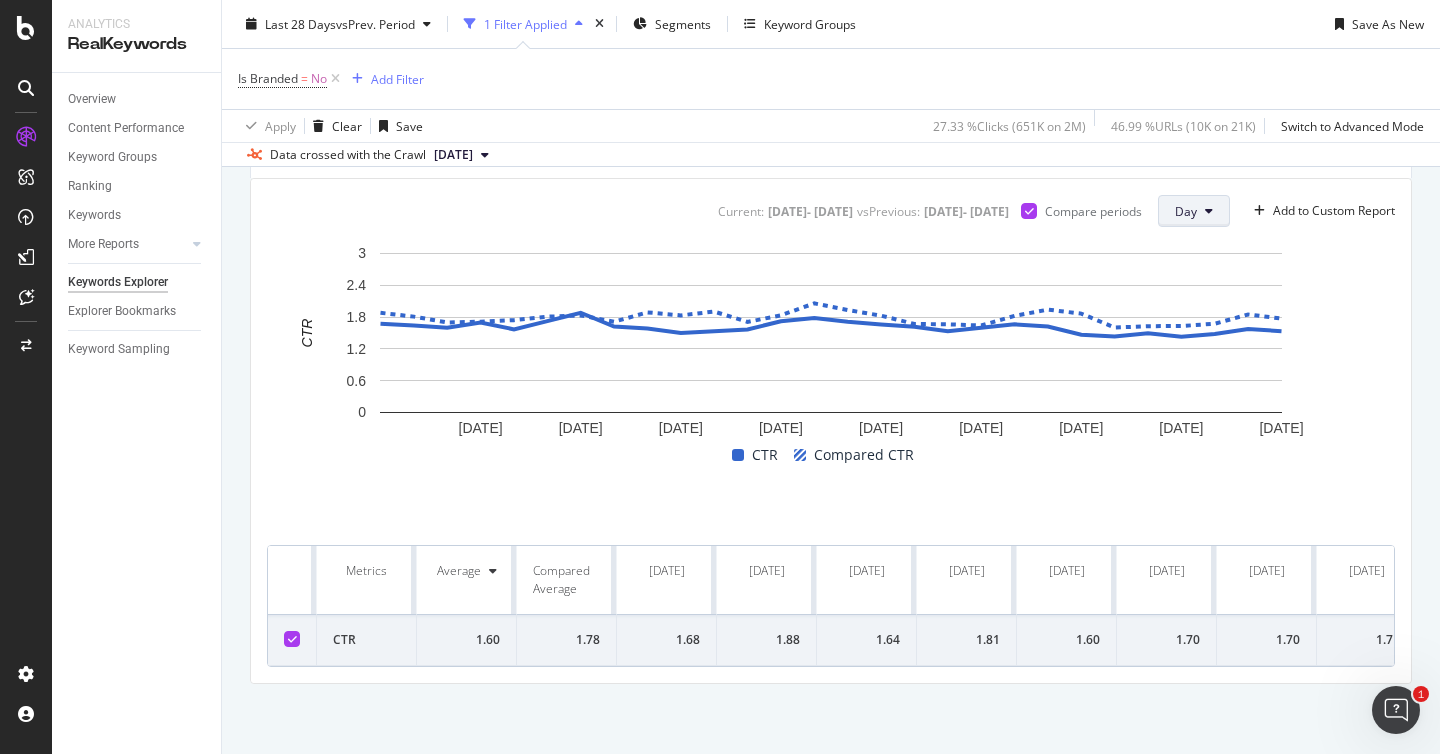 click on "Day" at bounding box center (1194, 211) 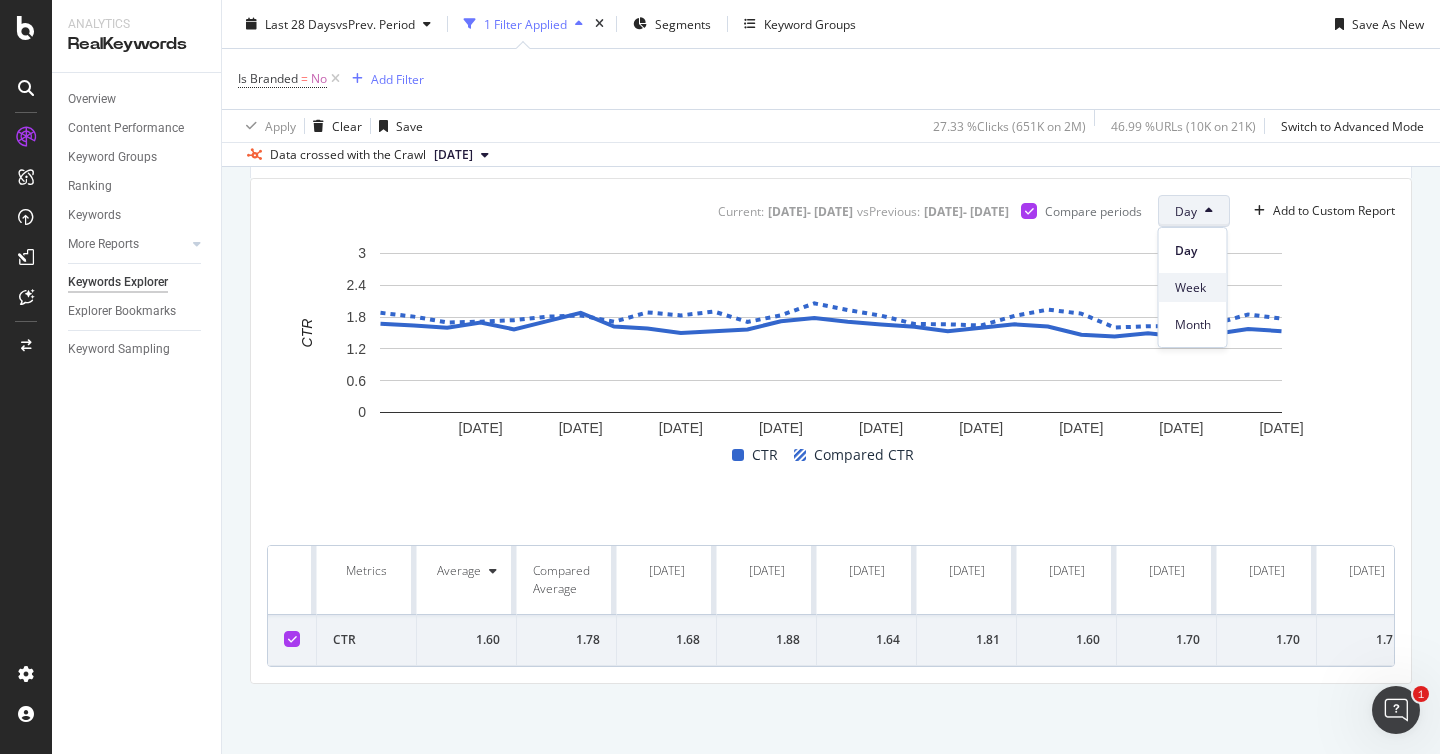 click on "Week" at bounding box center [1193, 288] 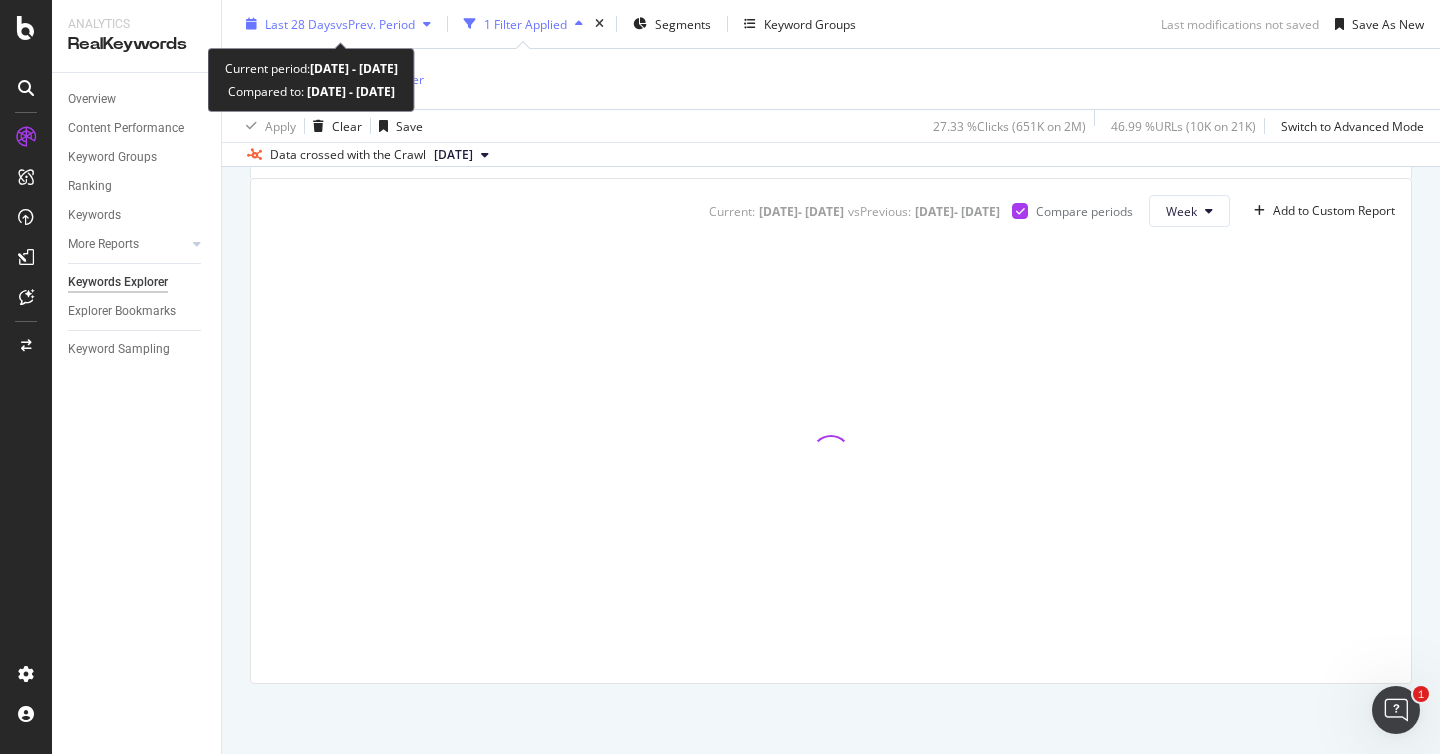 click at bounding box center [427, 24] 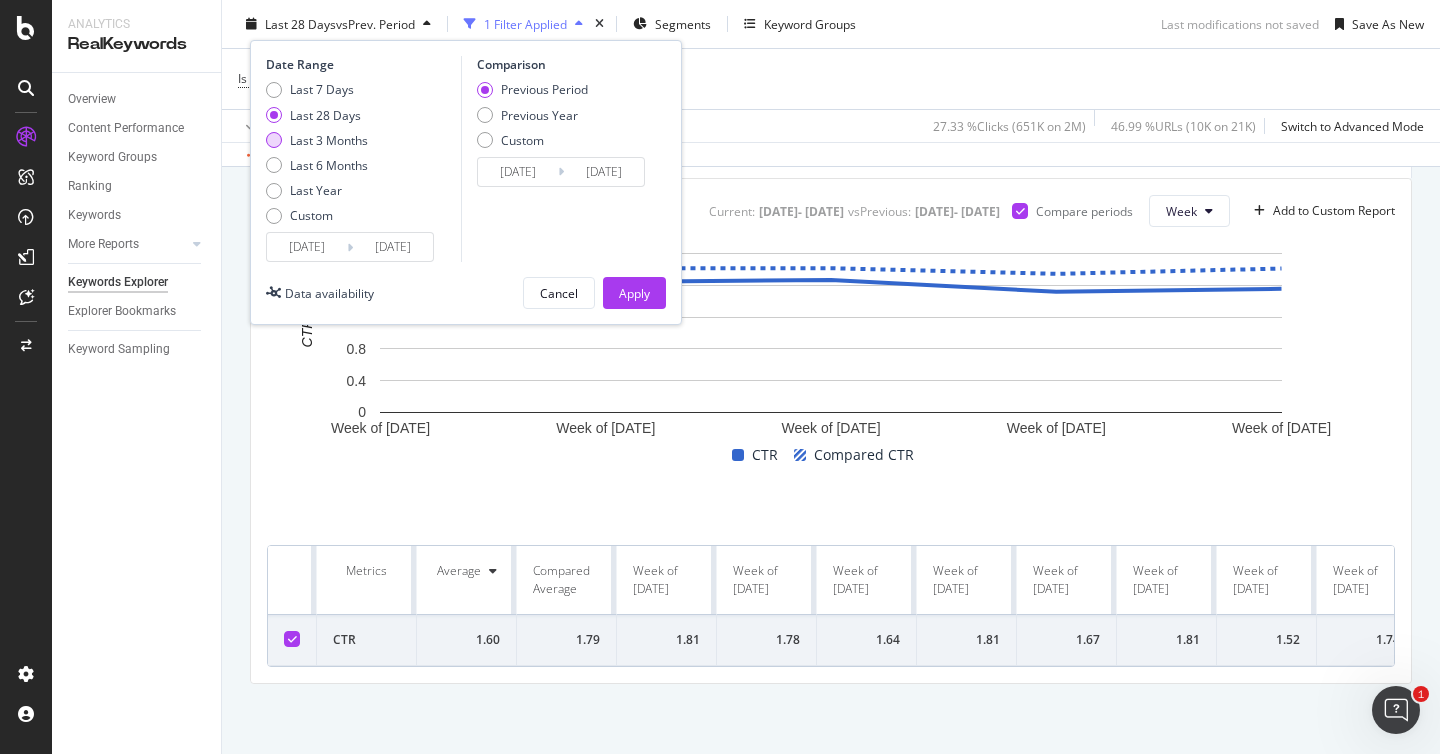 click on "Last 3 Months" at bounding box center (329, 139) 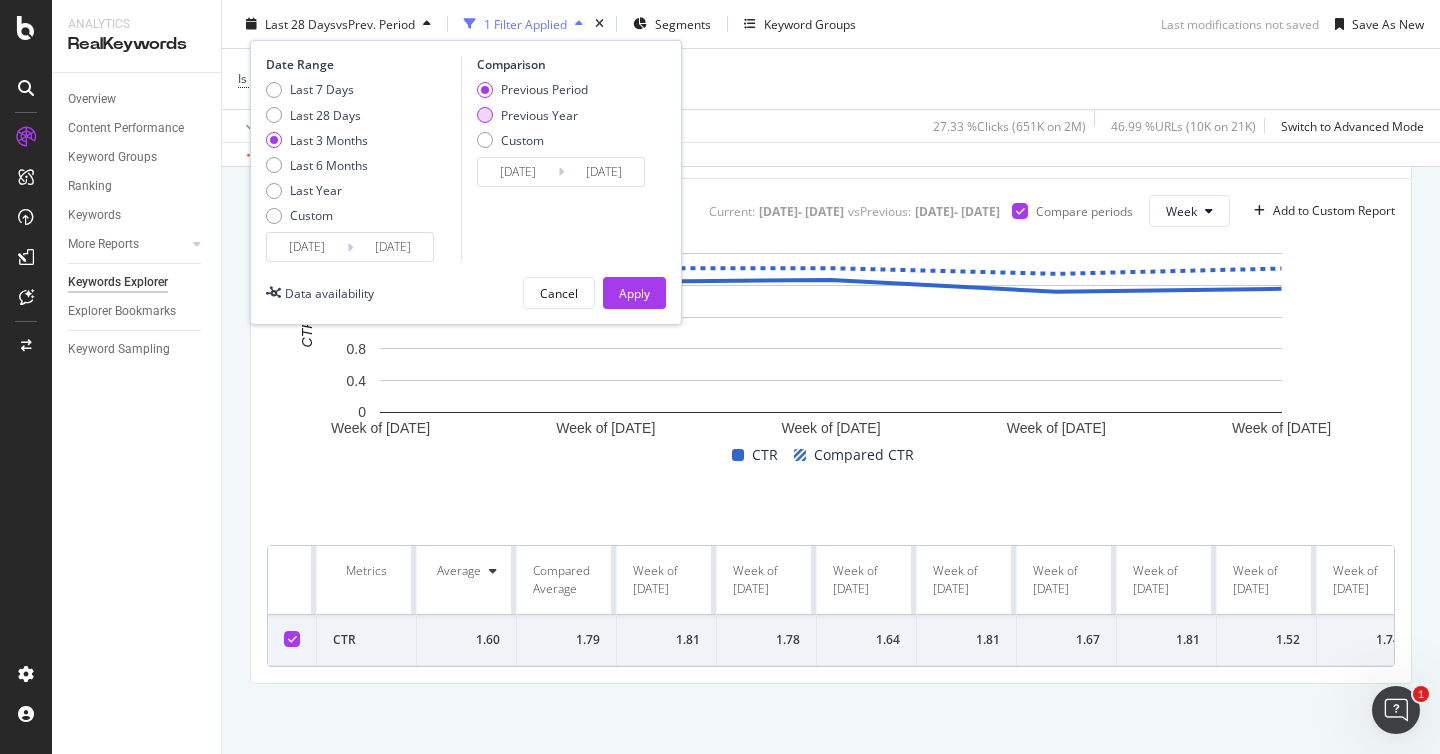 click on "Previous Year" at bounding box center [539, 114] 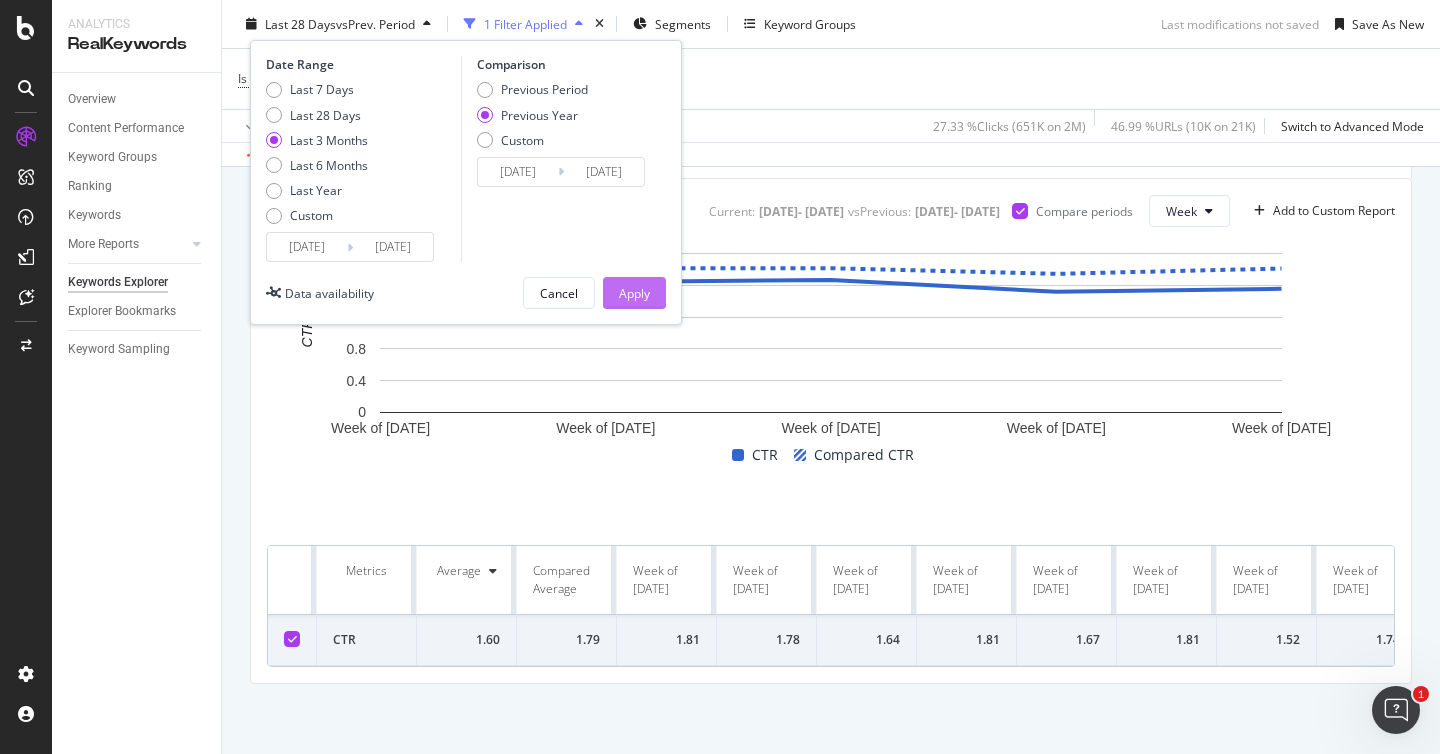 click on "Apply" at bounding box center (634, 293) 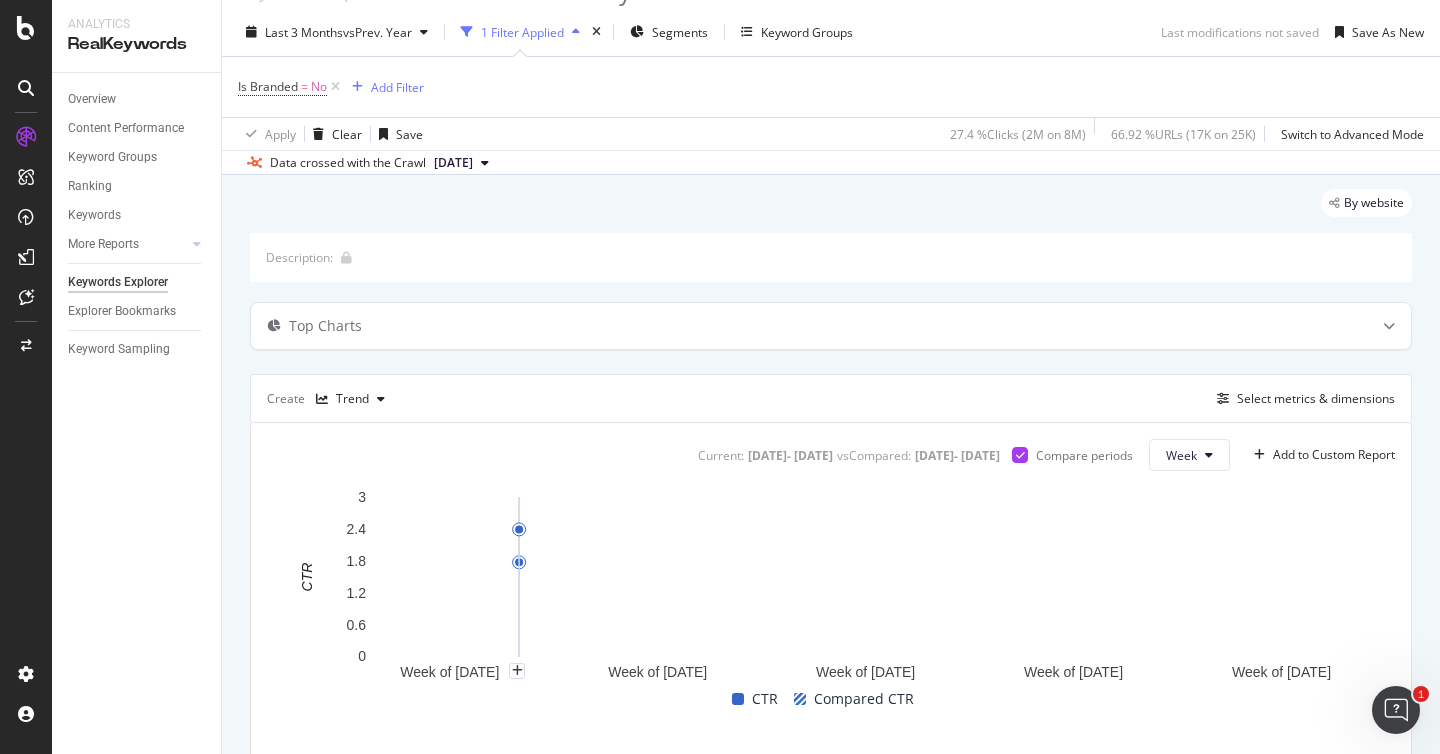 scroll, scrollTop: 0, scrollLeft: 0, axis: both 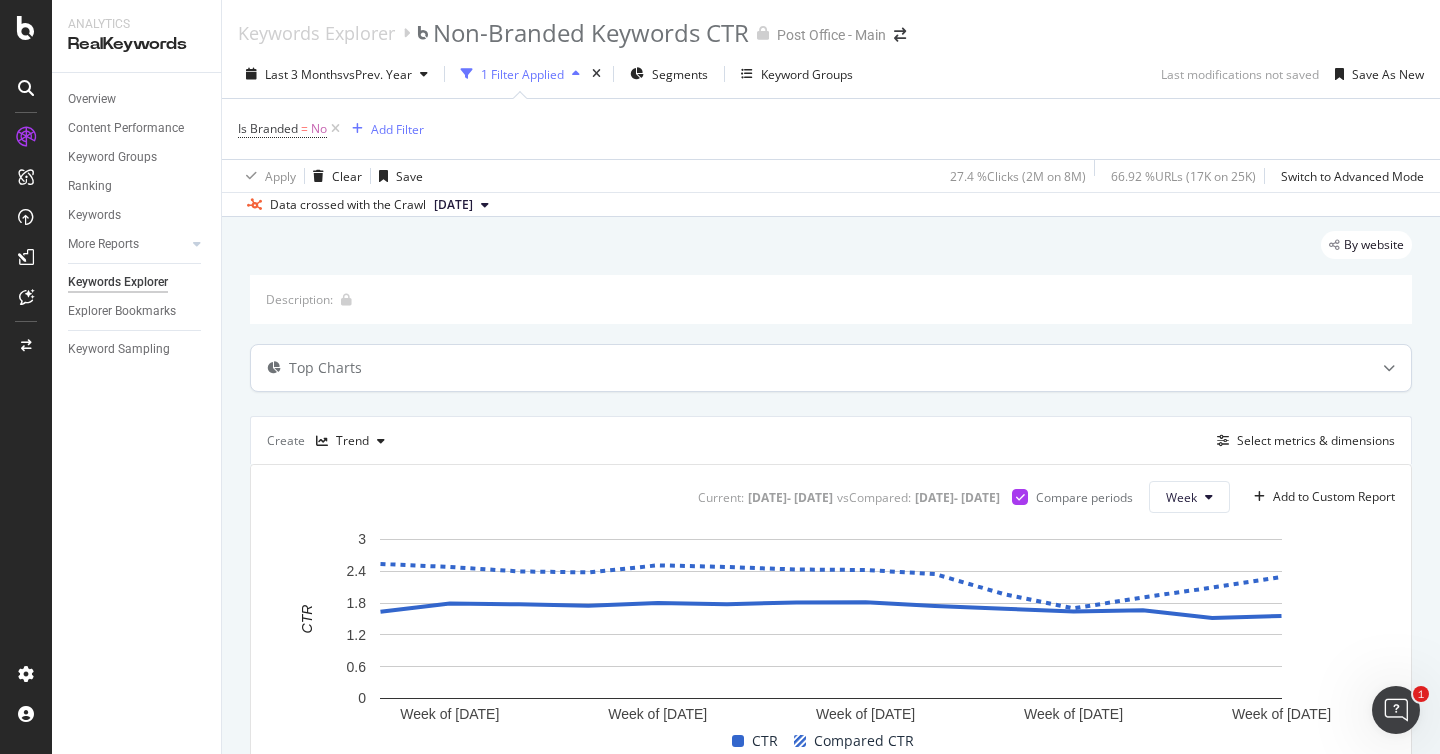 click on "Top Charts" at bounding box center (791, 368) 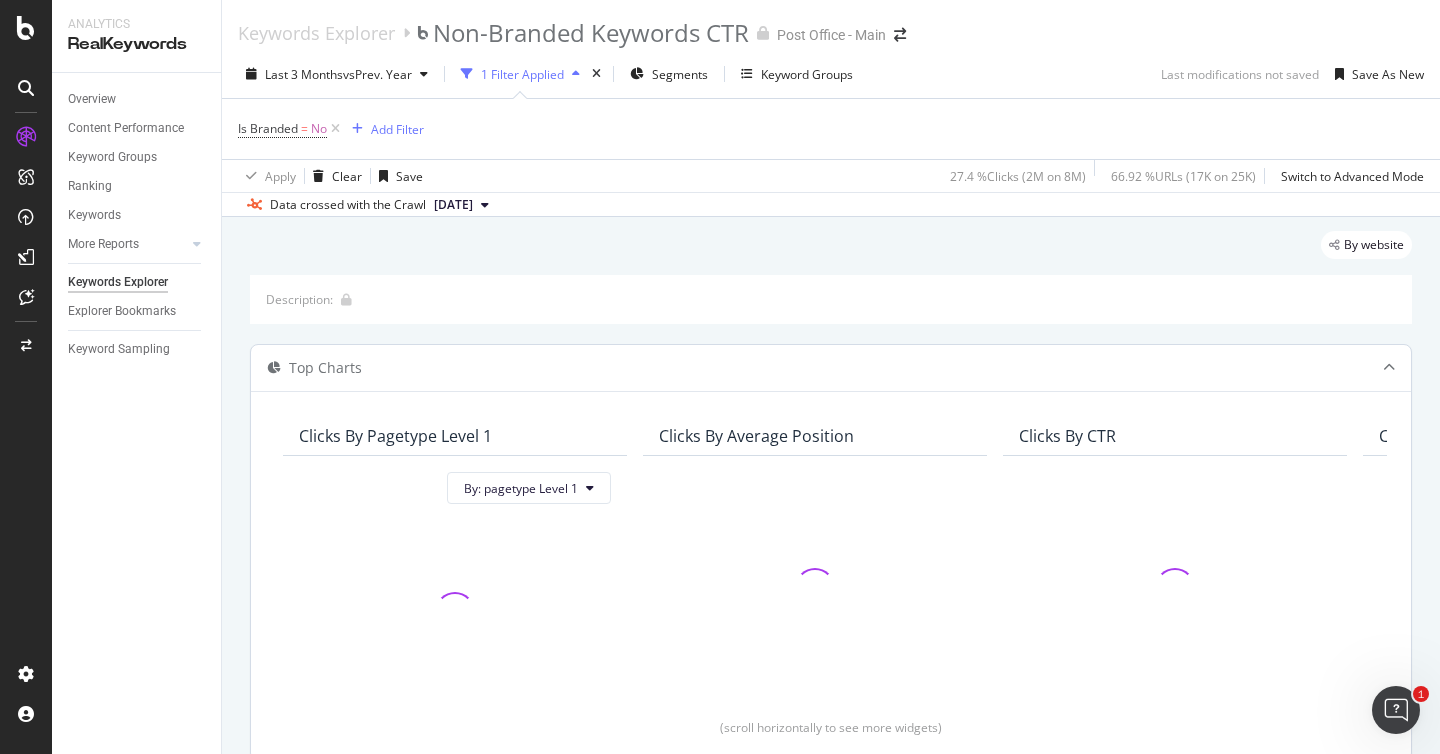 click on "Top Charts" at bounding box center (791, 368) 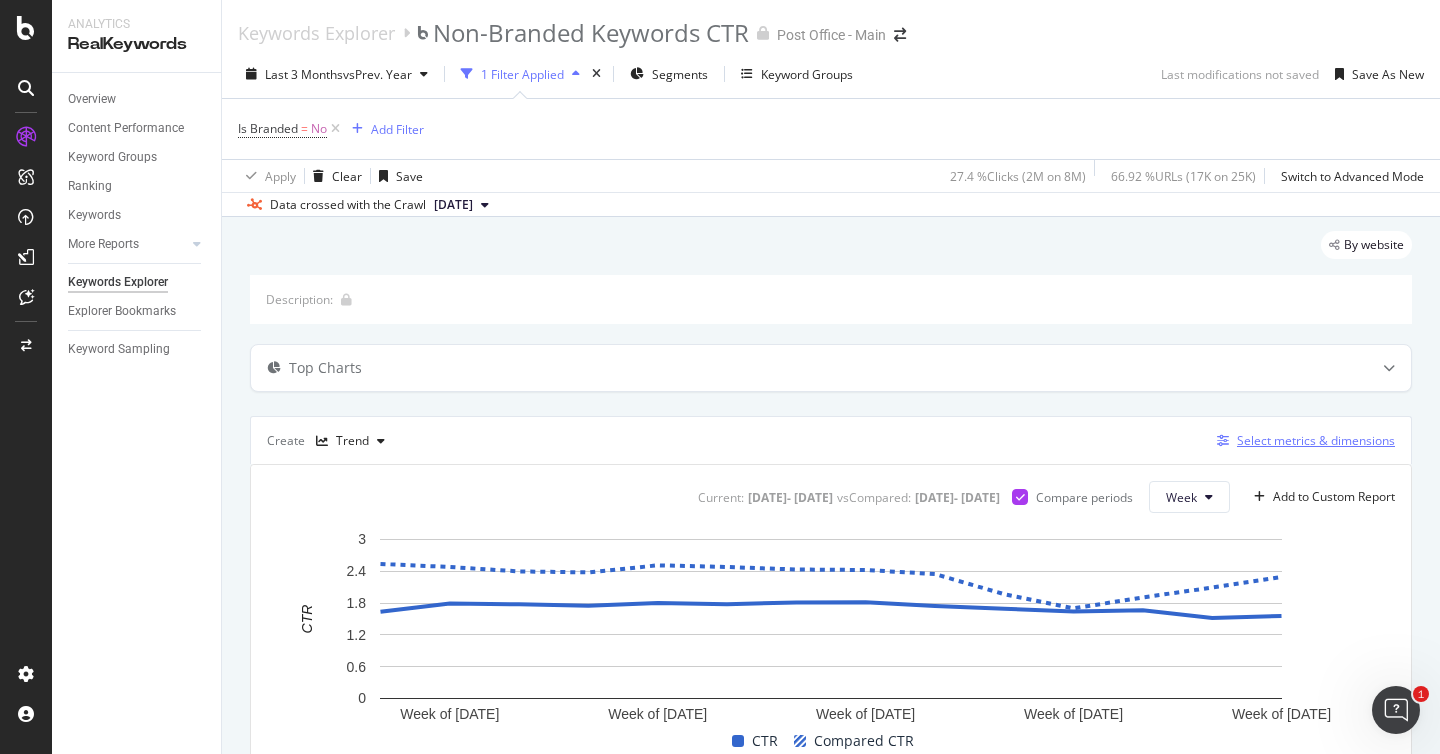 click on "Select metrics & dimensions" at bounding box center [1316, 440] 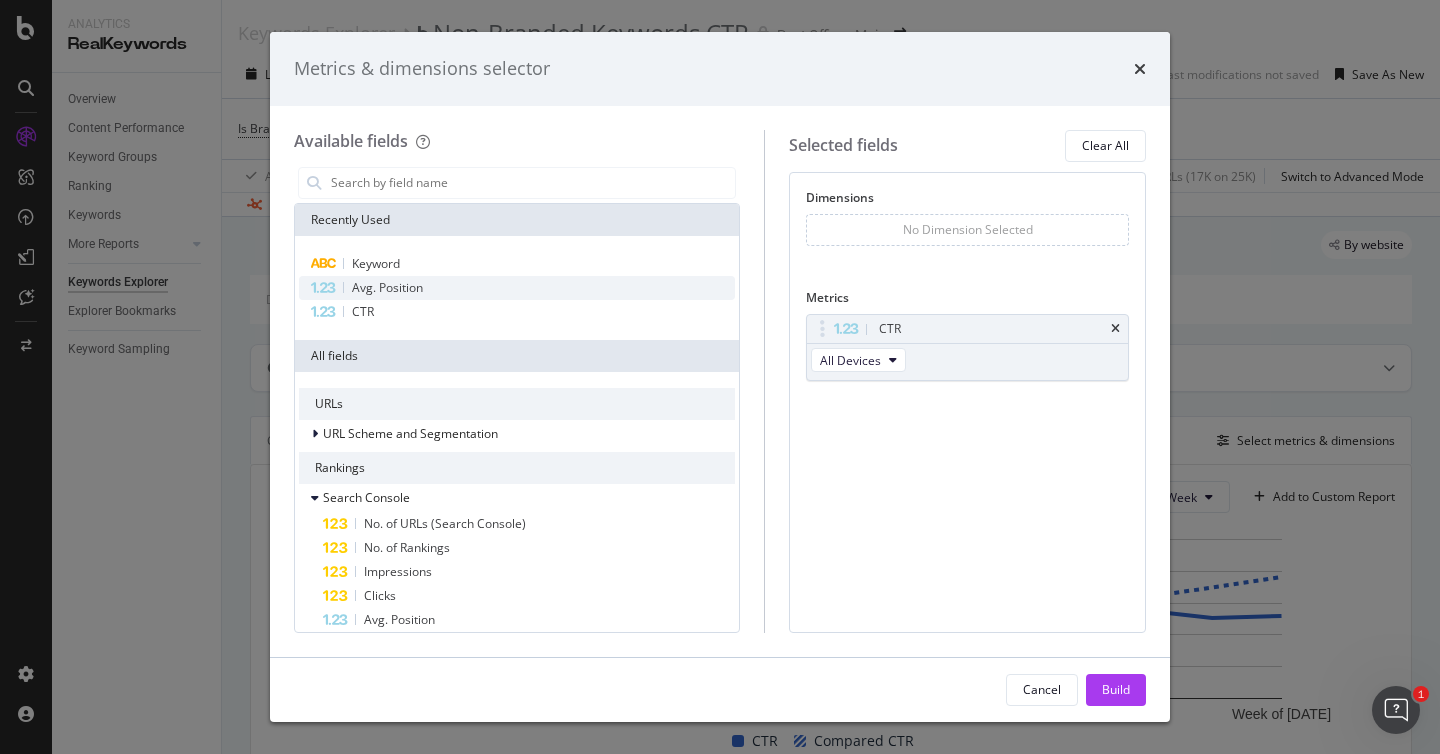 click on "Avg. Position" at bounding box center [517, 288] 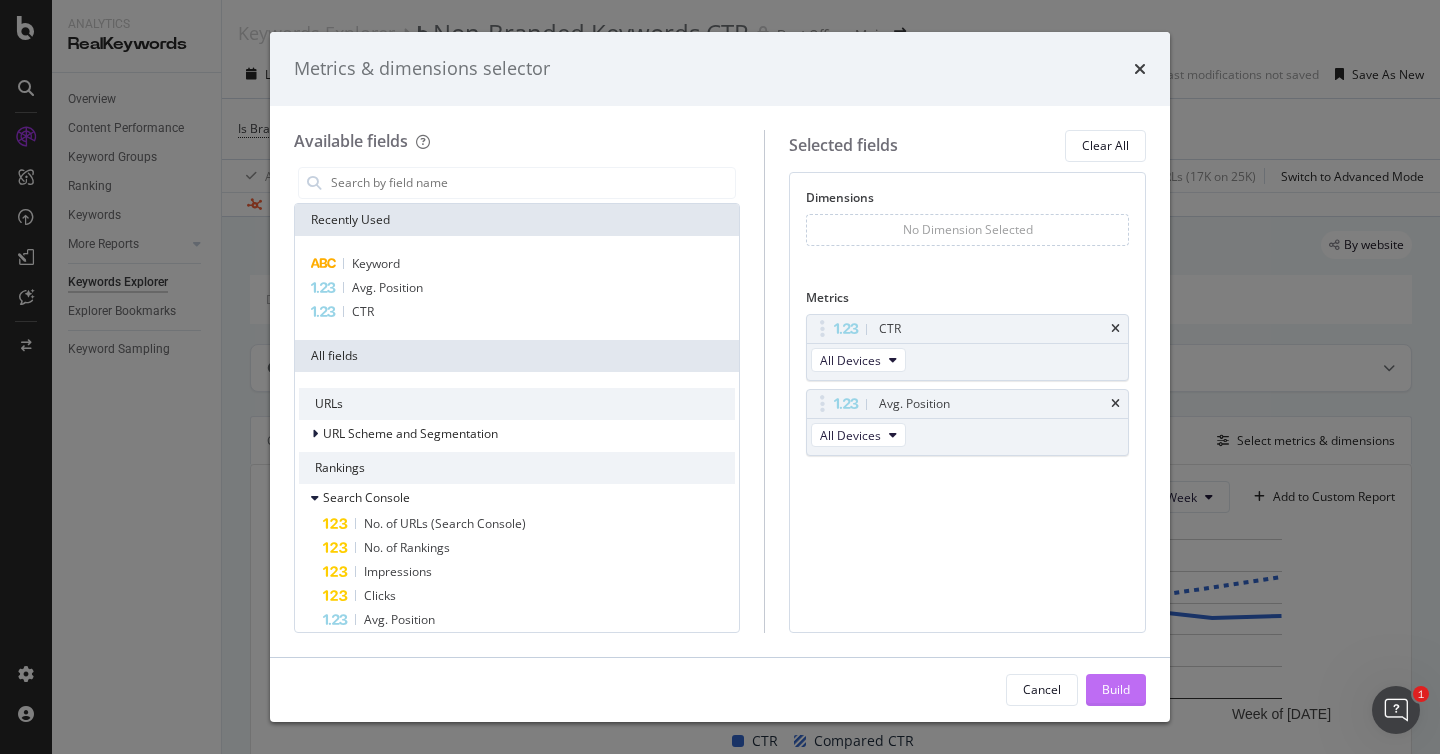 click on "Build" at bounding box center [1116, 689] 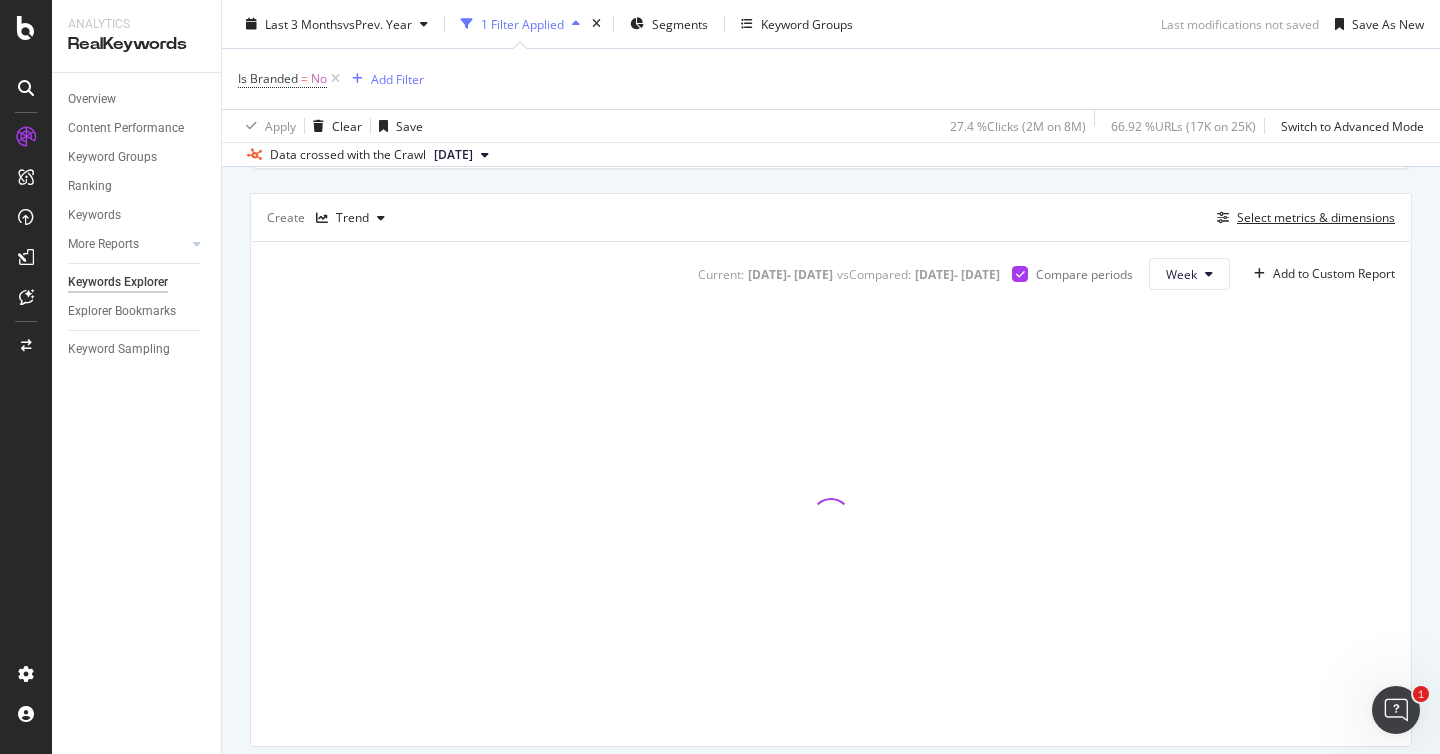 scroll, scrollTop: 225, scrollLeft: 0, axis: vertical 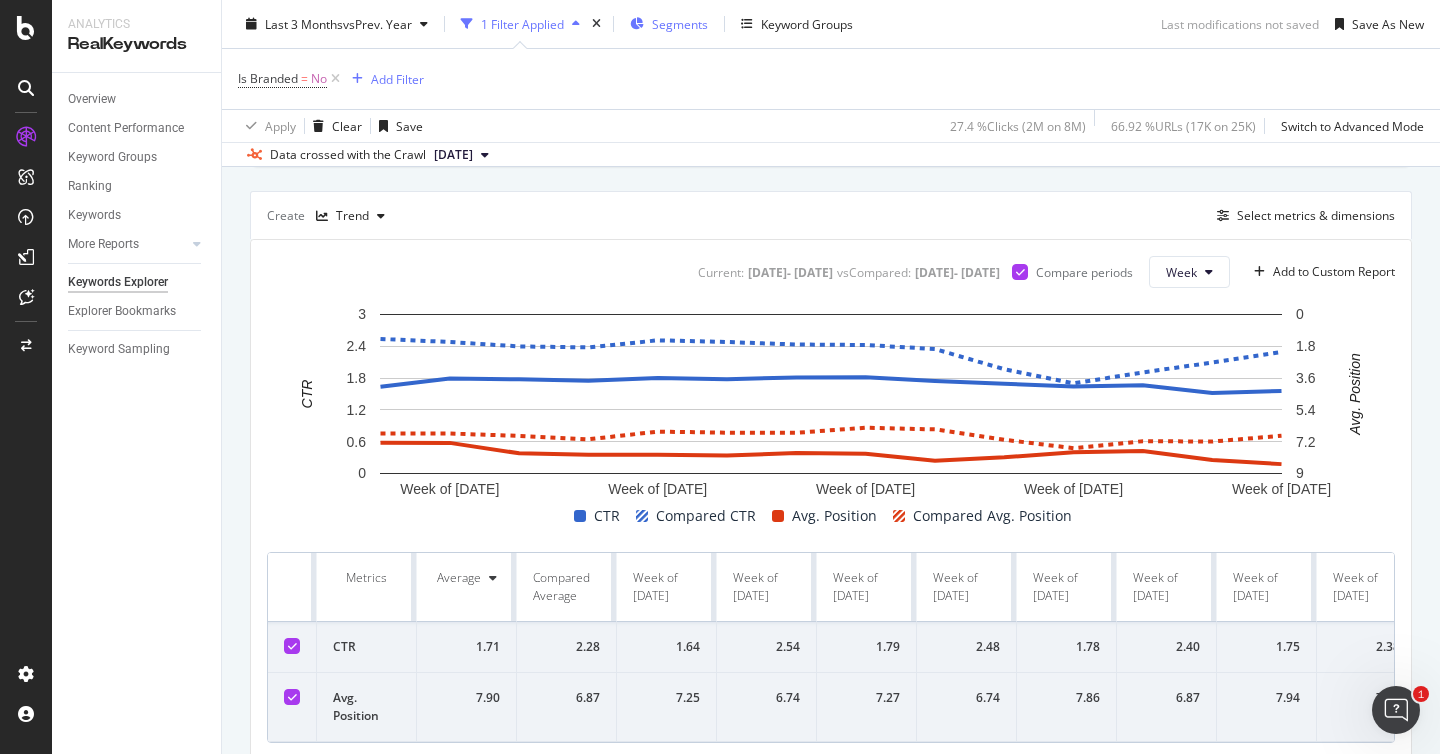 click on "Segments" at bounding box center [680, 23] 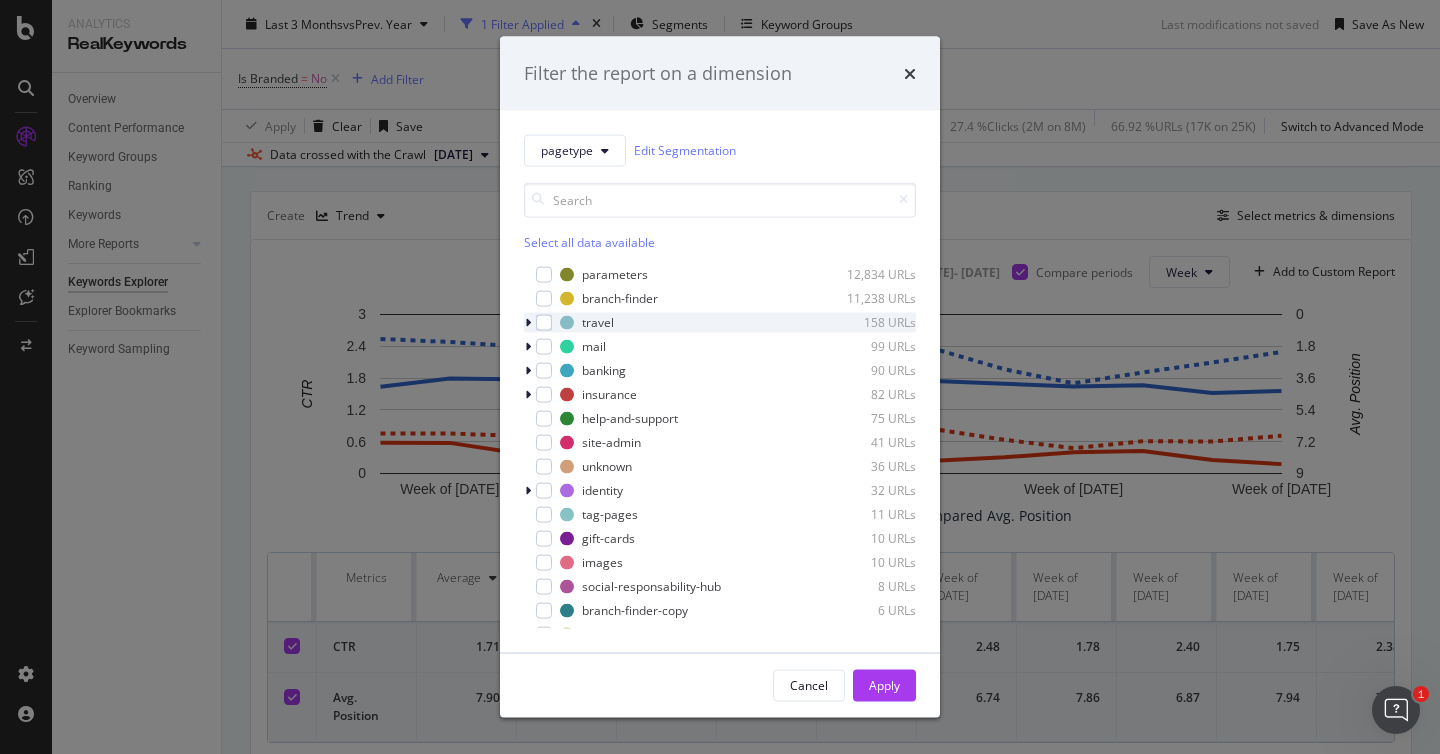 click at bounding box center (528, 322) 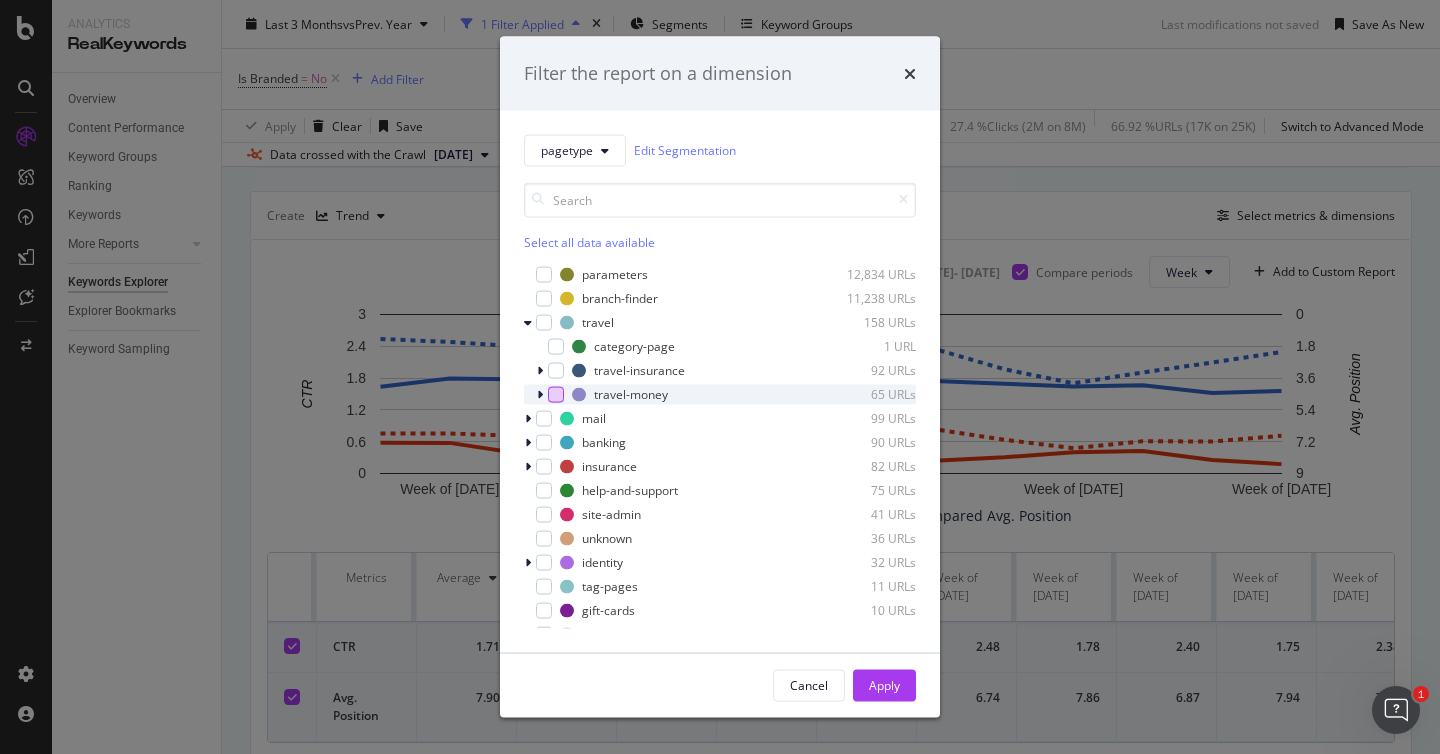 click at bounding box center [556, 394] 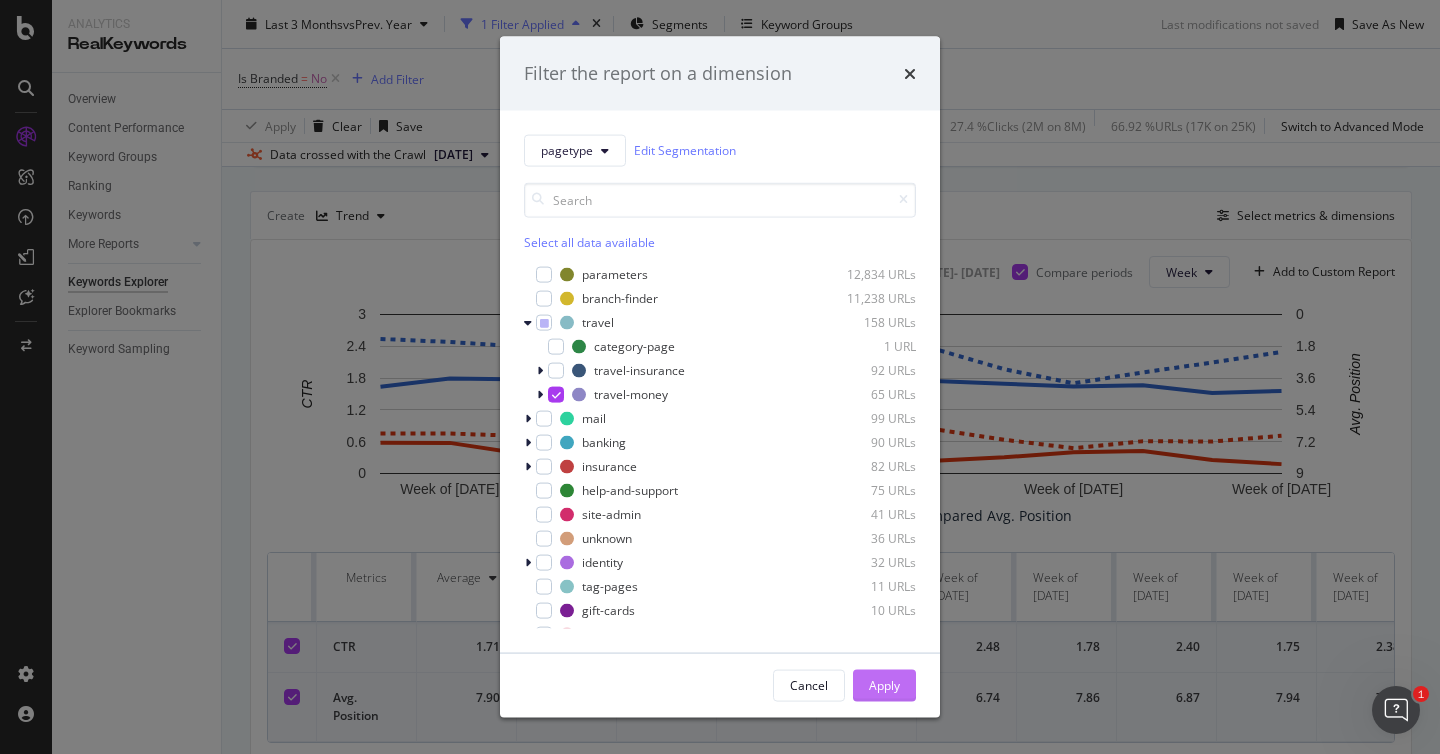 click on "Apply" at bounding box center [884, 685] 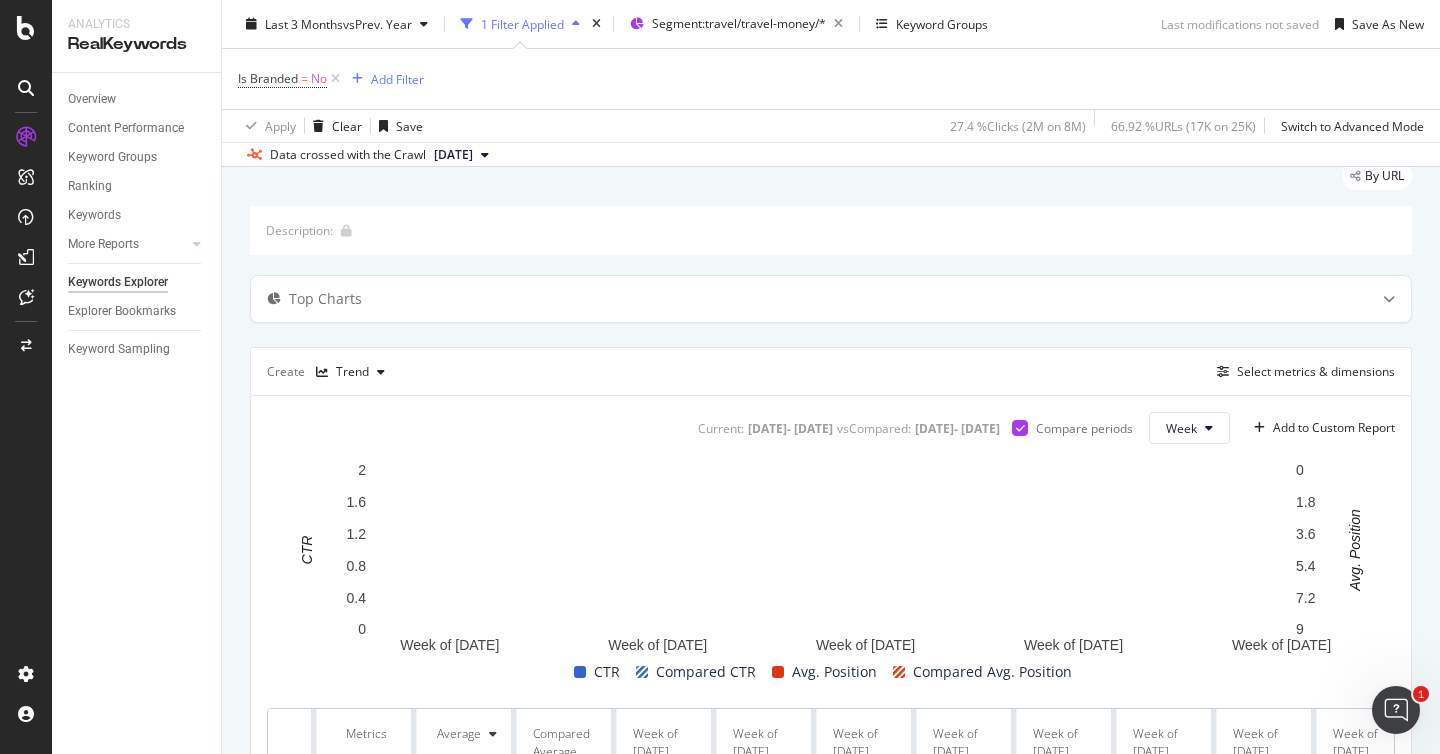 scroll, scrollTop: 71, scrollLeft: 0, axis: vertical 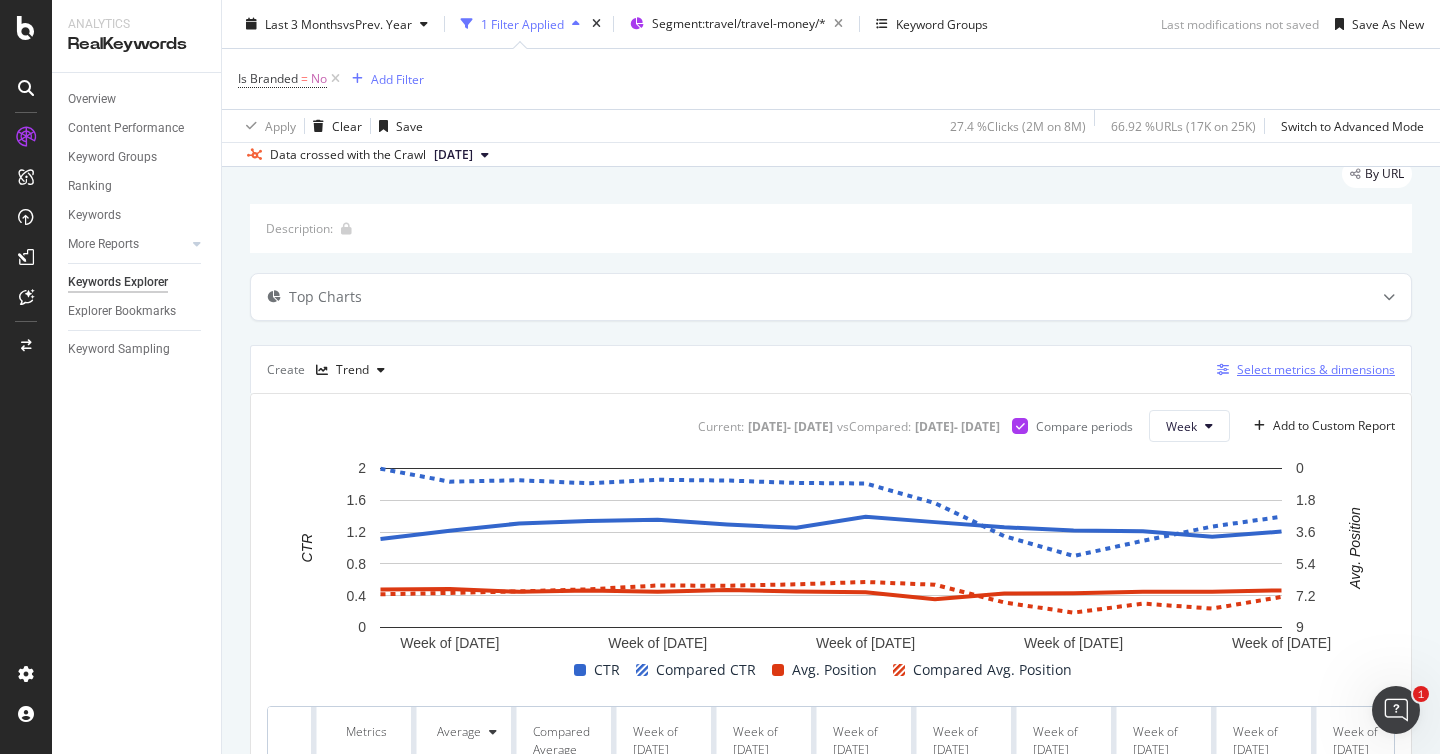 click on "Select metrics & dimensions" at bounding box center [1316, 369] 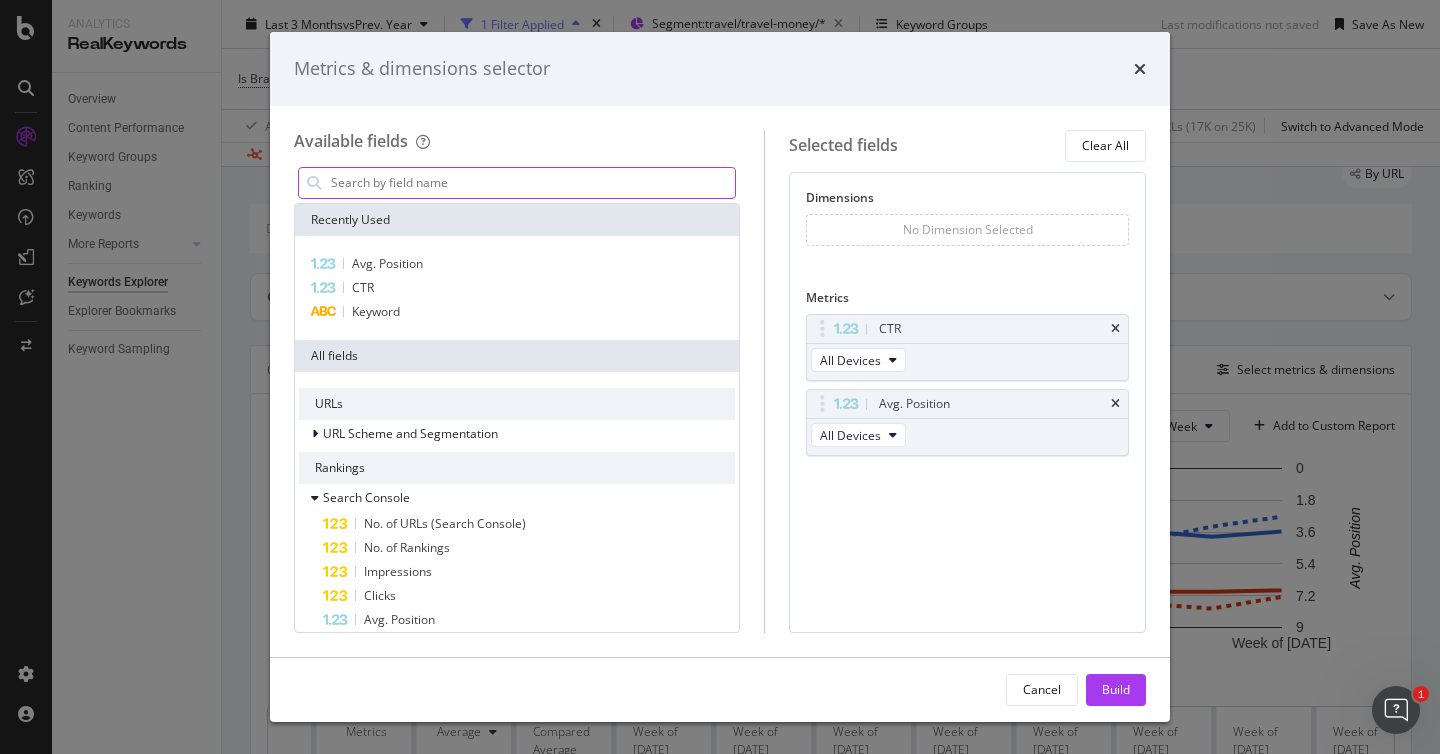 click at bounding box center [532, 183] 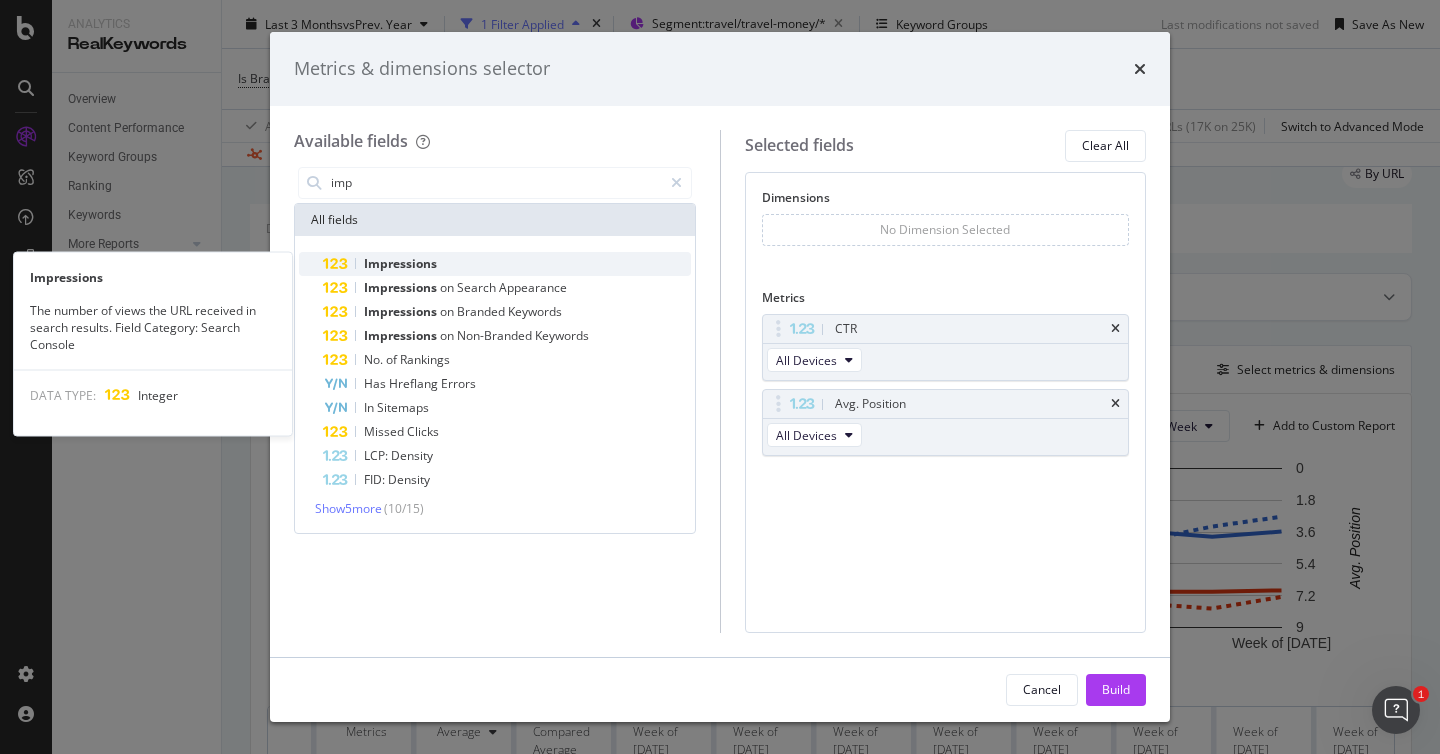 type on "imp" 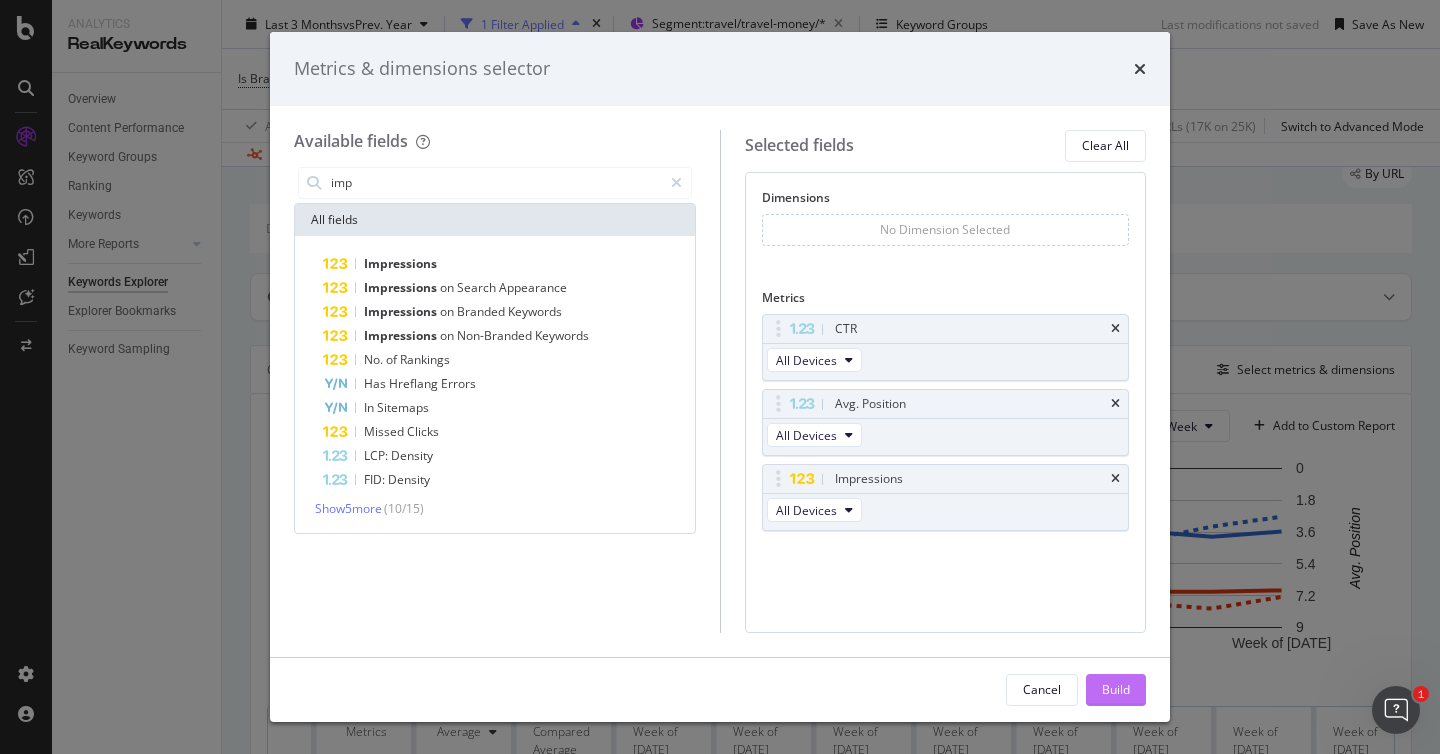 click on "Build" at bounding box center [1116, 690] 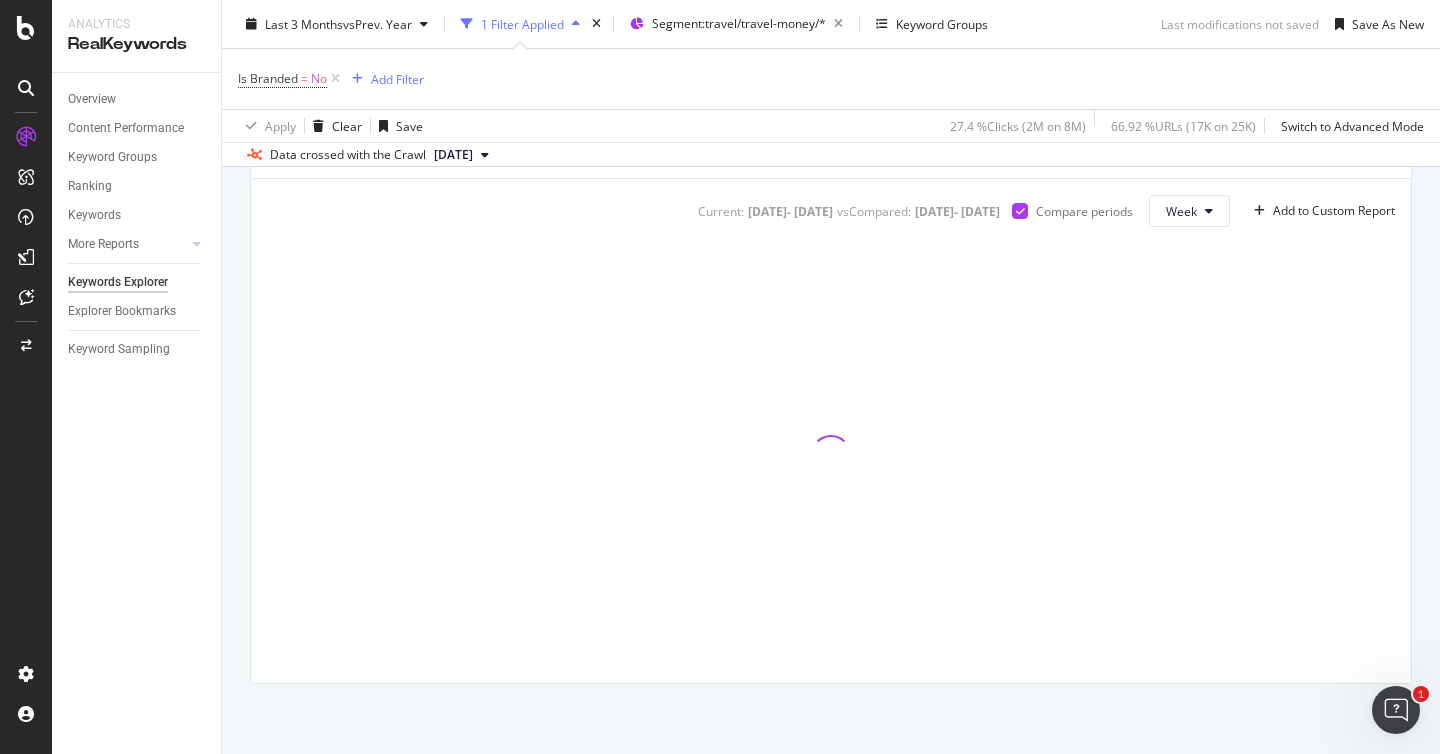 scroll, scrollTop: 285, scrollLeft: 0, axis: vertical 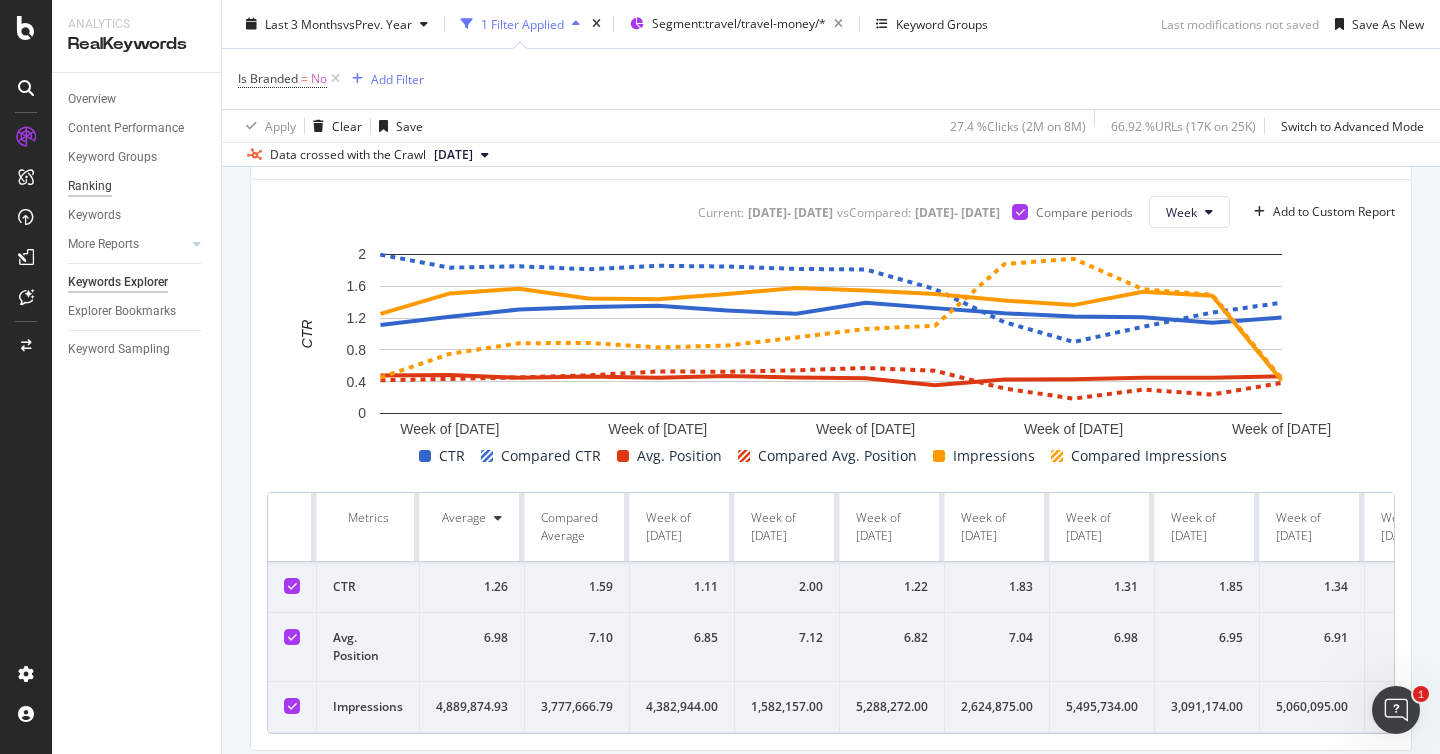 click on "Ranking" at bounding box center (90, 186) 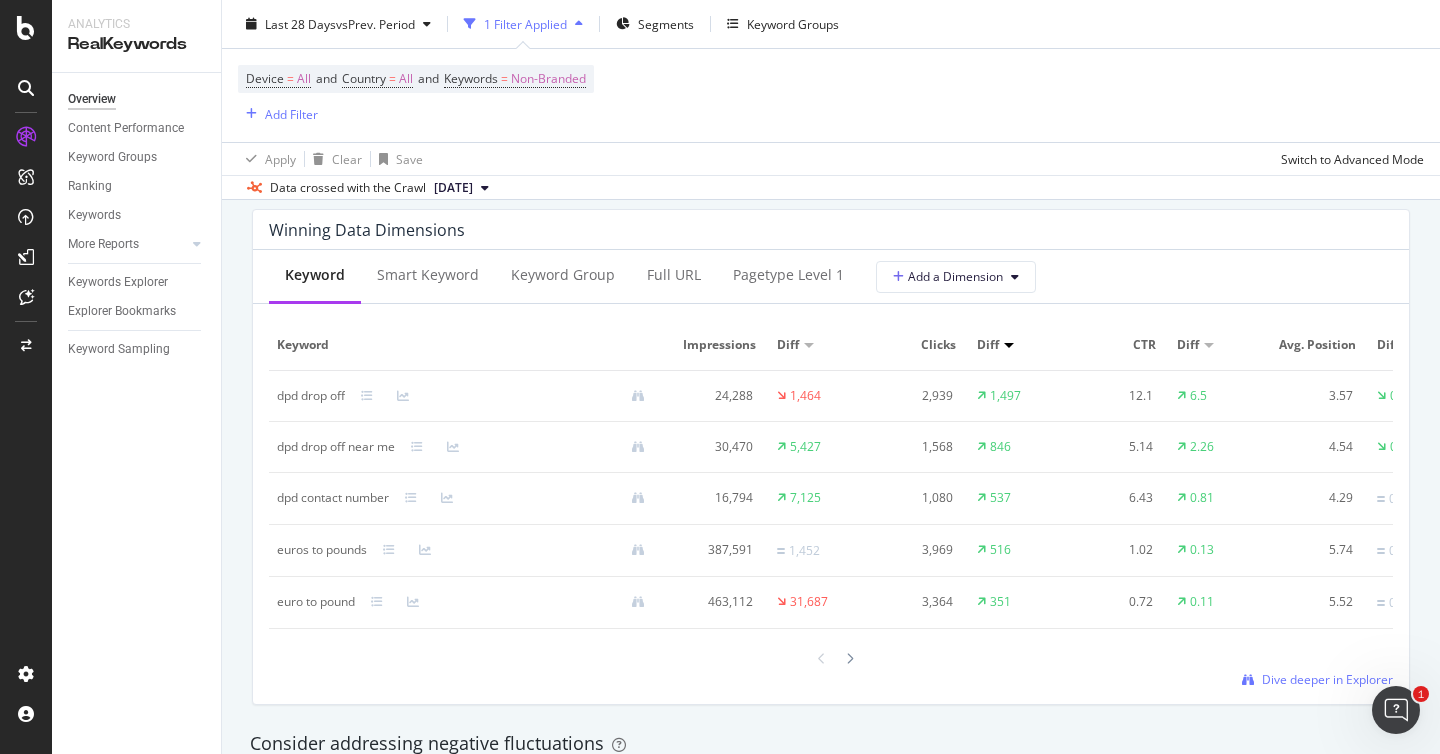 scroll, scrollTop: 1827, scrollLeft: 0, axis: vertical 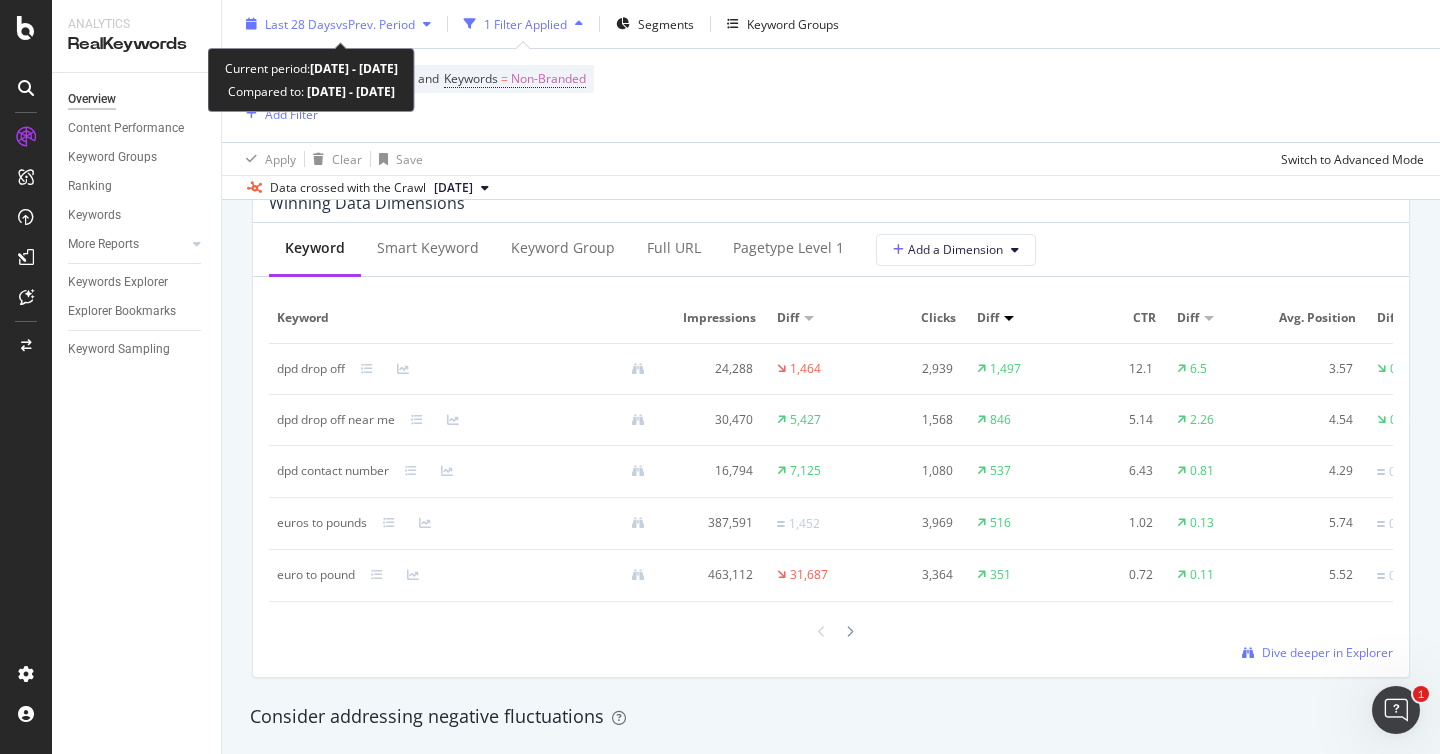click on "Last 28 Days  vs  Prev. Period" at bounding box center (338, 24) 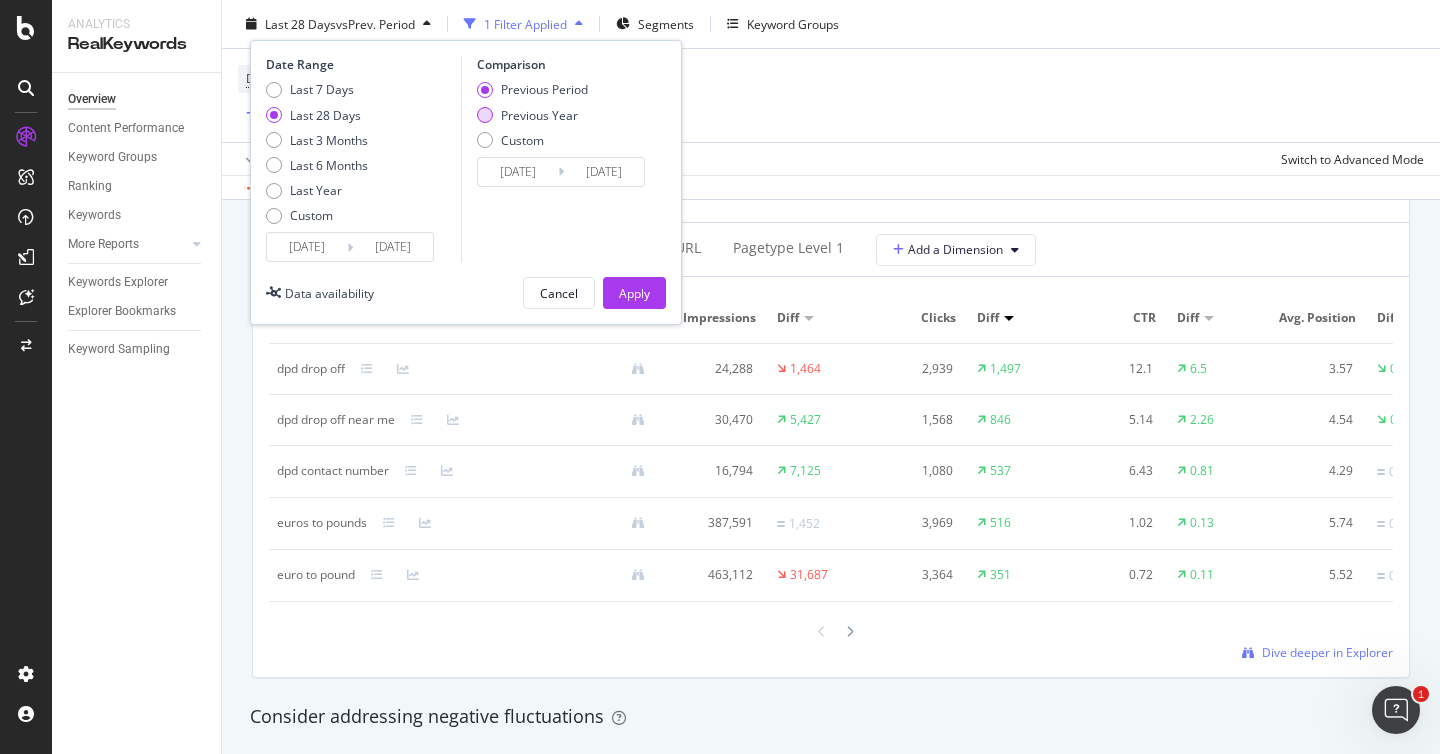 click at bounding box center [485, 115] 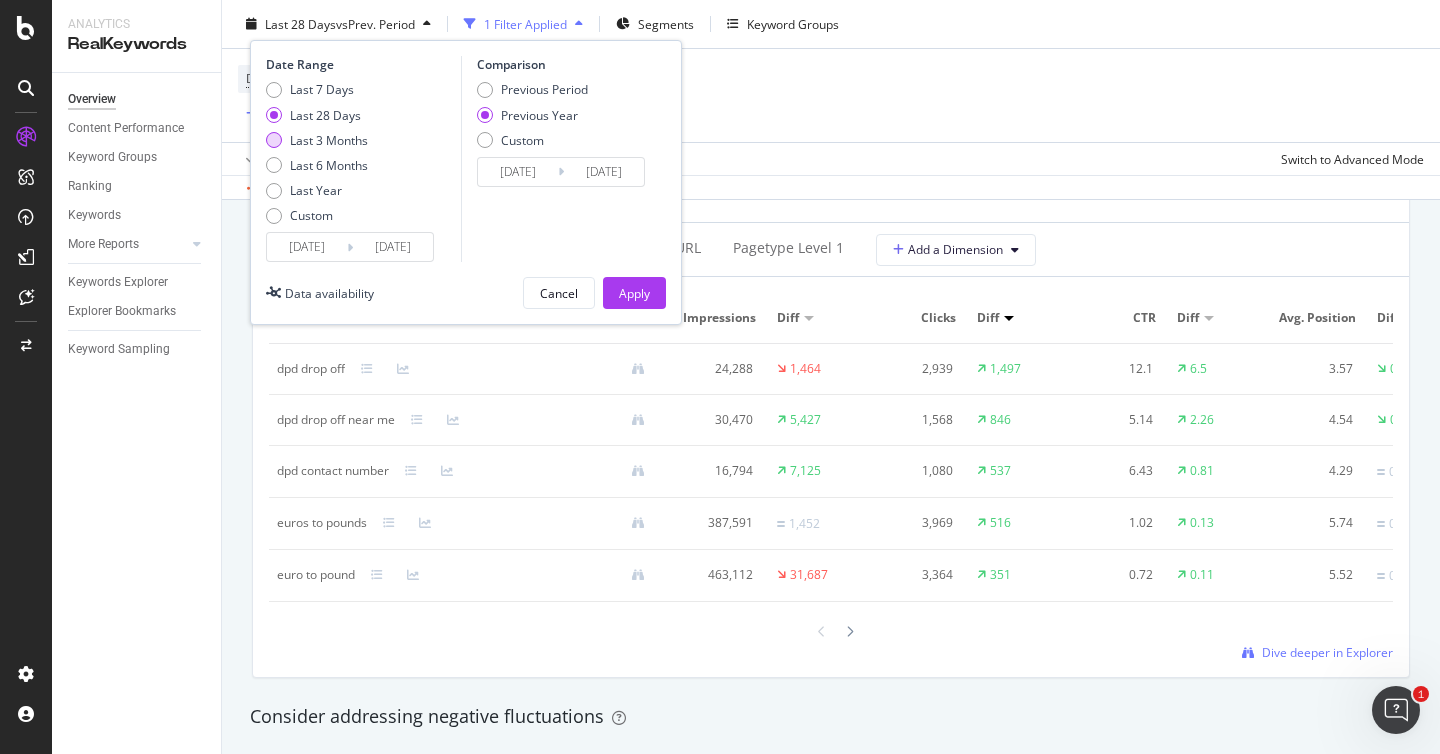 click on "Last 3 Months" at bounding box center (329, 139) 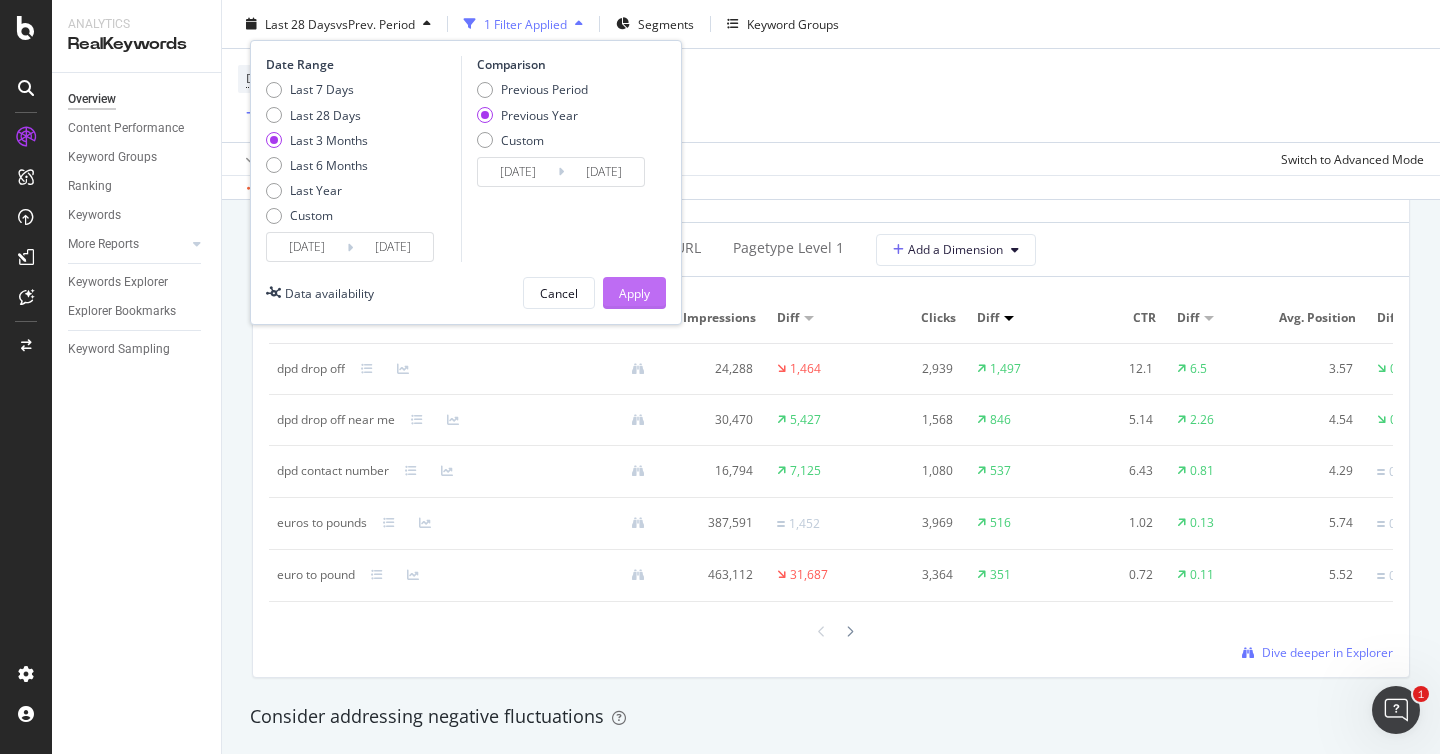 click on "Apply" at bounding box center (634, 292) 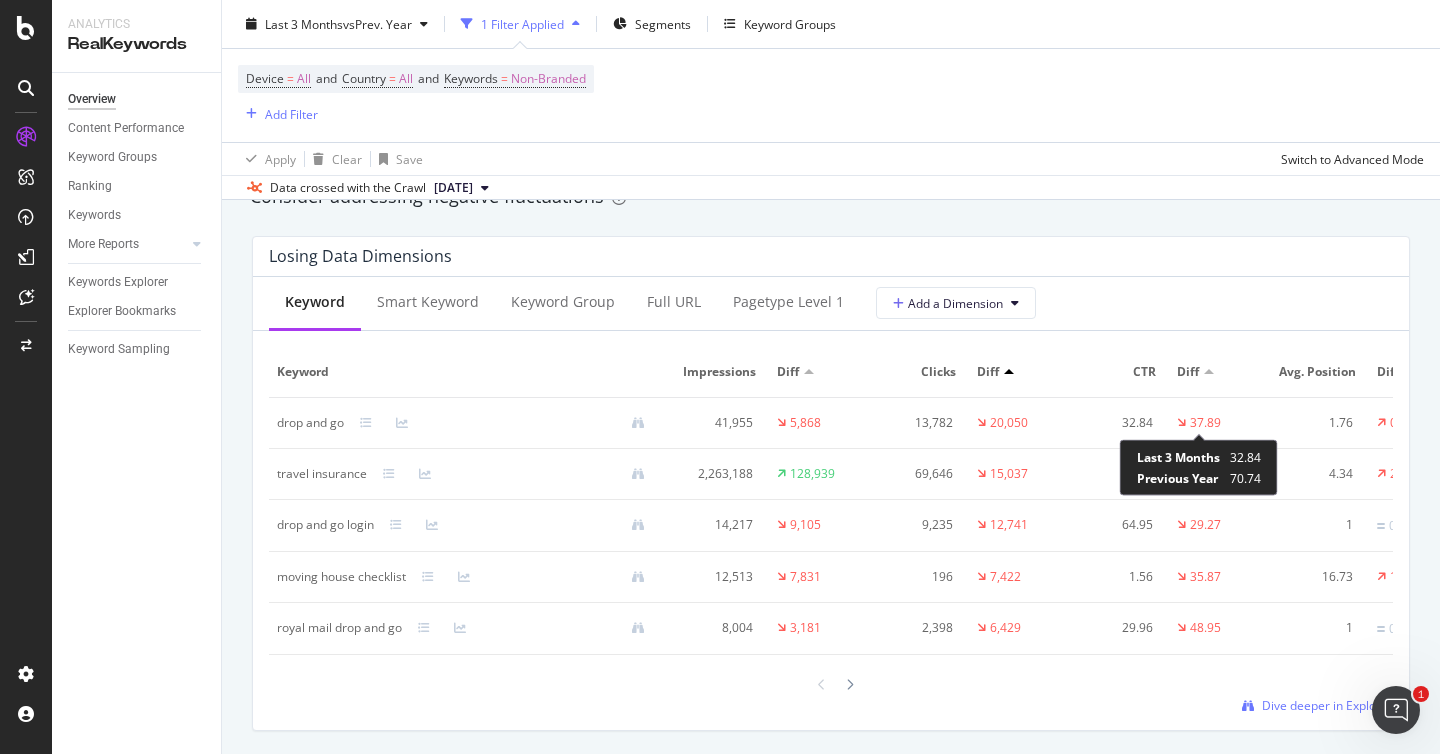 scroll, scrollTop: 2345, scrollLeft: 0, axis: vertical 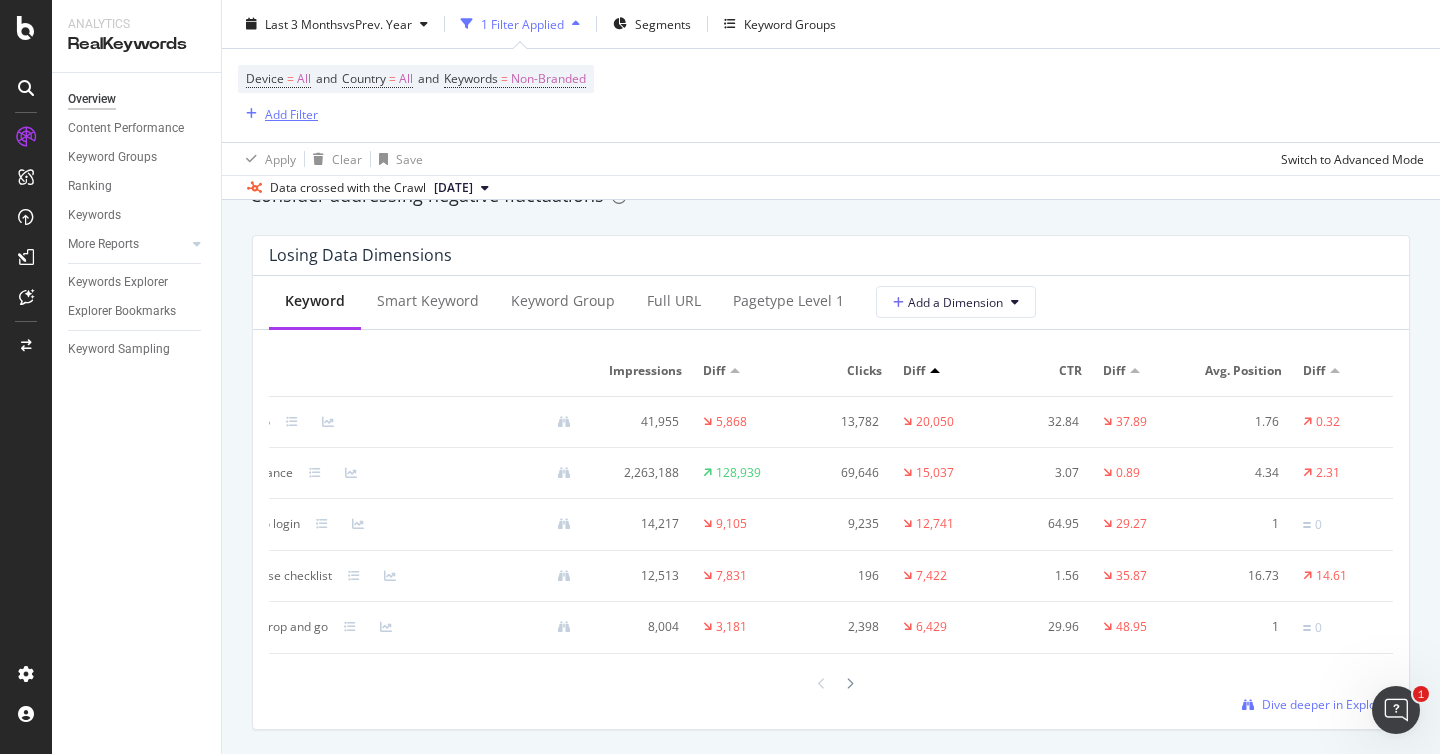 click on "Add Filter" at bounding box center (291, 113) 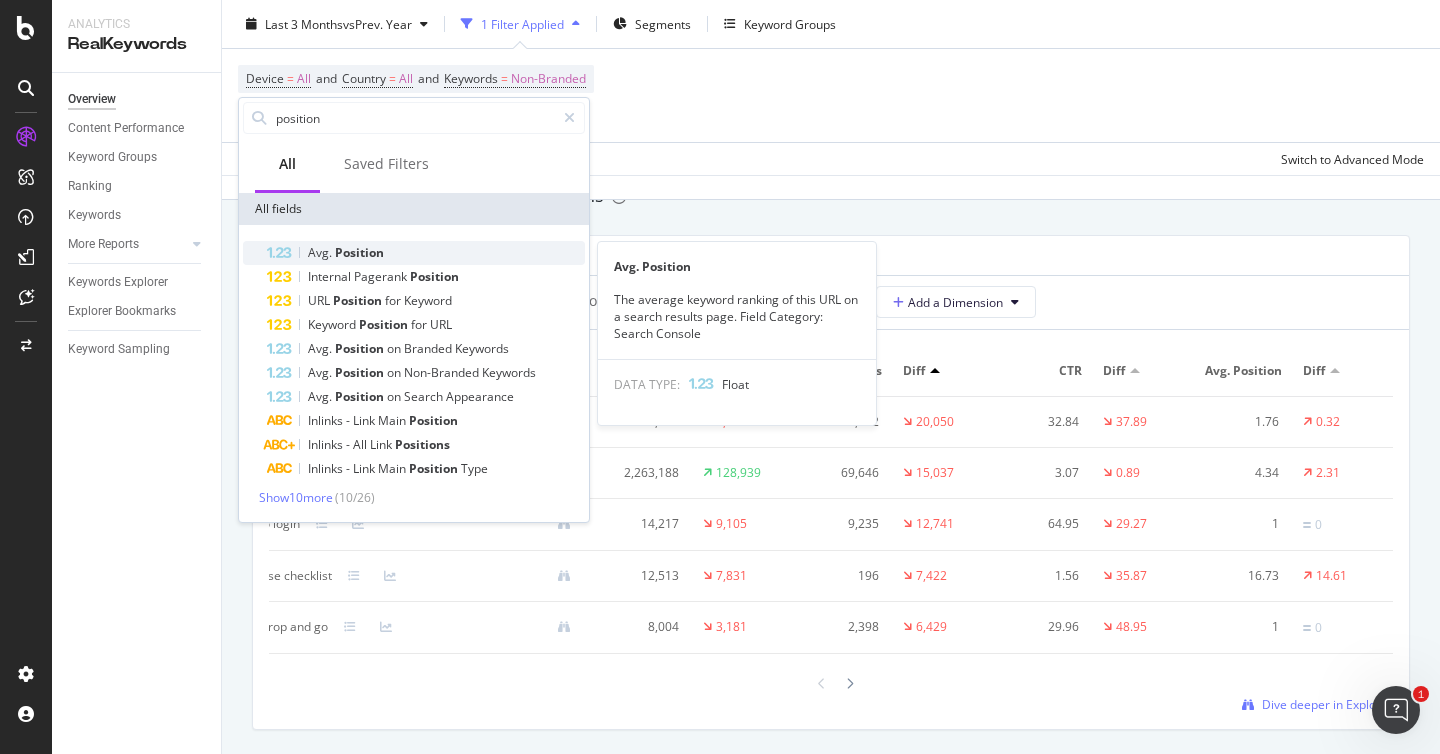 type on "position" 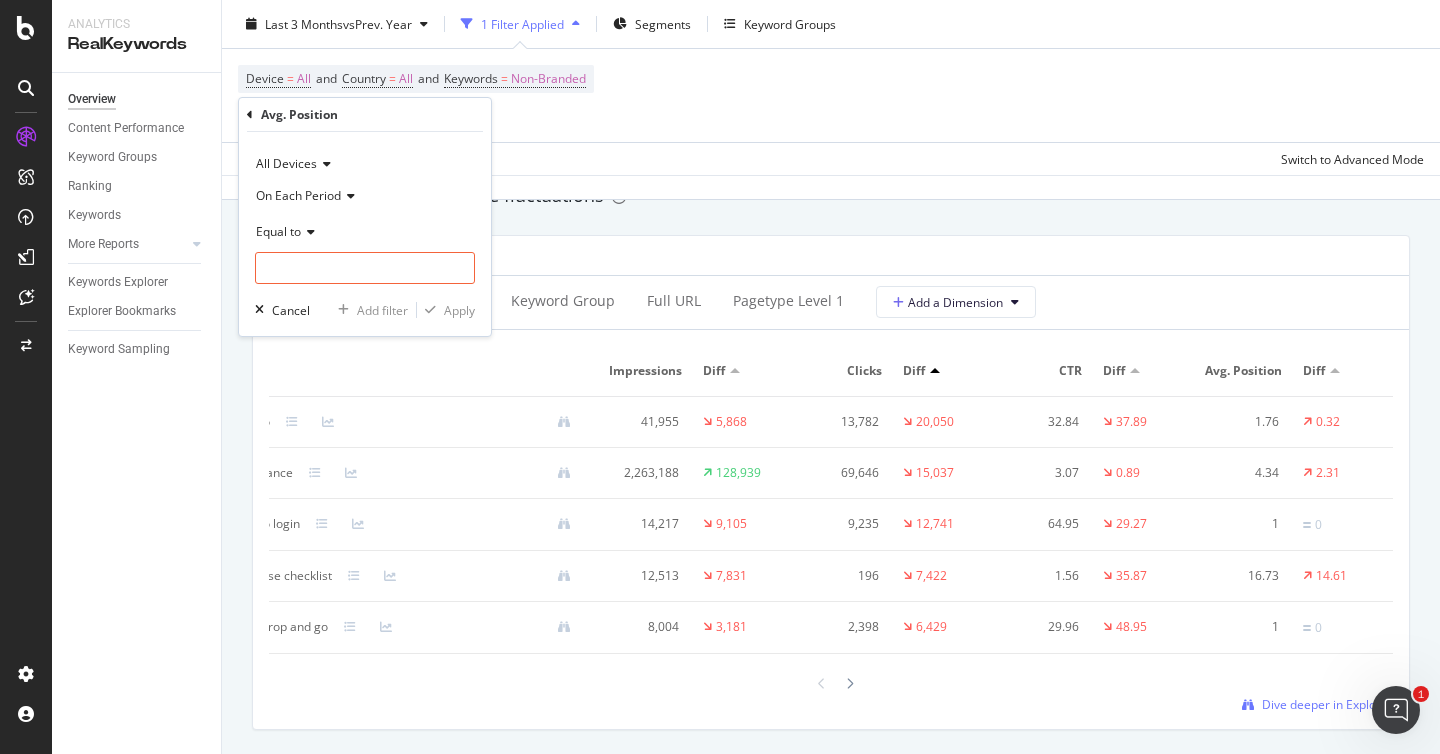 click at bounding box center (308, 232) 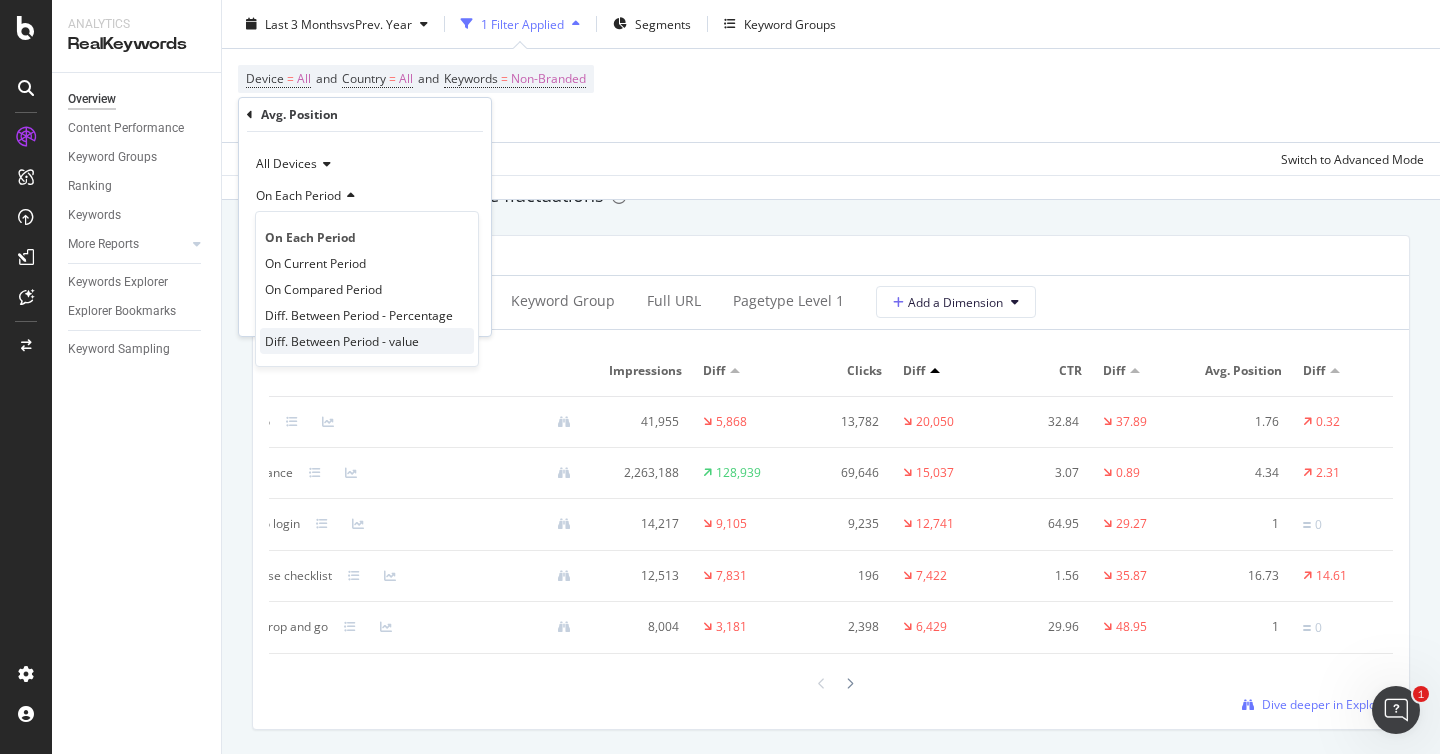 click on "Diff. Between Period - value" at bounding box center [342, 341] 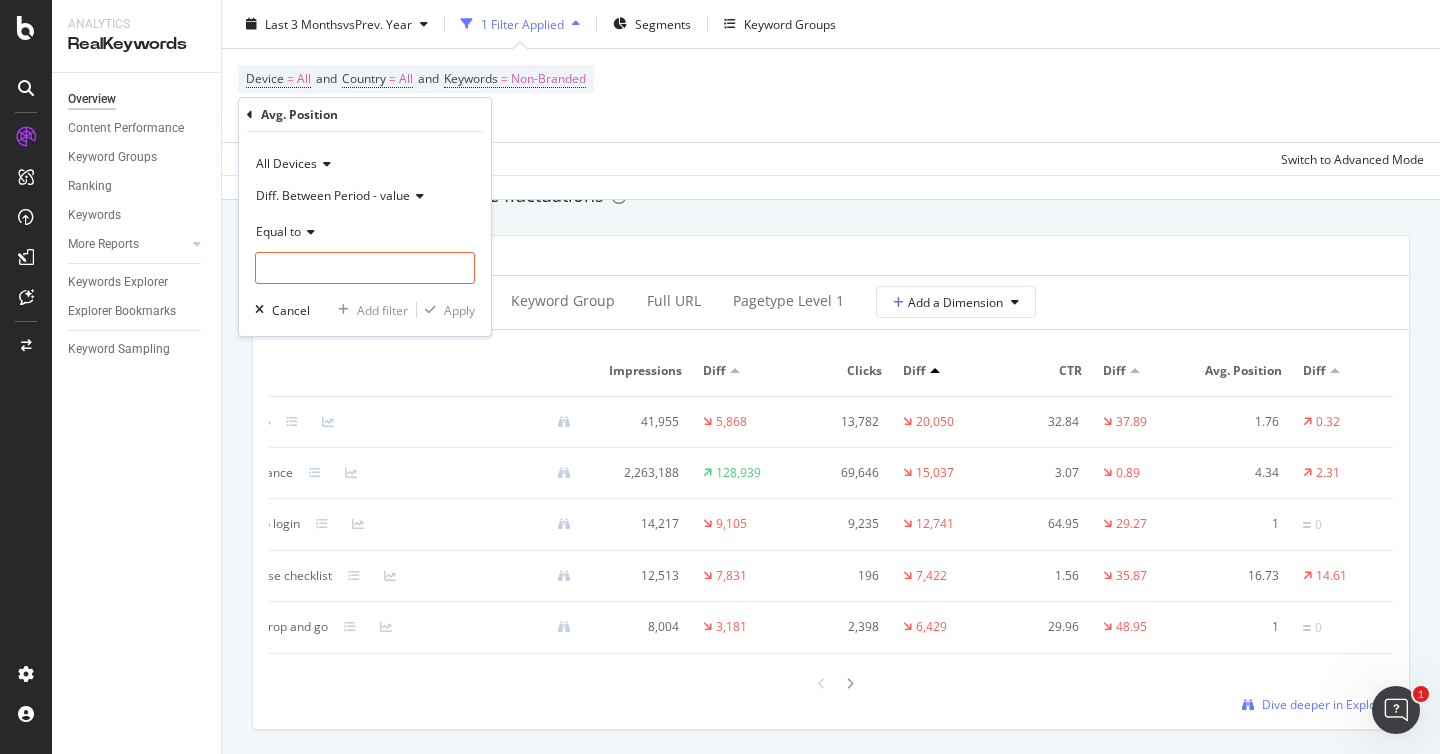 click at bounding box center (308, 232) 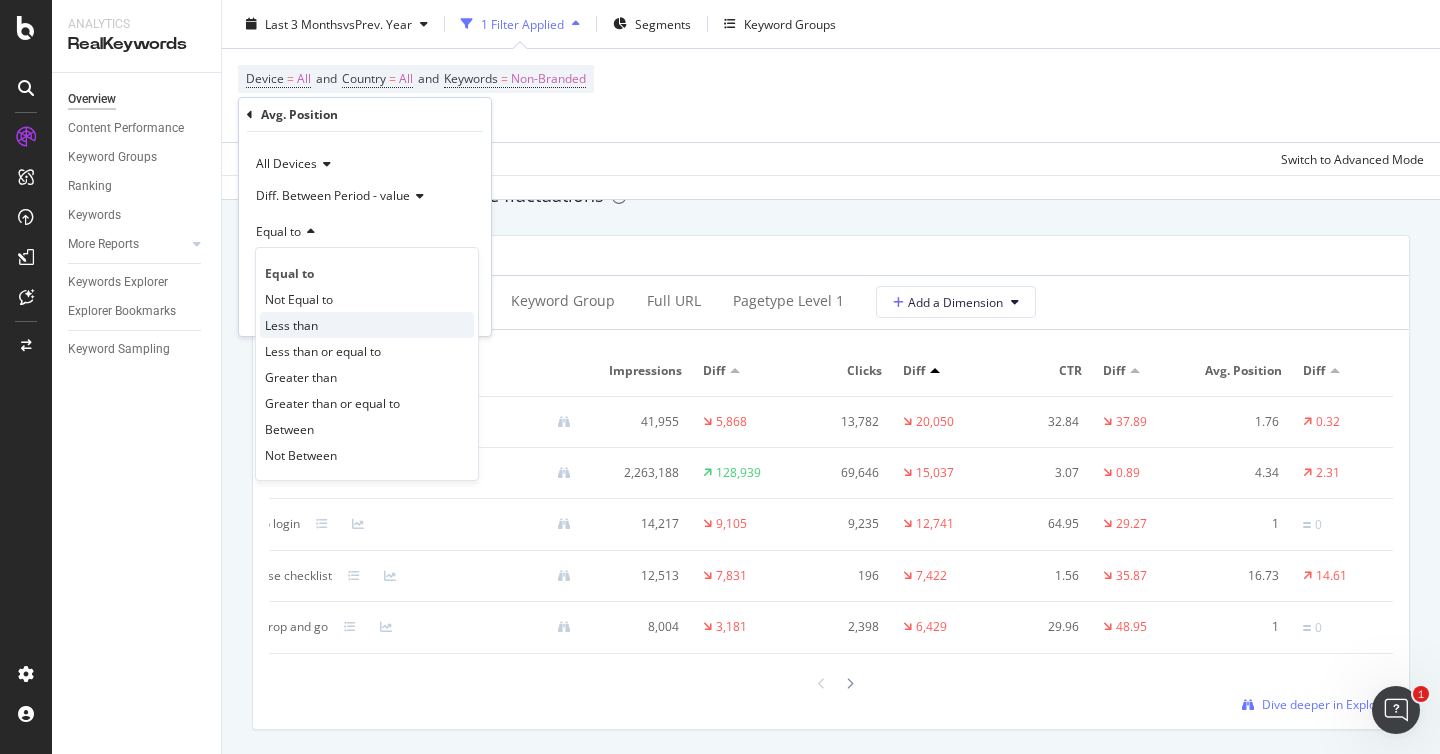 click on "Less than" at bounding box center (291, 325) 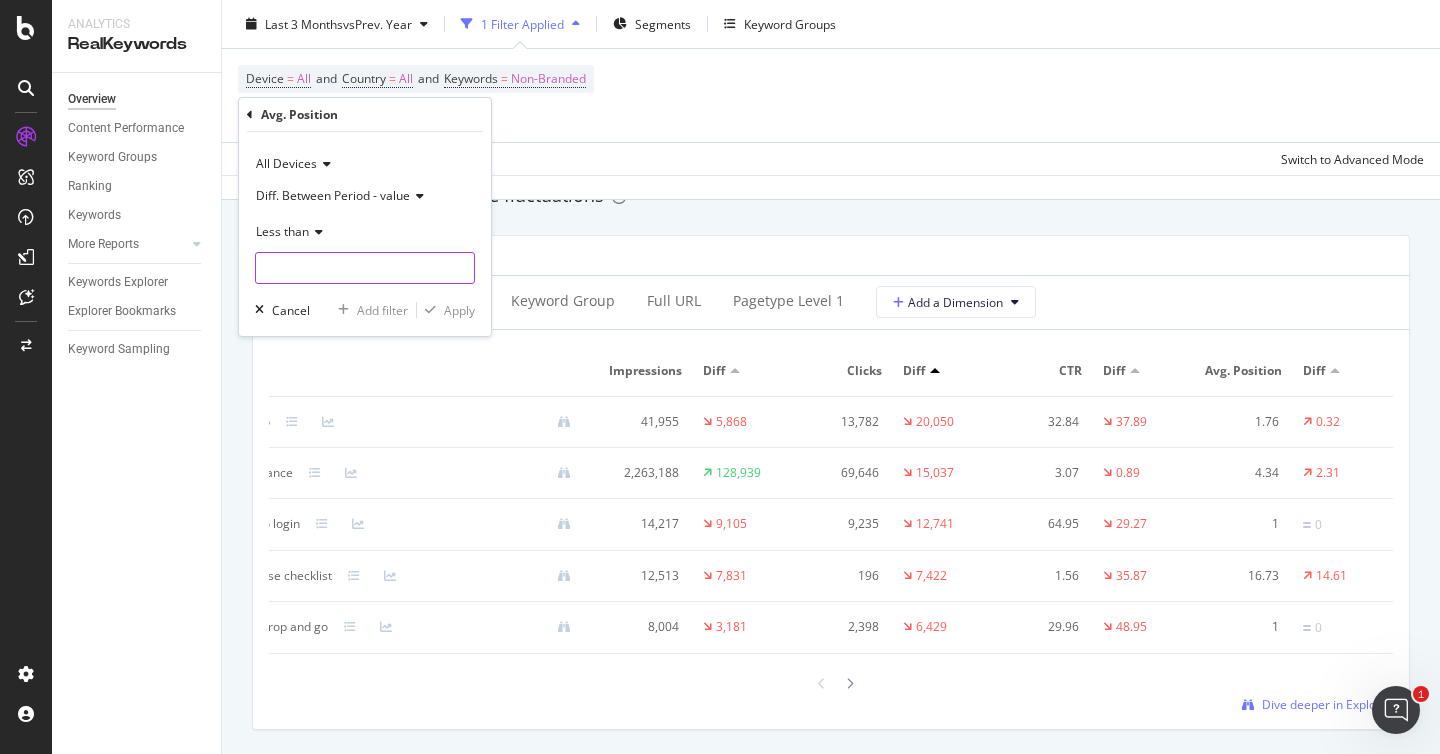 click at bounding box center [365, 268] 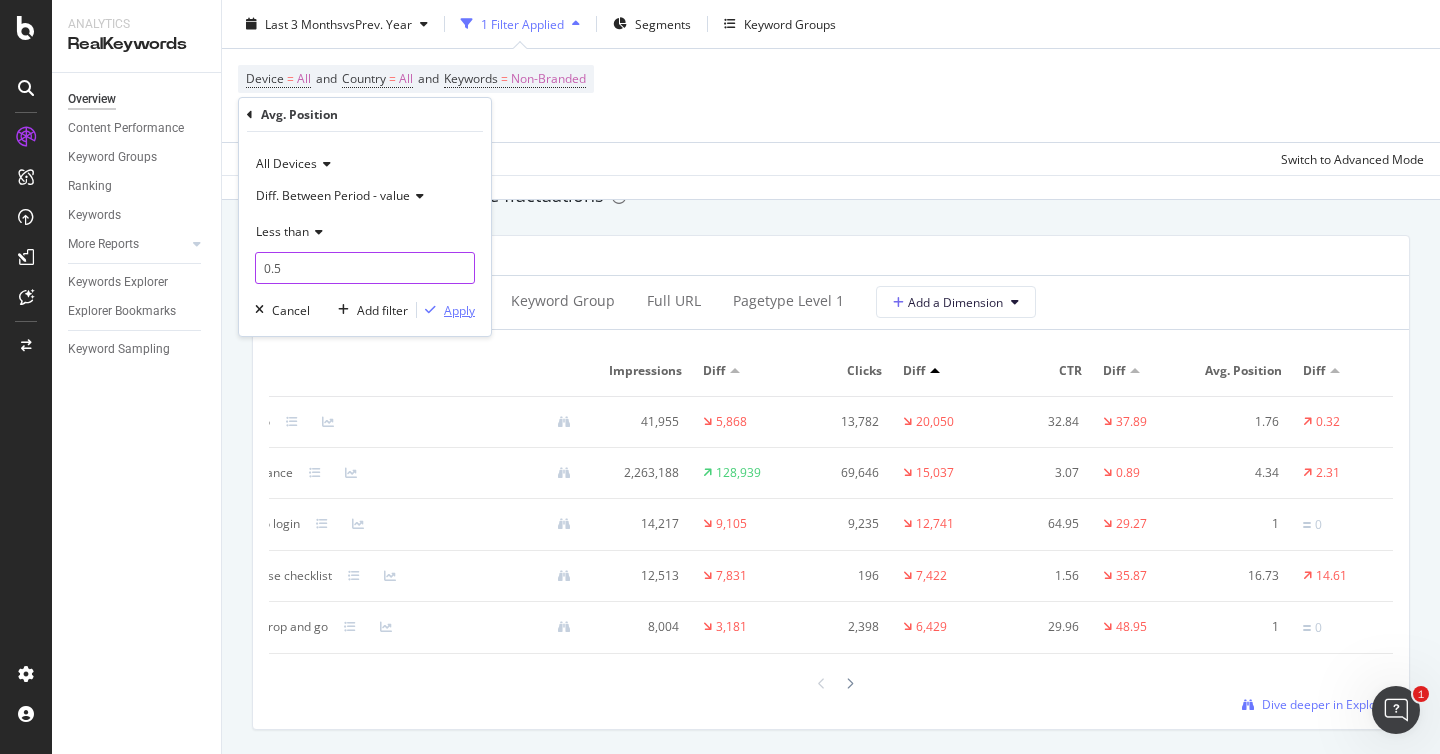 type on "0.5" 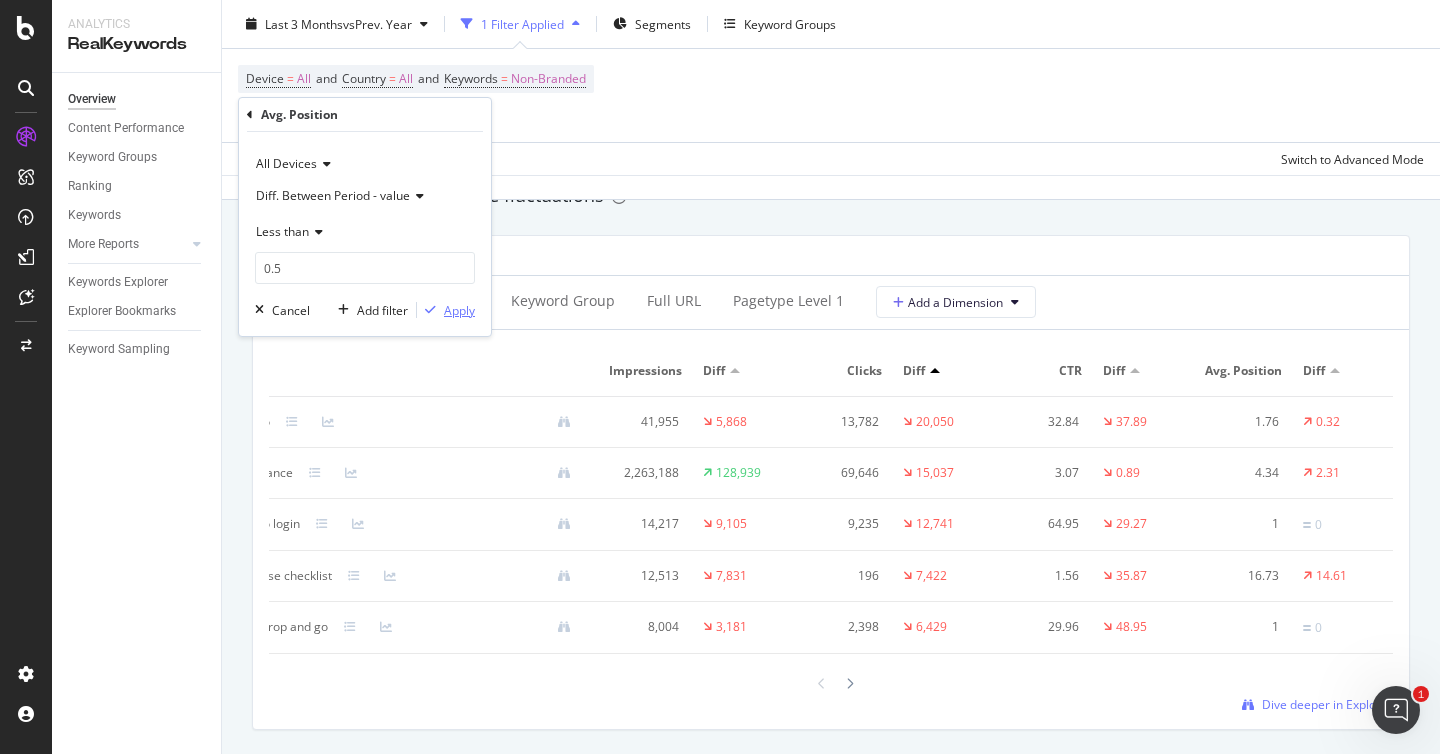 click on "Apply" at bounding box center [459, 310] 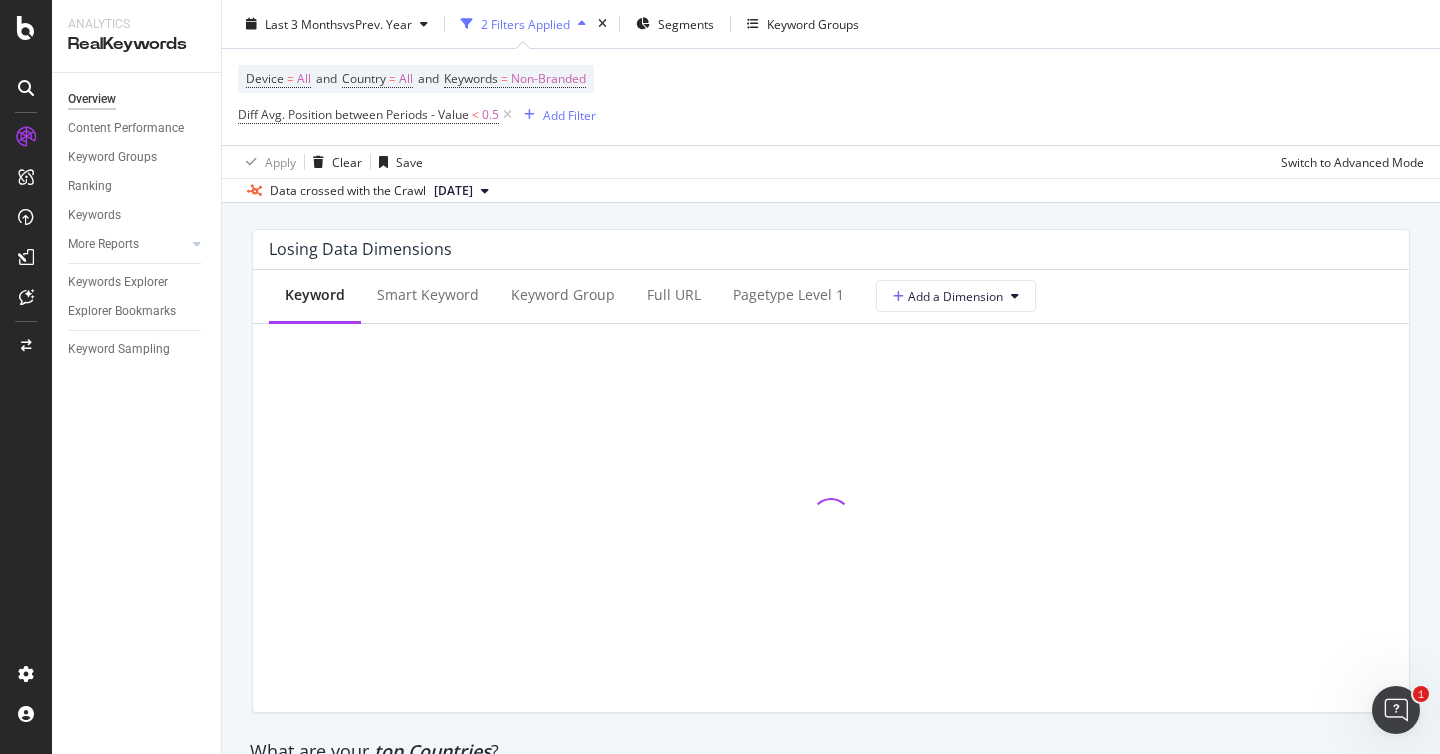 scroll, scrollTop: 2348, scrollLeft: 0, axis: vertical 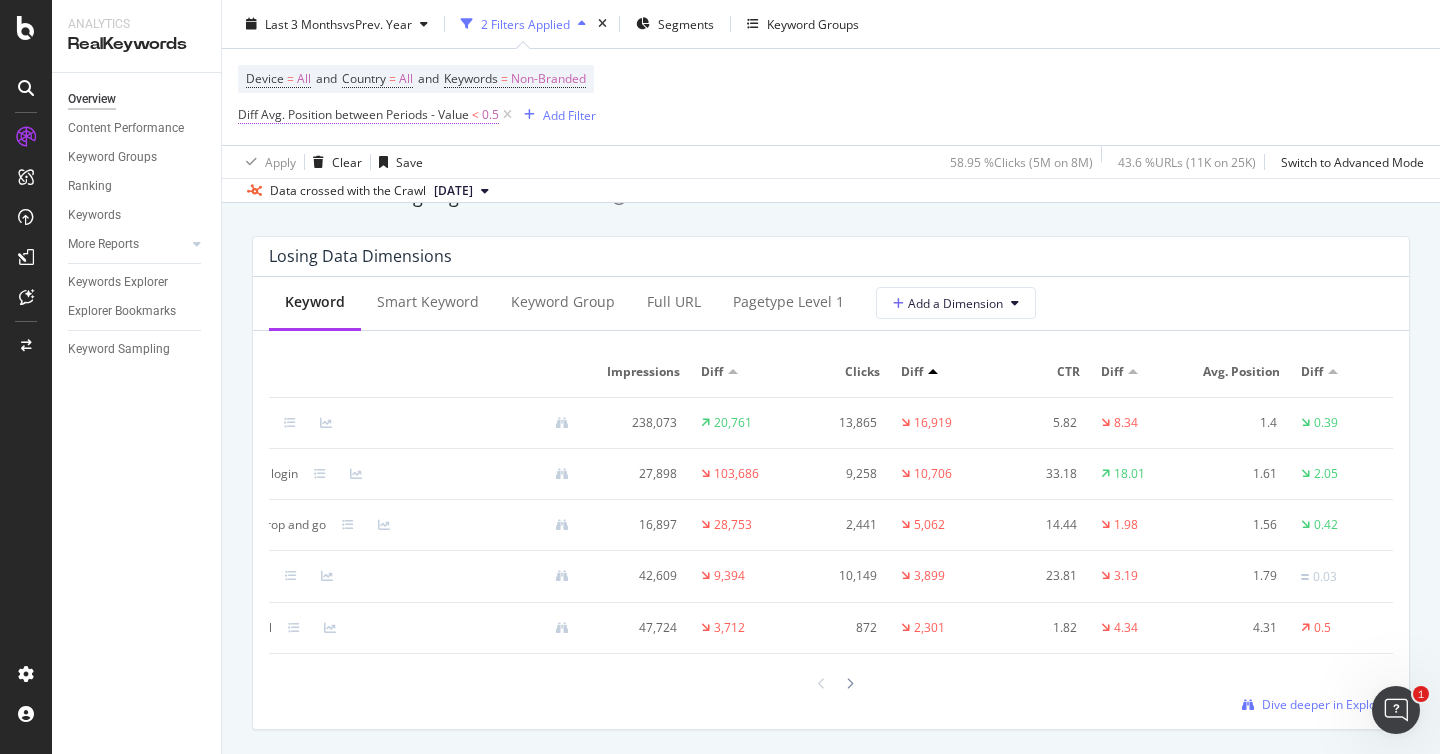 click on "Diff Avg. Position between Periods - Value" at bounding box center (353, 114) 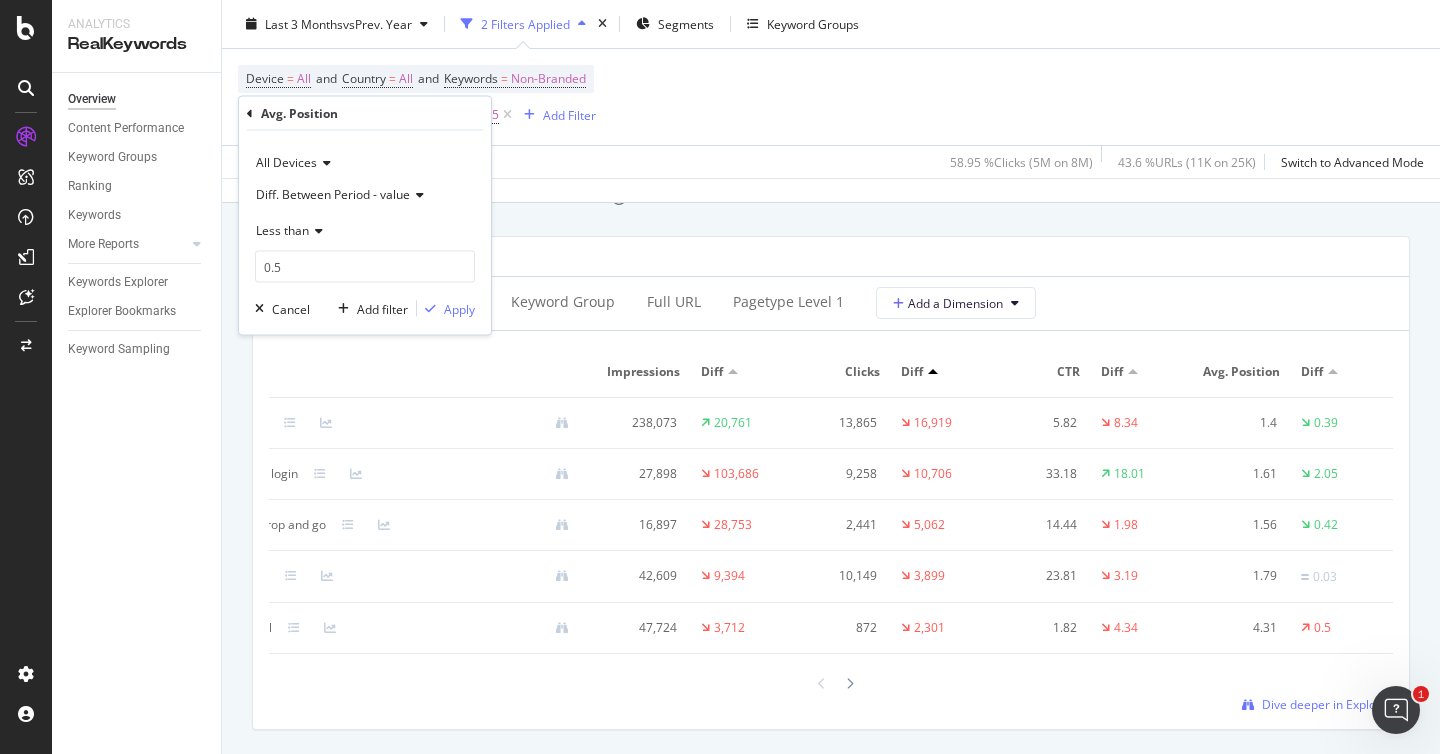 click at bounding box center (316, 231) 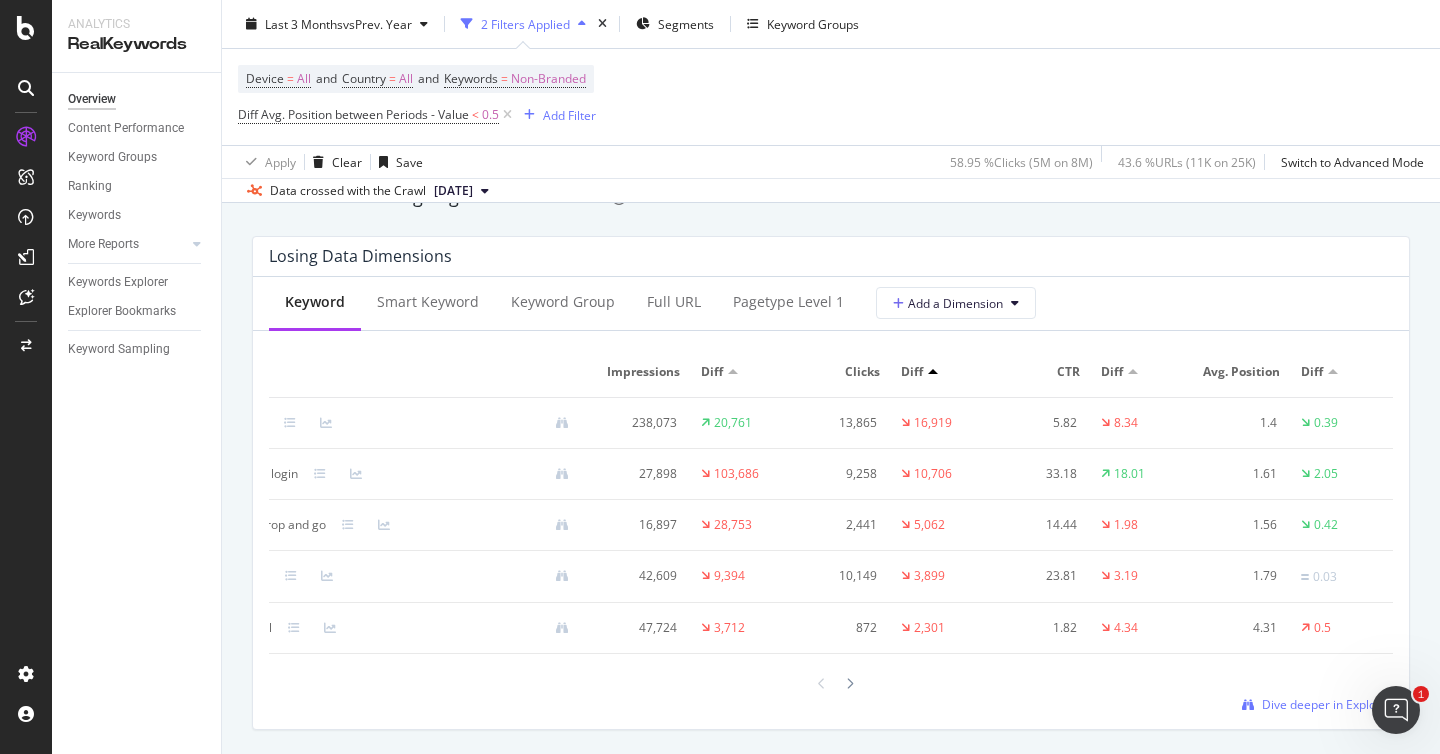 click on "Device   =     All  and  Country   =     All  and  Keywords   =     Non-Branded Diff Avg. Position between Periods - Value   <     0.5 Add Filter" at bounding box center (831, 97) 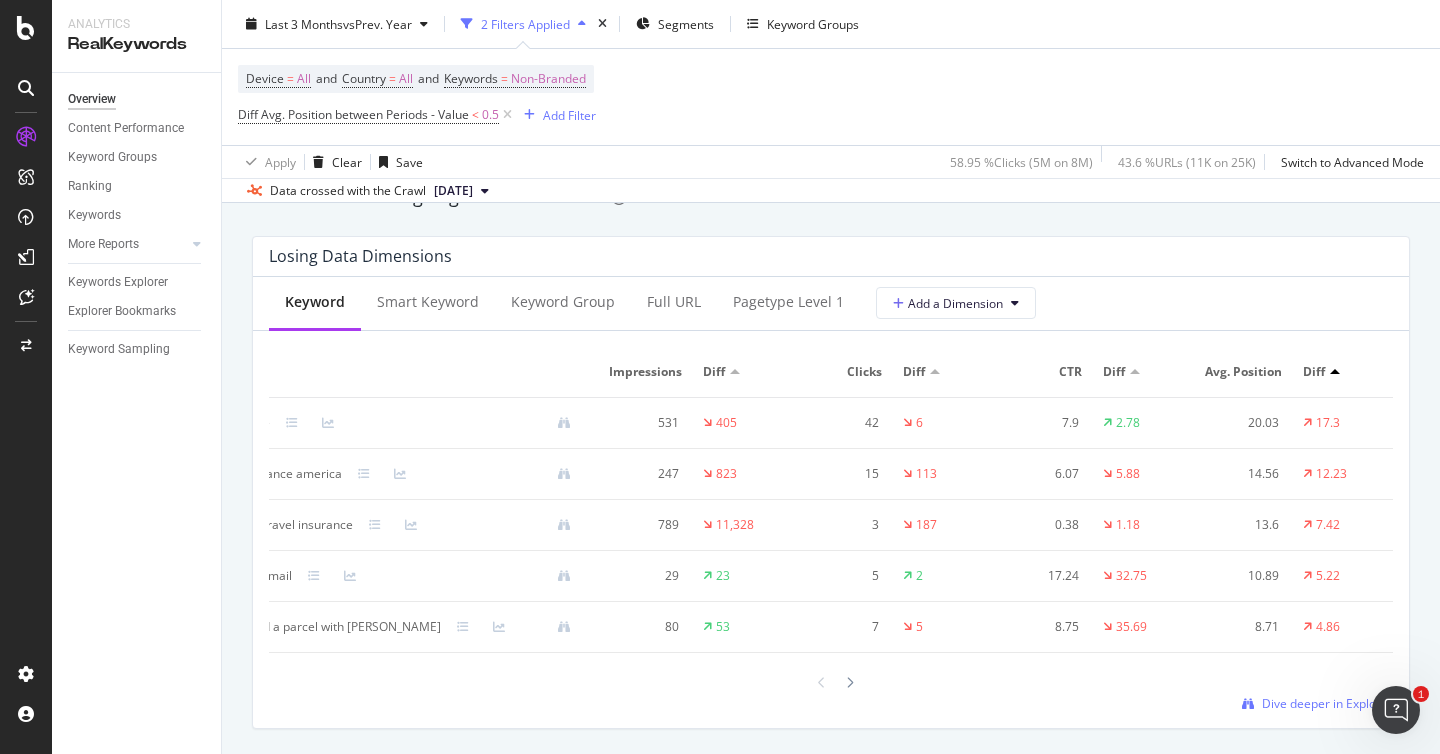 scroll, scrollTop: 0, scrollLeft: 75, axis: horizontal 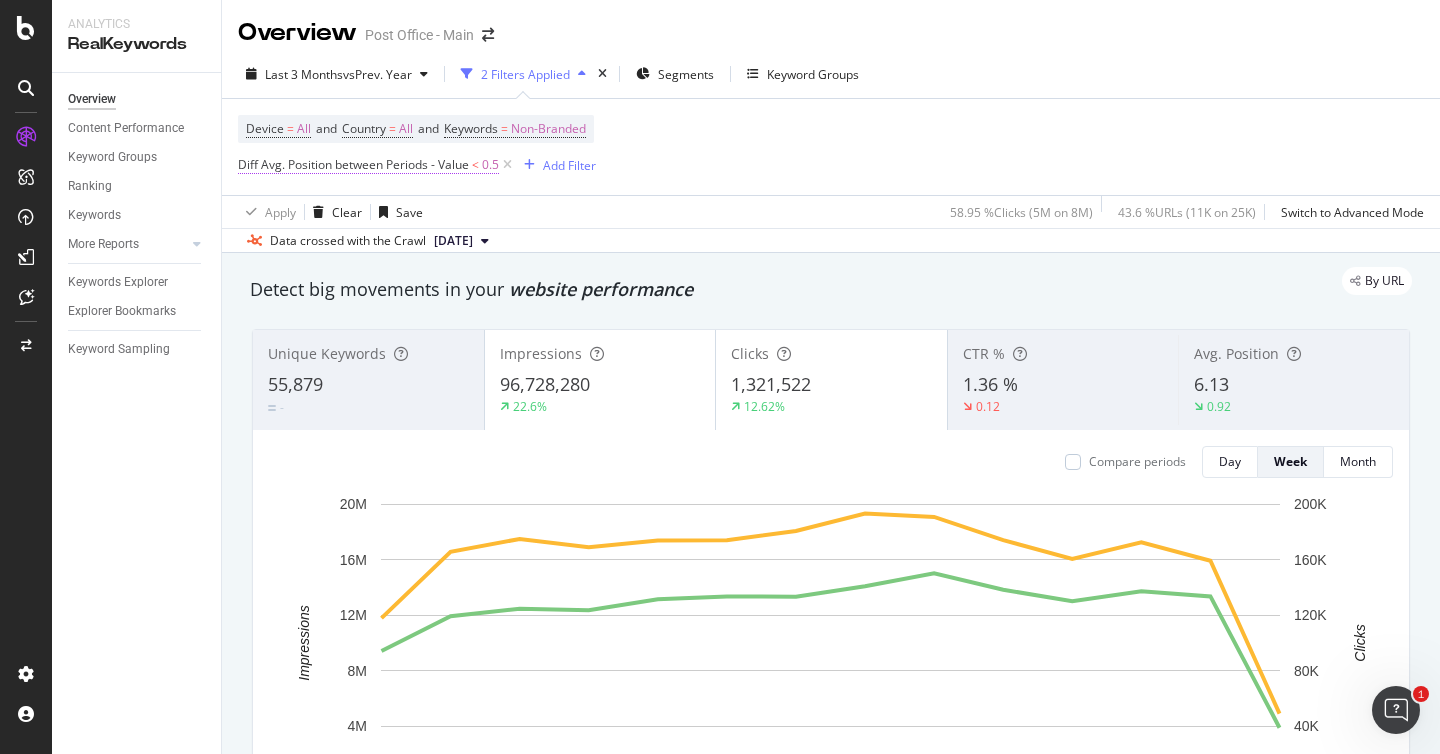 click on "Diff Avg. Position between Periods - Value" at bounding box center [353, 164] 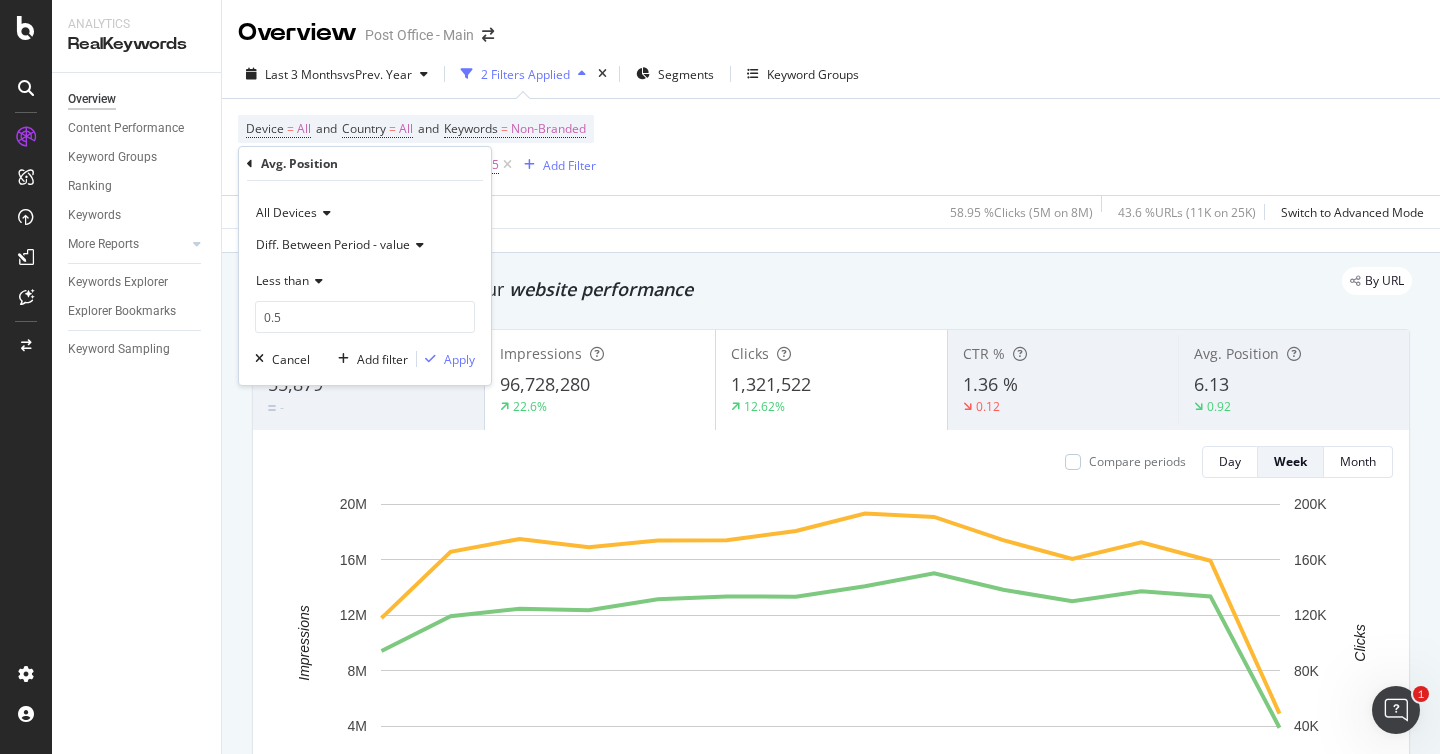 click on "Diff. Between Period - value" at bounding box center [333, 244] 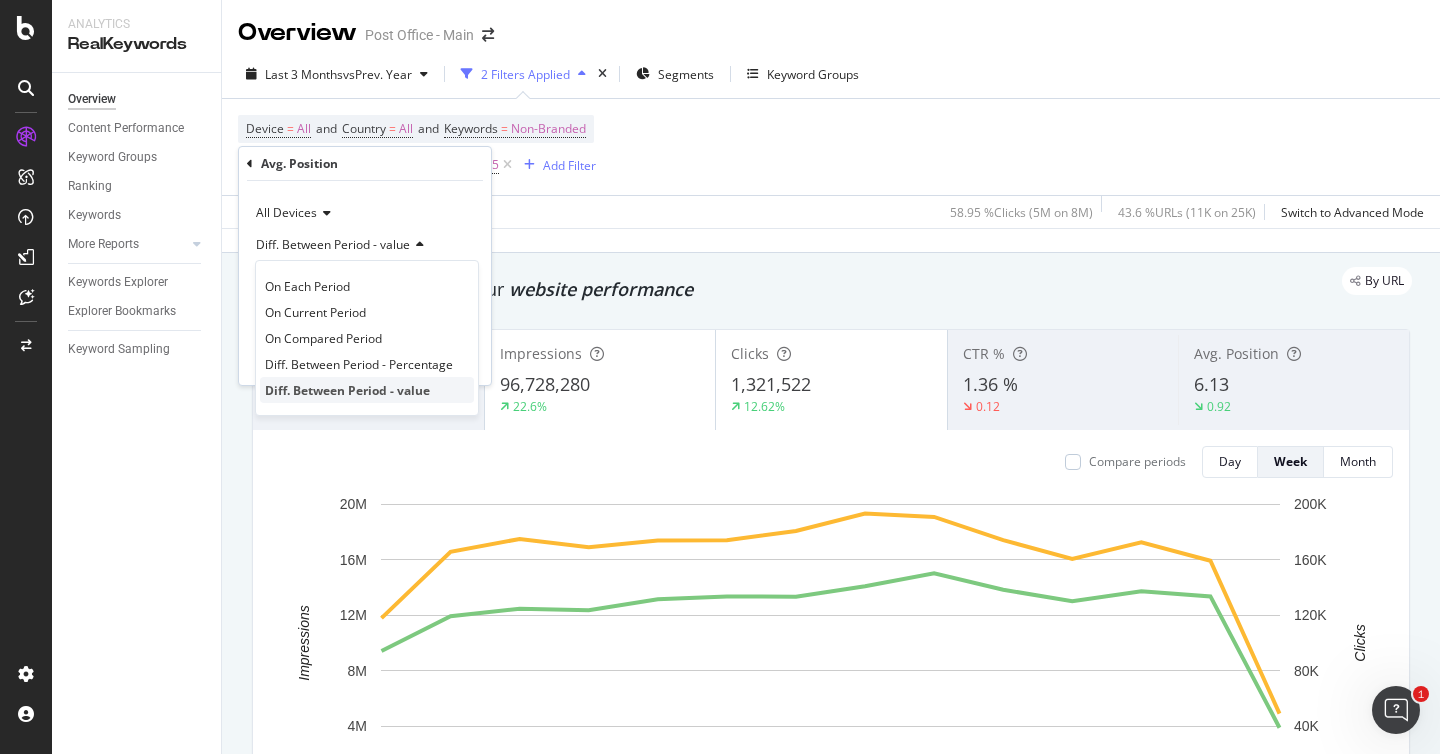 click on "Diff. Between Period - value" at bounding box center (347, 390) 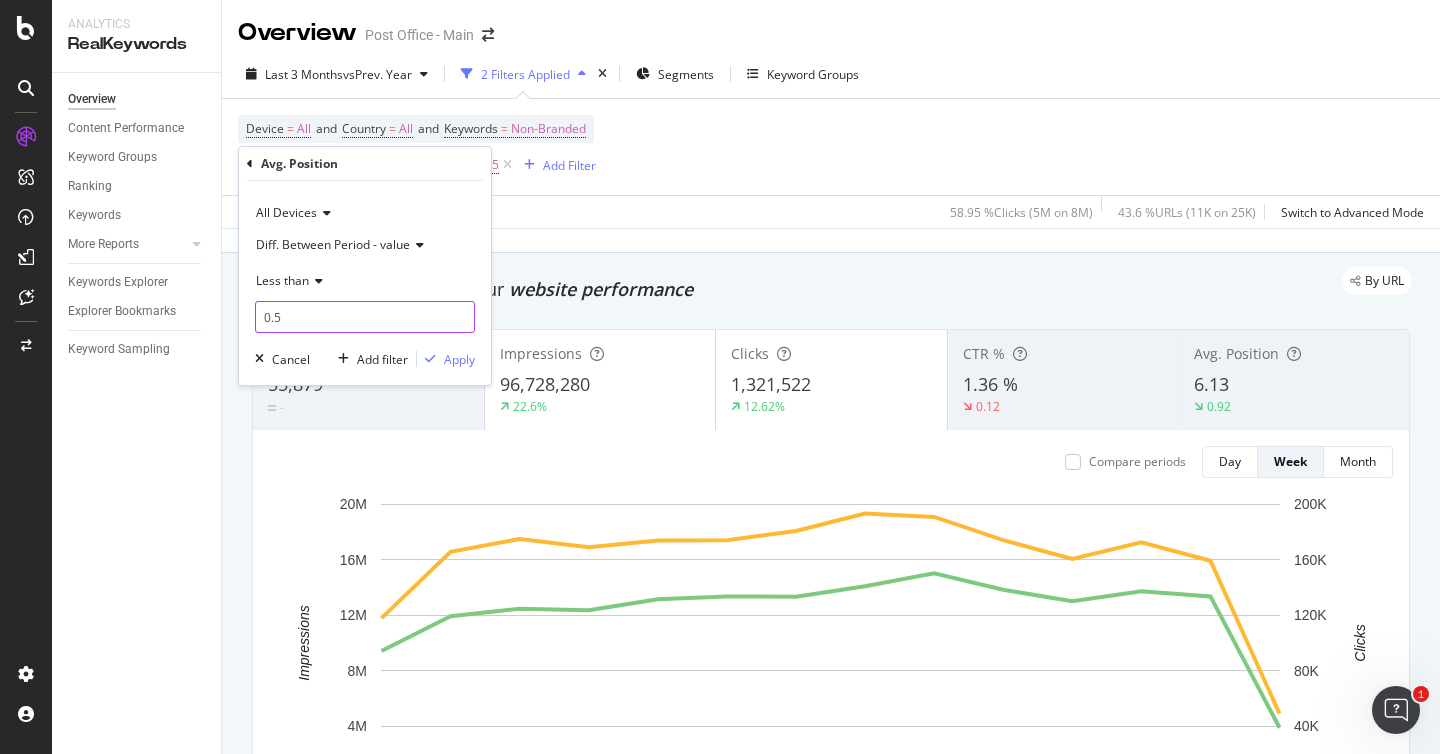 click on "0.5" at bounding box center (365, 317) 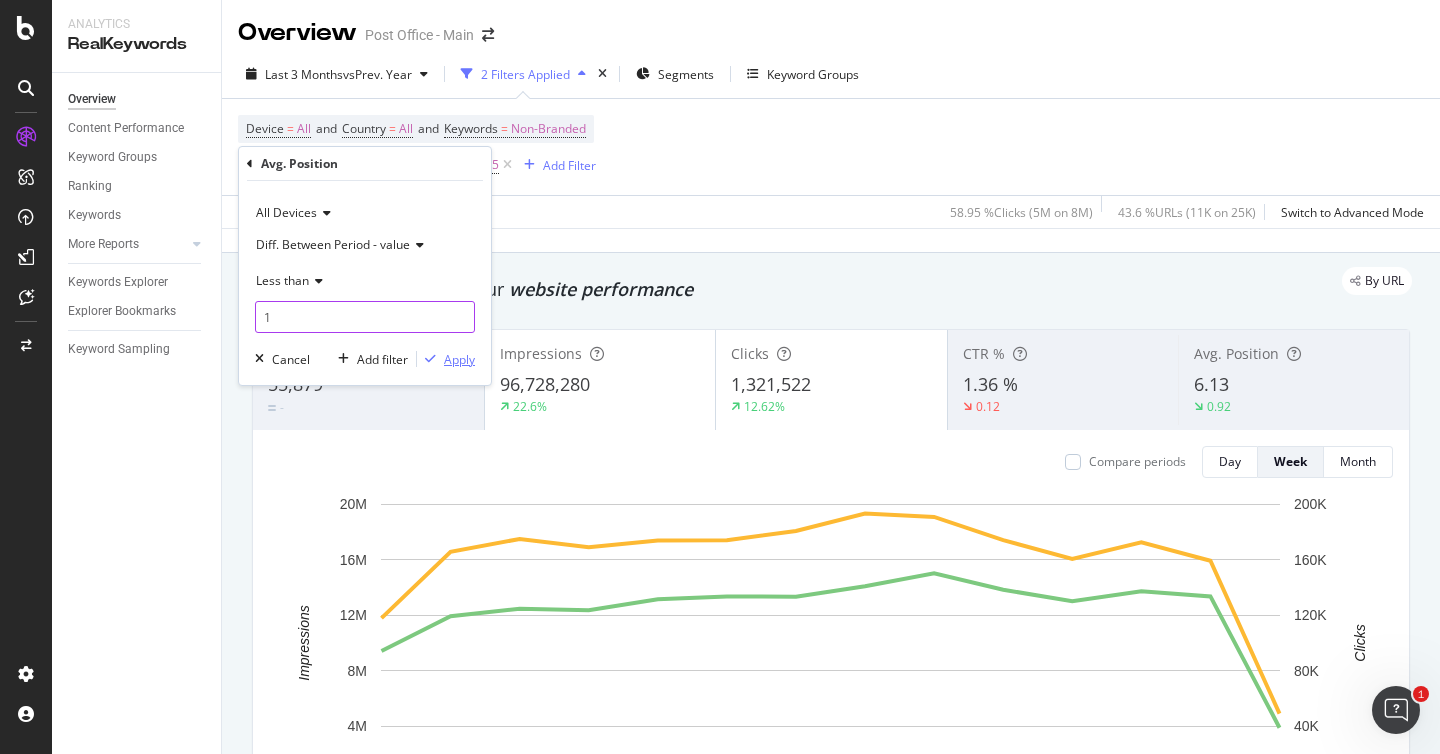 type on "1" 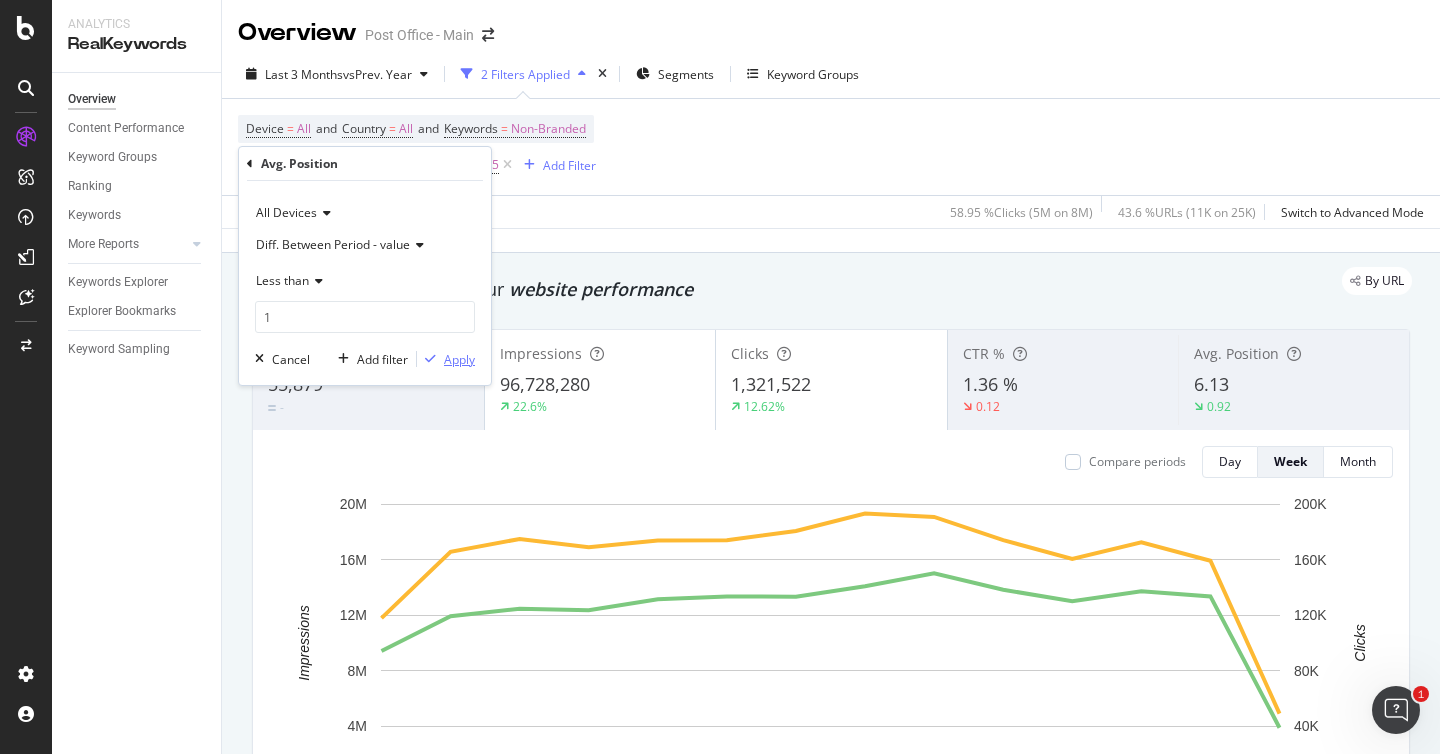 click on "Apply" at bounding box center (446, 359) 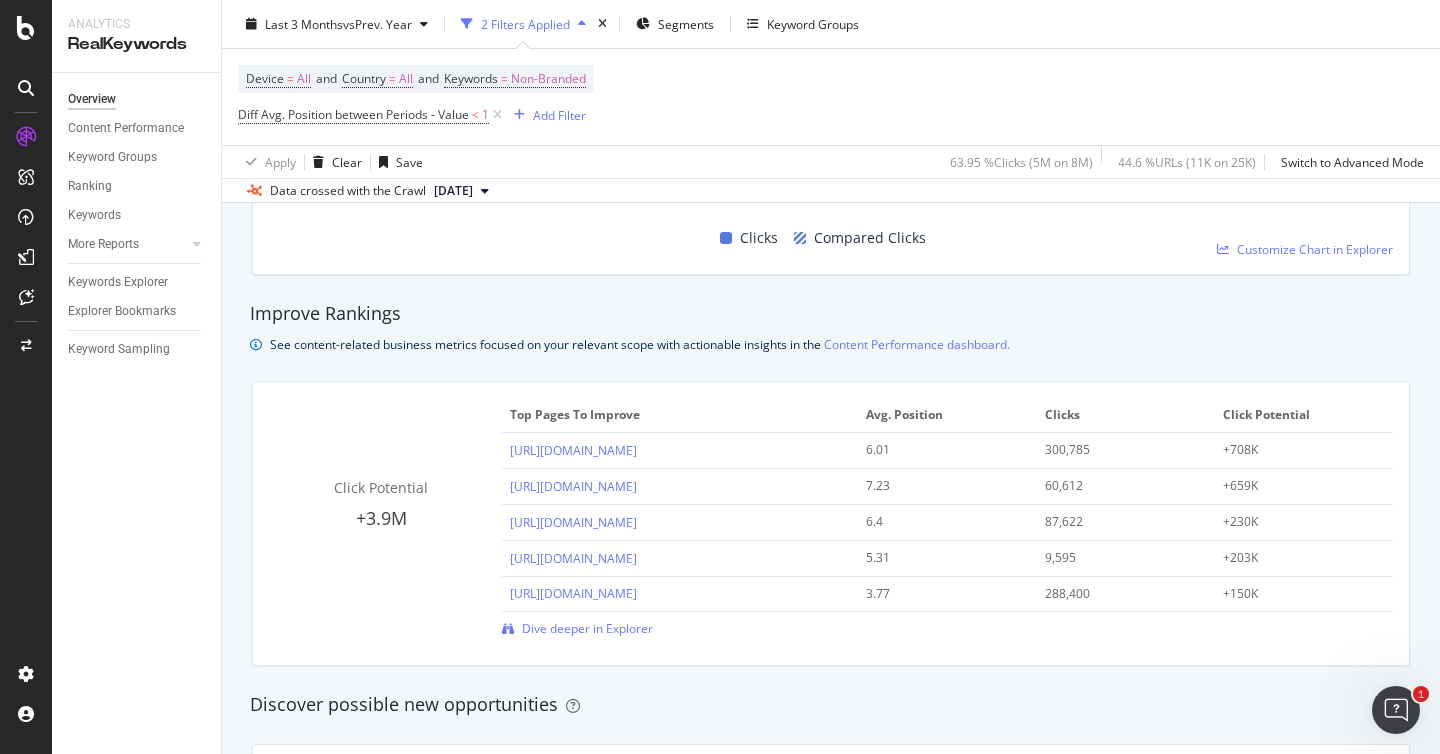 scroll, scrollTop: 1813, scrollLeft: 0, axis: vertical 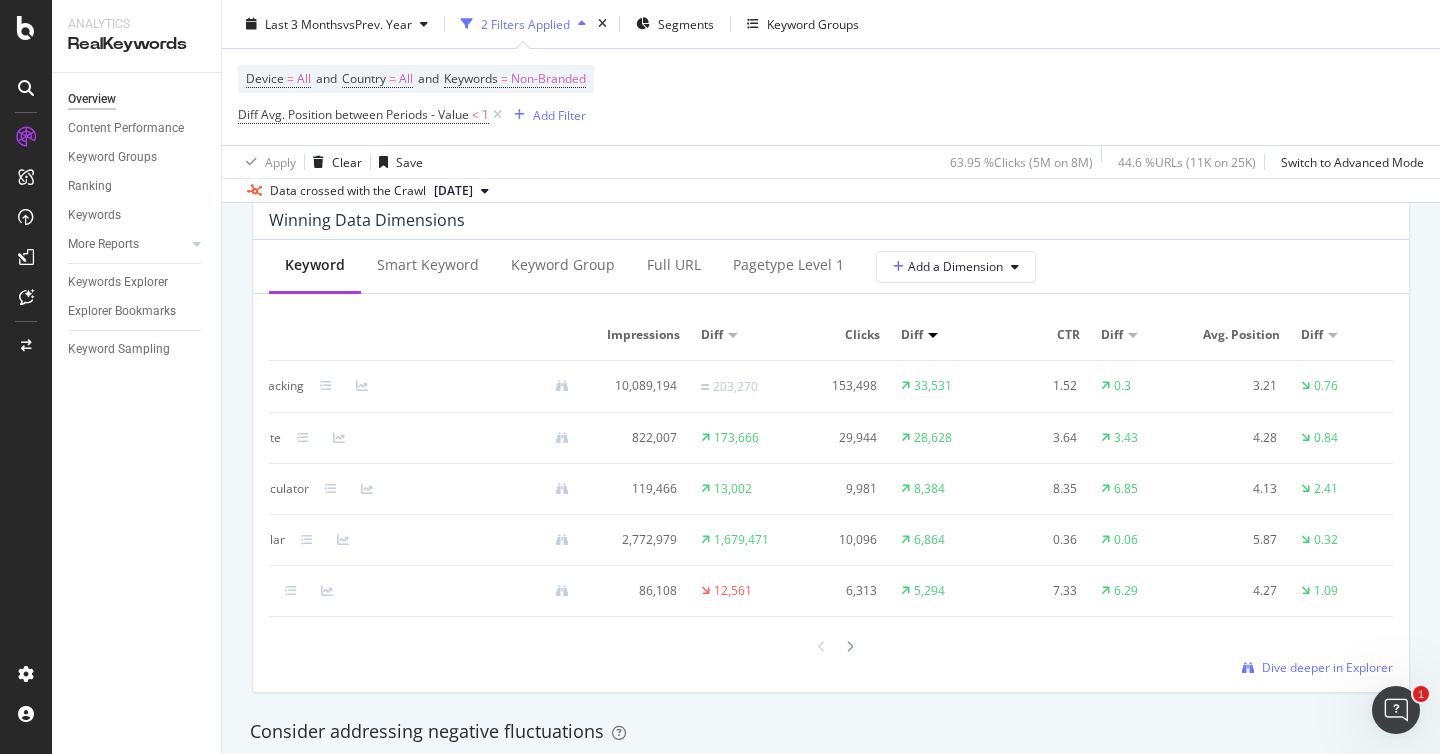 click on "Diff" at bounding box center (1314, 335) 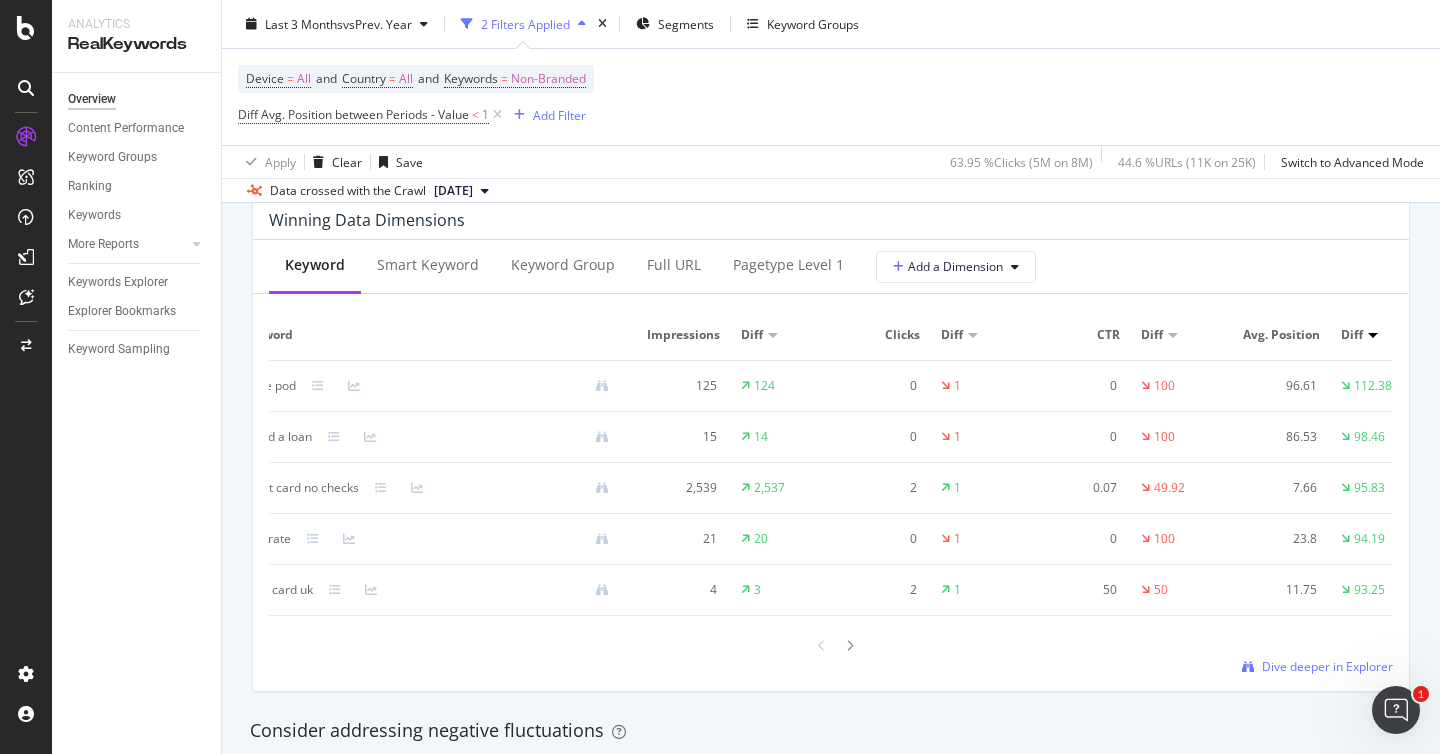 scroll, scrollTop: 0, scrollLeft: 29, axis: horizontal 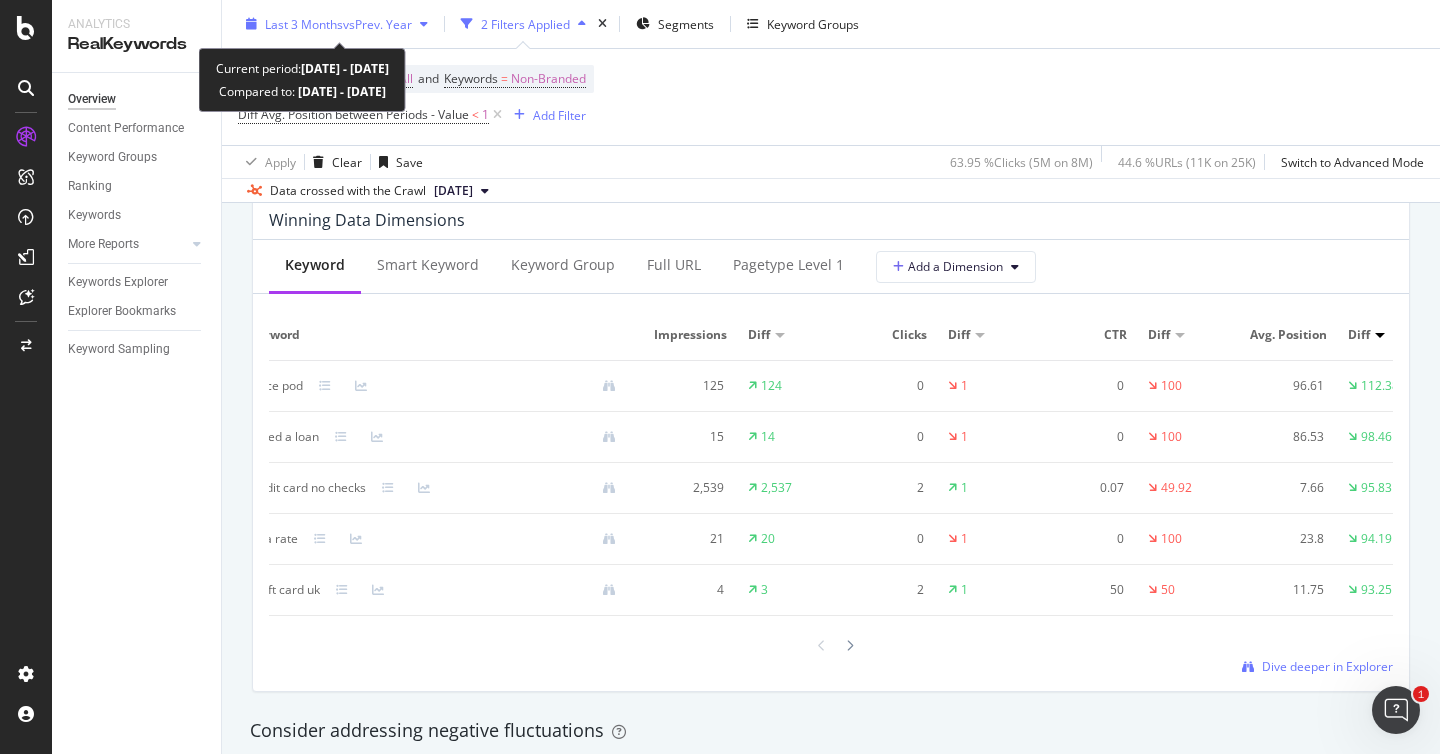 click on "Last 3 Months  vs  Prev. Year" at bounding box center [337, 24] 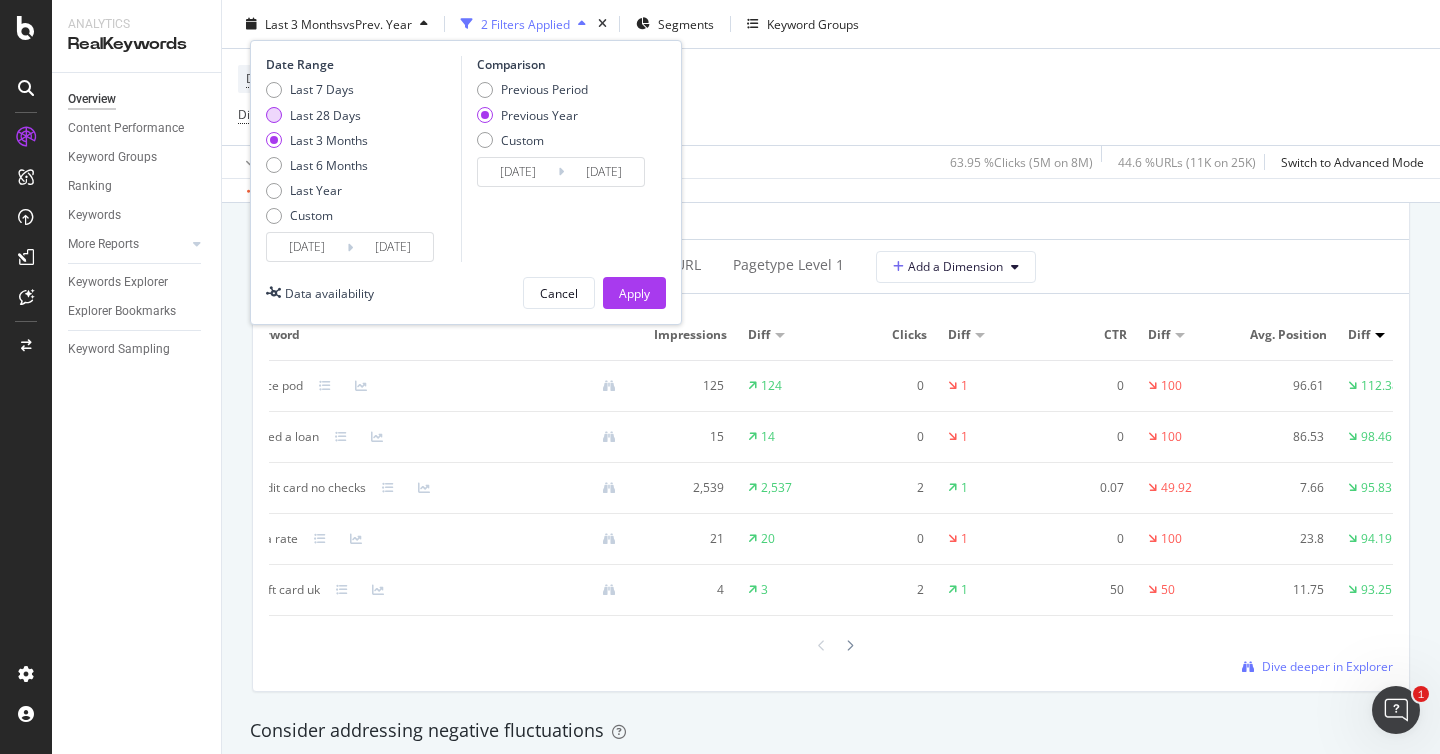 click on "Last 28 Days" at bounding box center [325, 114] 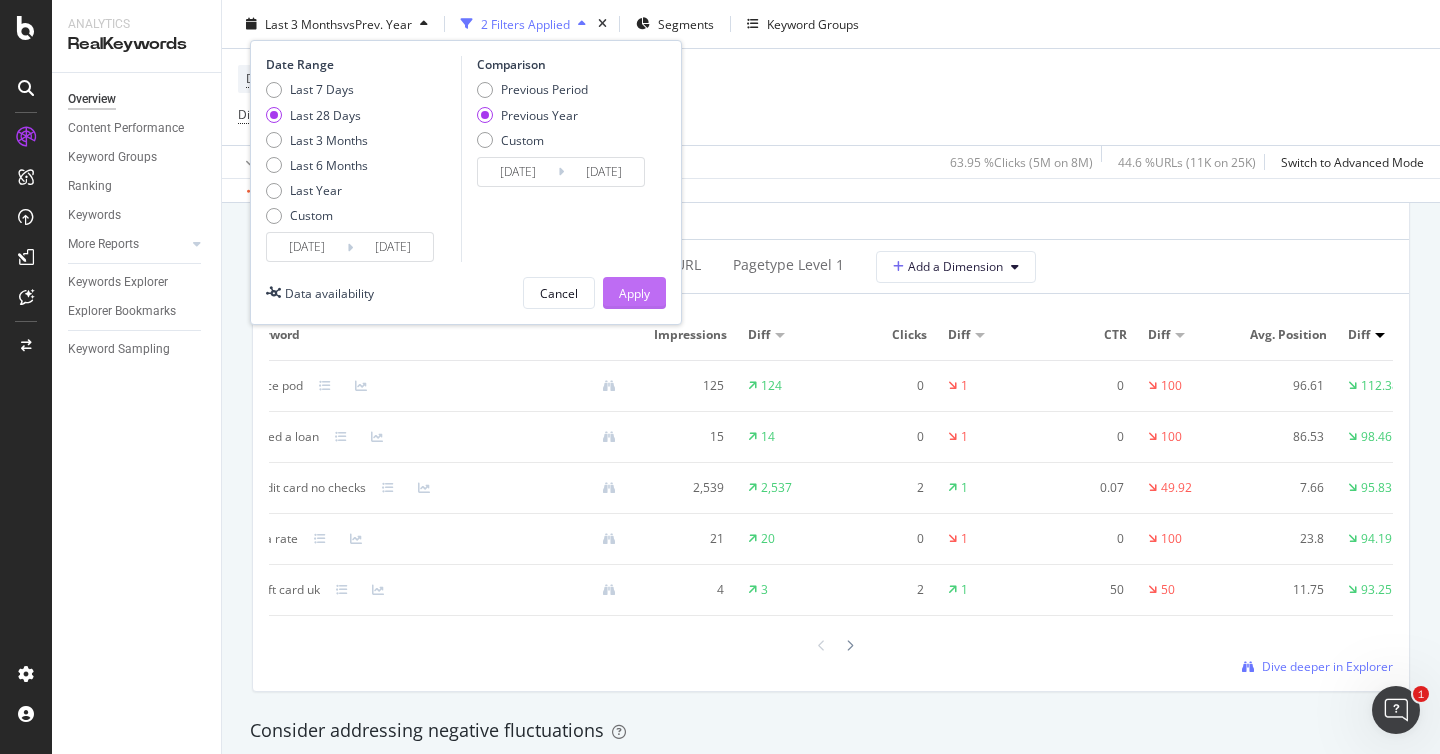 click on "Apply" at bounding box center (634, 292) 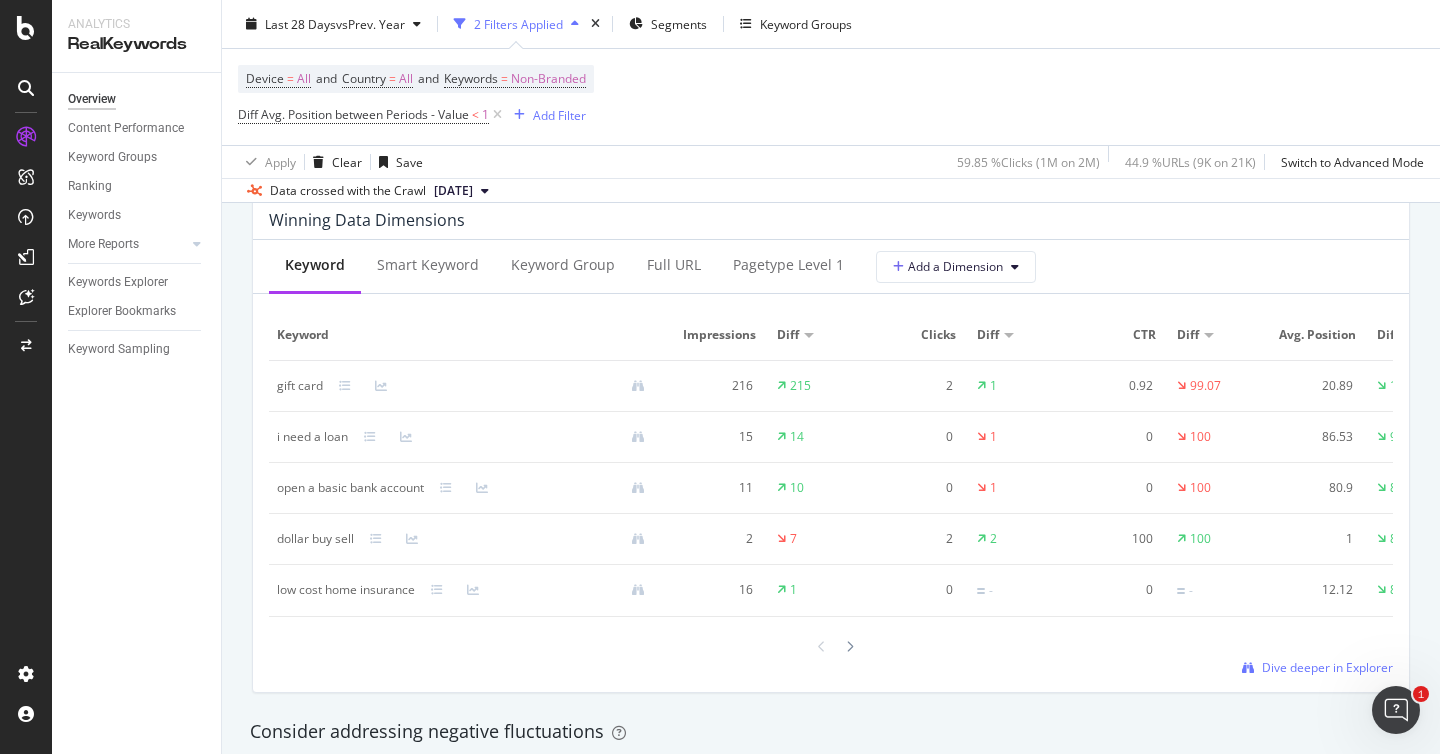 scroll, scrollTop: 0, scrollLeft: 76, axis: horizontal 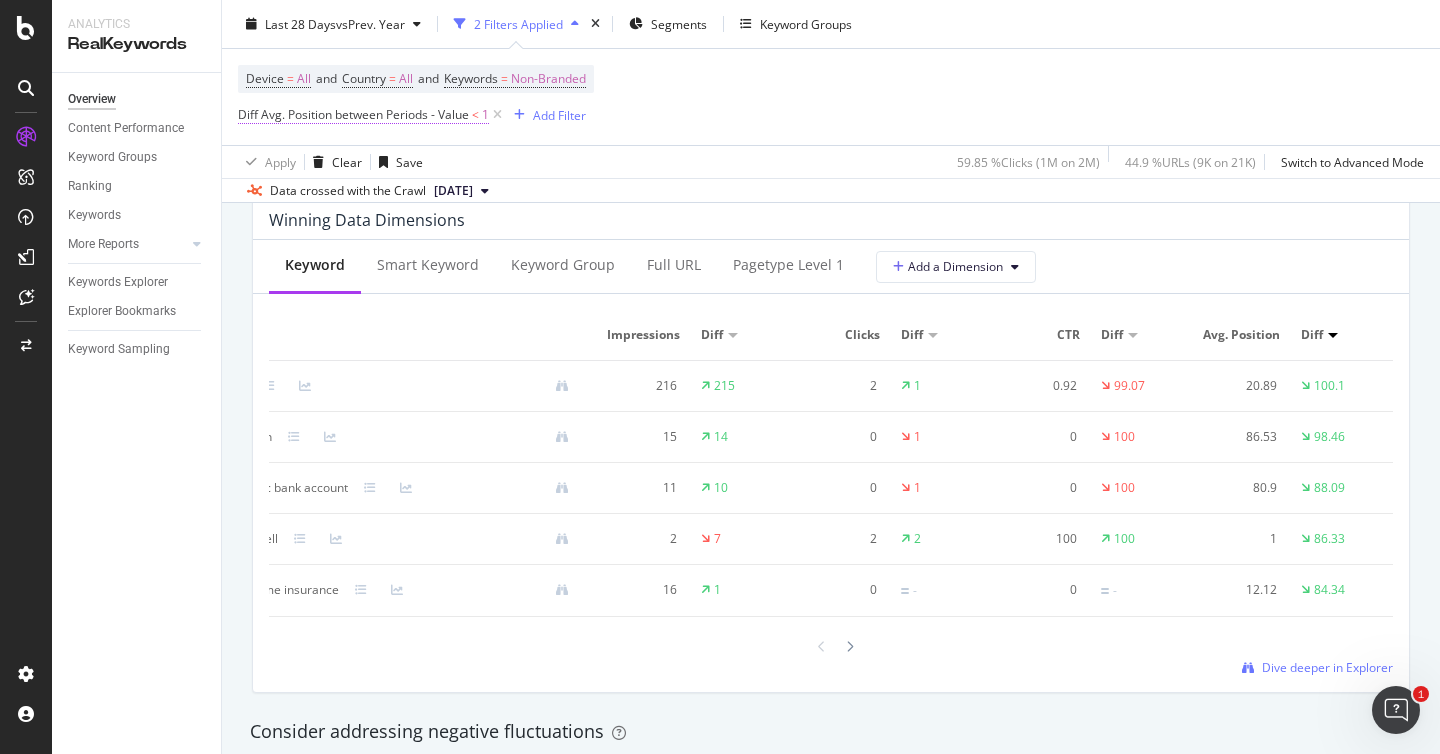 click on "Diff Avg. Position between Periods - Value" at bounding box center [353, 114] 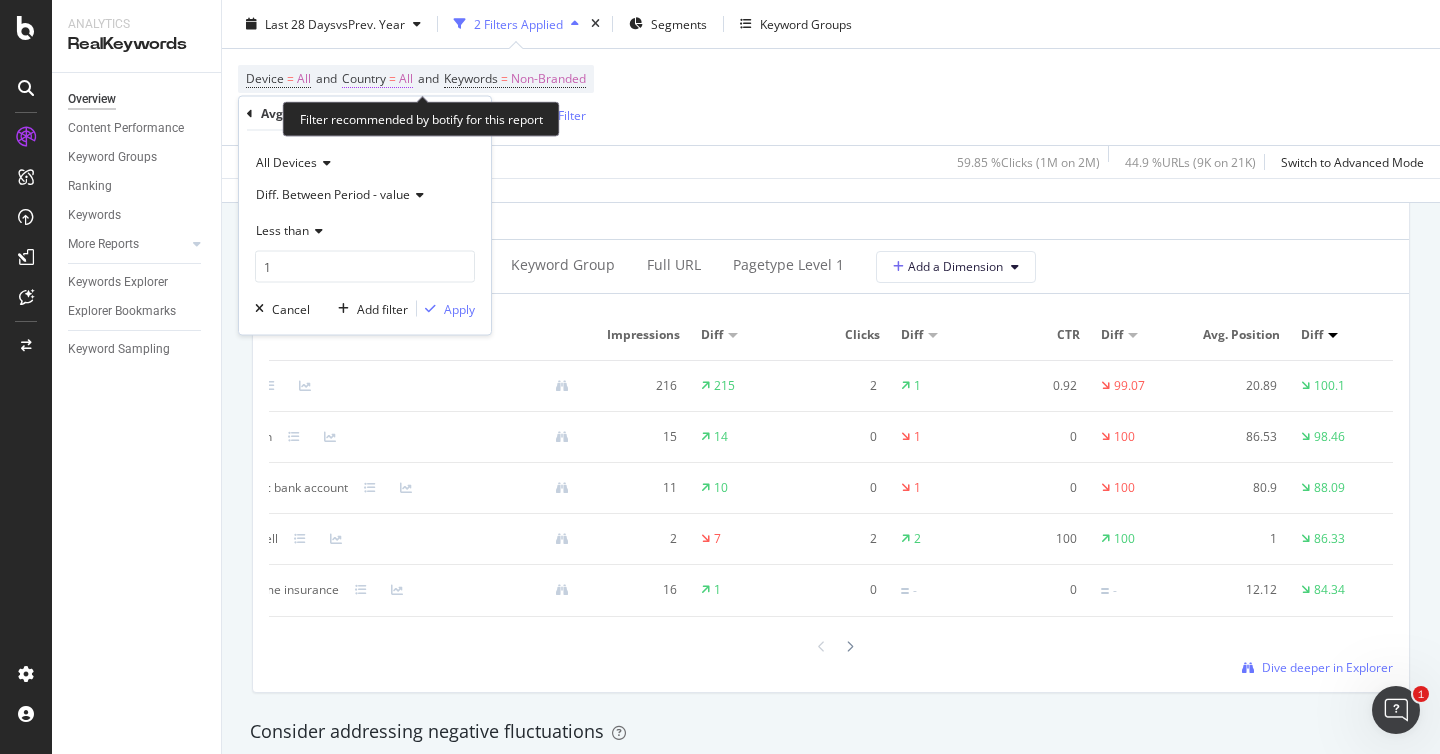 click on "Country" at bounding box center (364, 78) 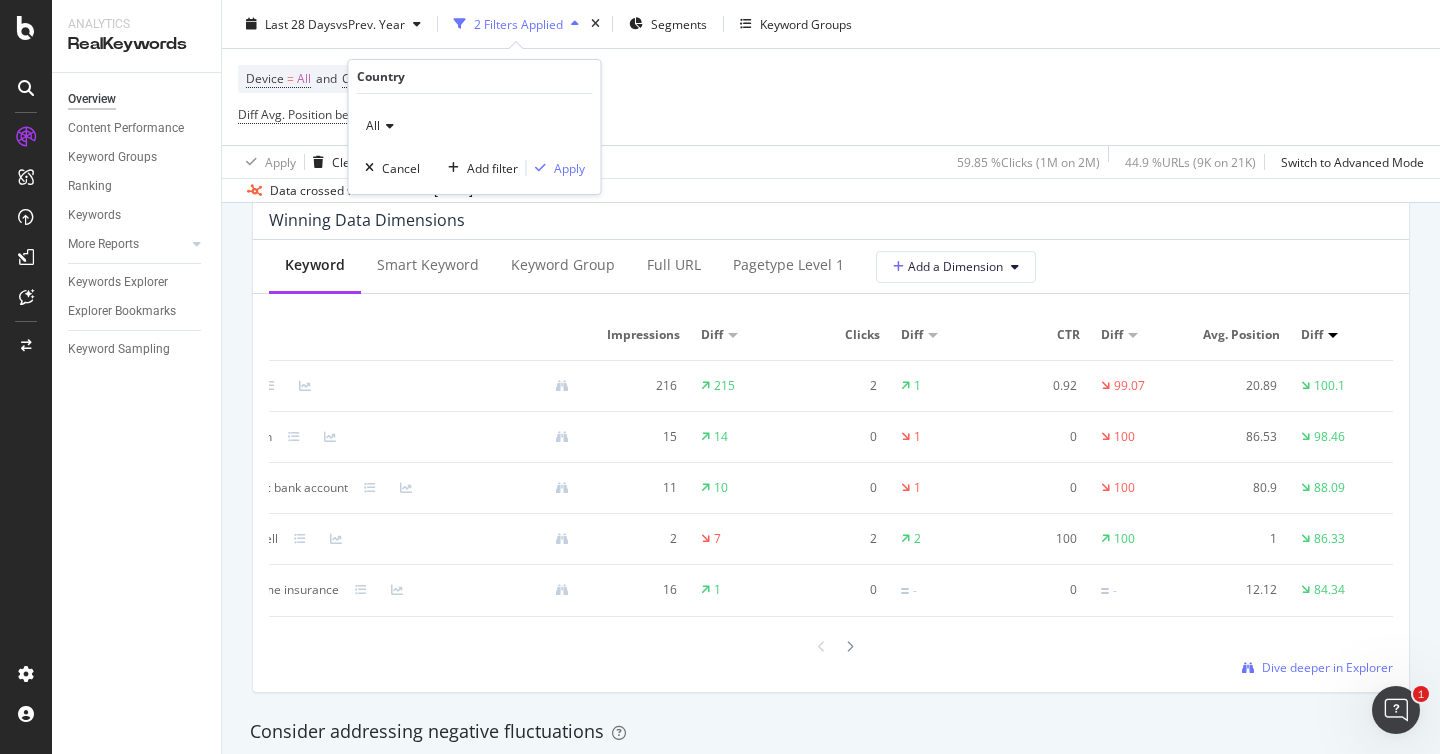 click on "All" at bounding box center (475, 126) 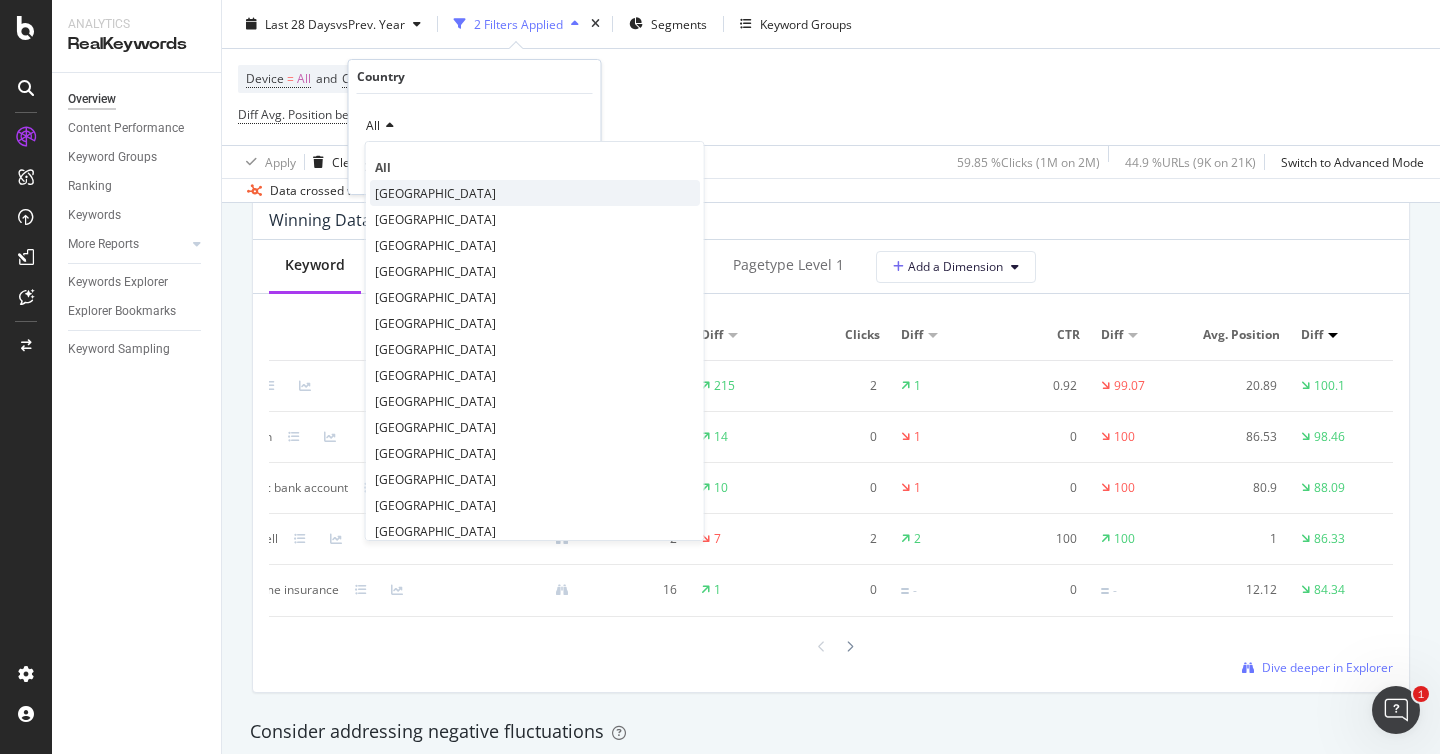 click on "[GEOGRAPHIC_DATA]" at bounding box center [435, 193] 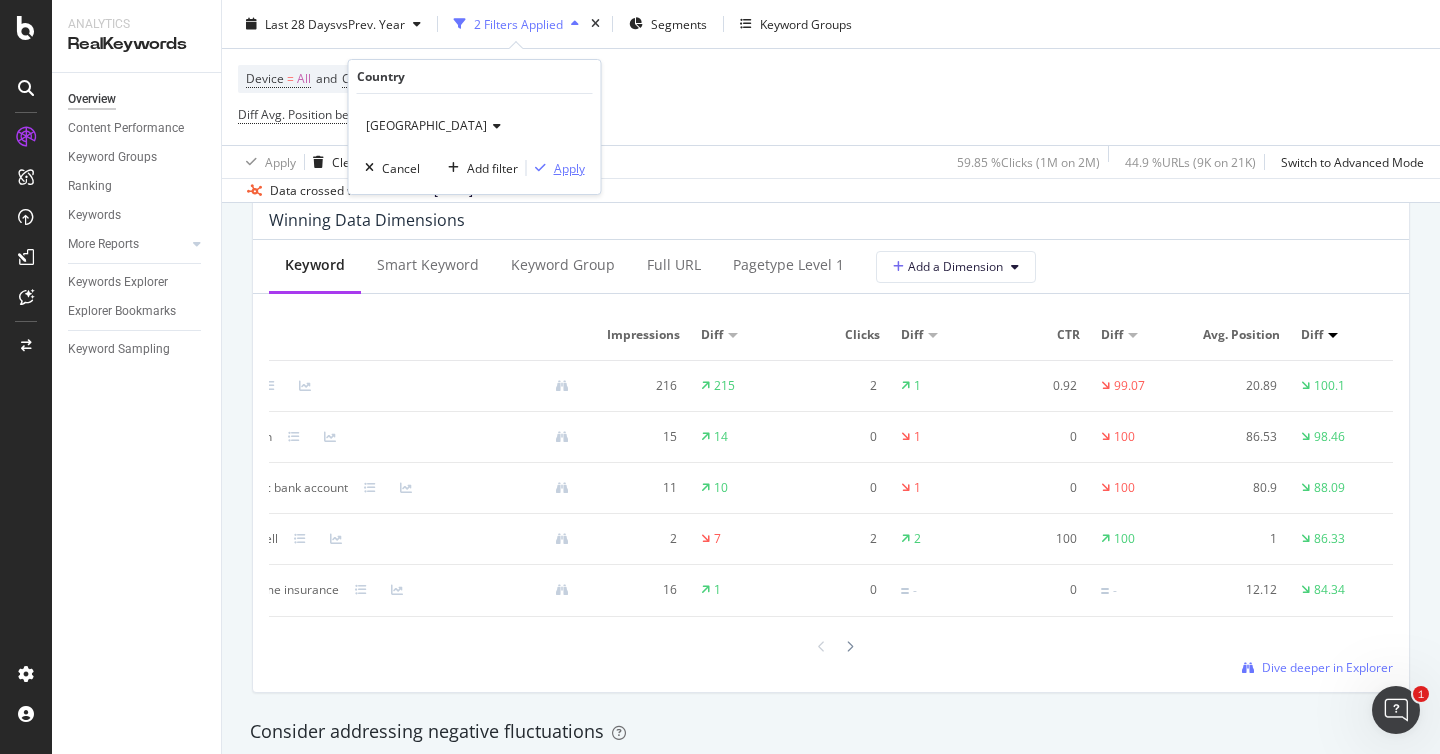 click on "Apply" at bounding box center (569, 168) 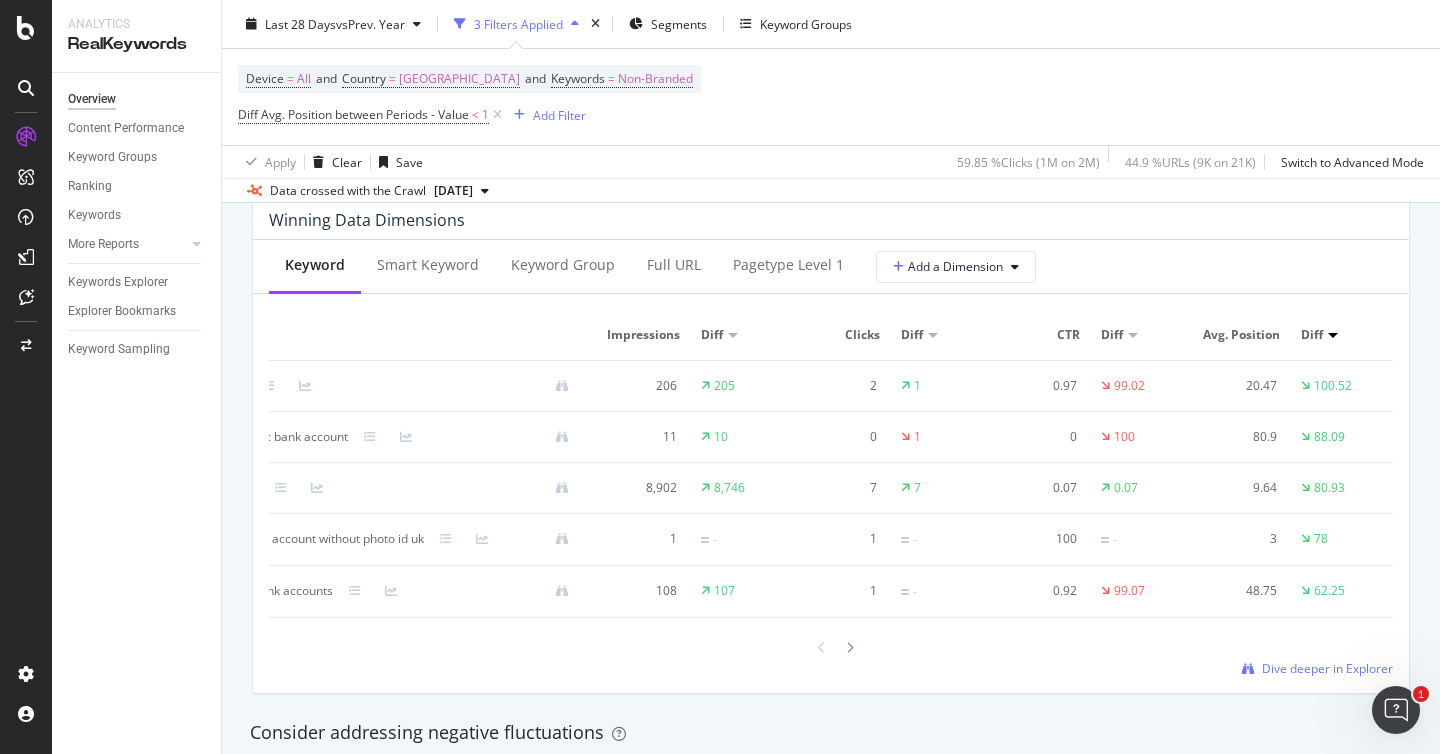 scroll, scrollTop: 0, scrollLeft: 0, axis: both 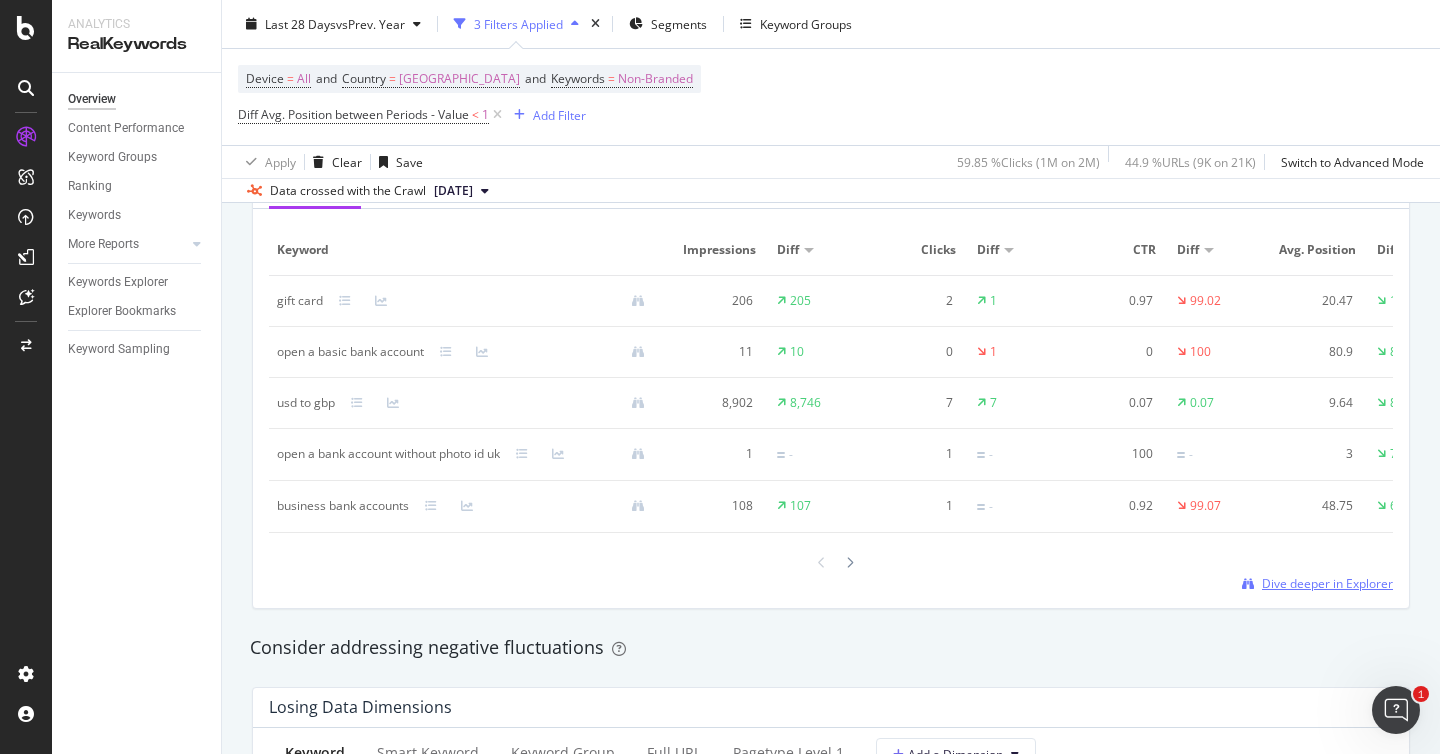 click on "Dive deeper in Explorer" at bounding box center [1327, 583] 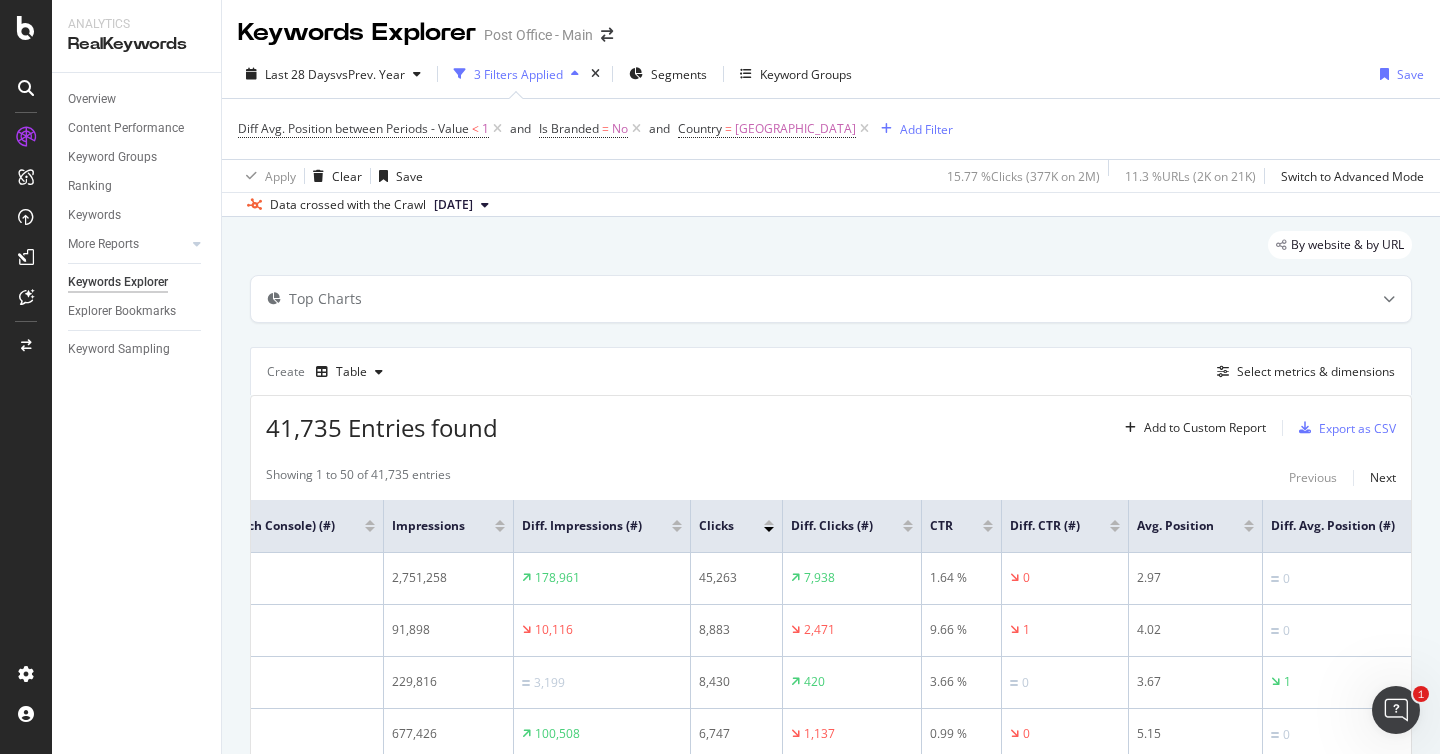 scroll, scrollTop: 0, scrollLeft: 585, axis: horizontal 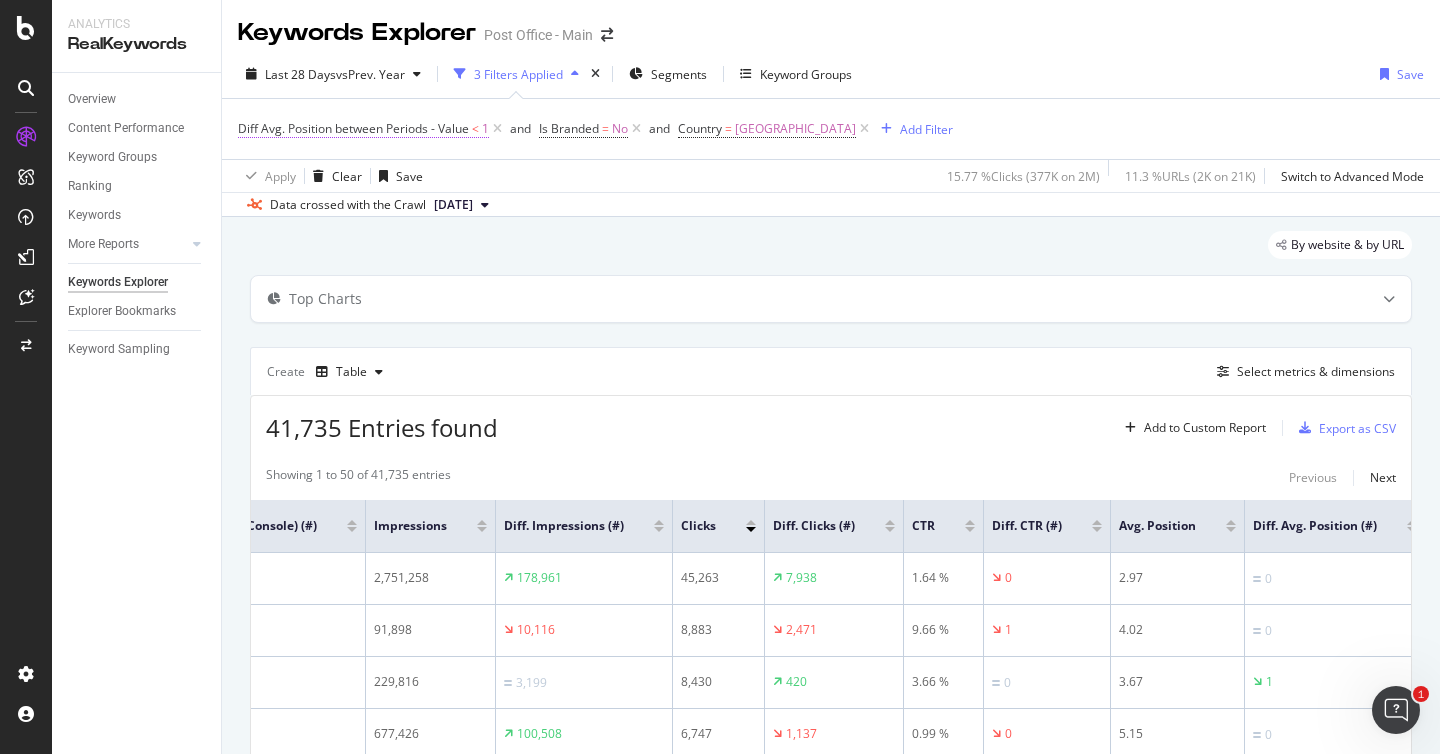 click on "Diff Avg. Position between Periods - Value" at bounding box center [353, 128] 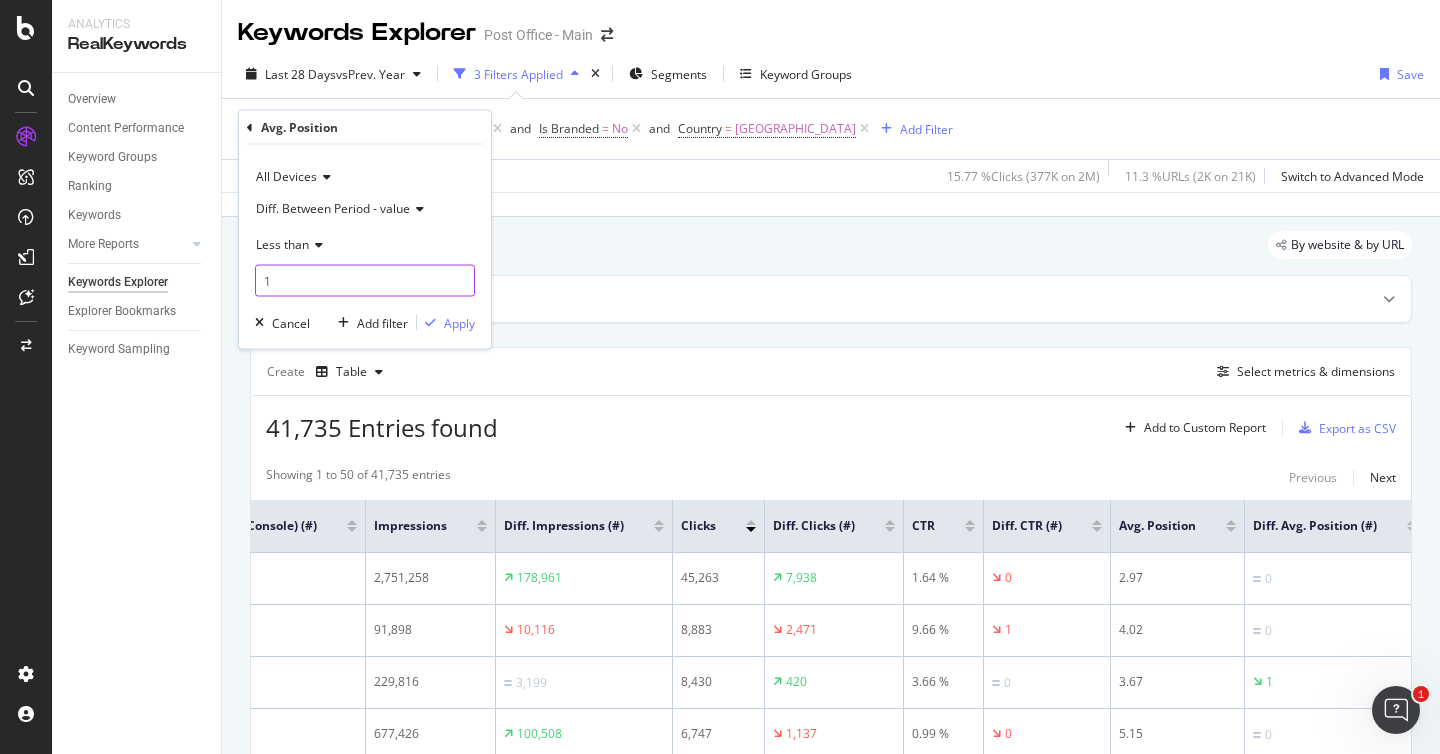 click on "1" at bounding box center [365, 281] 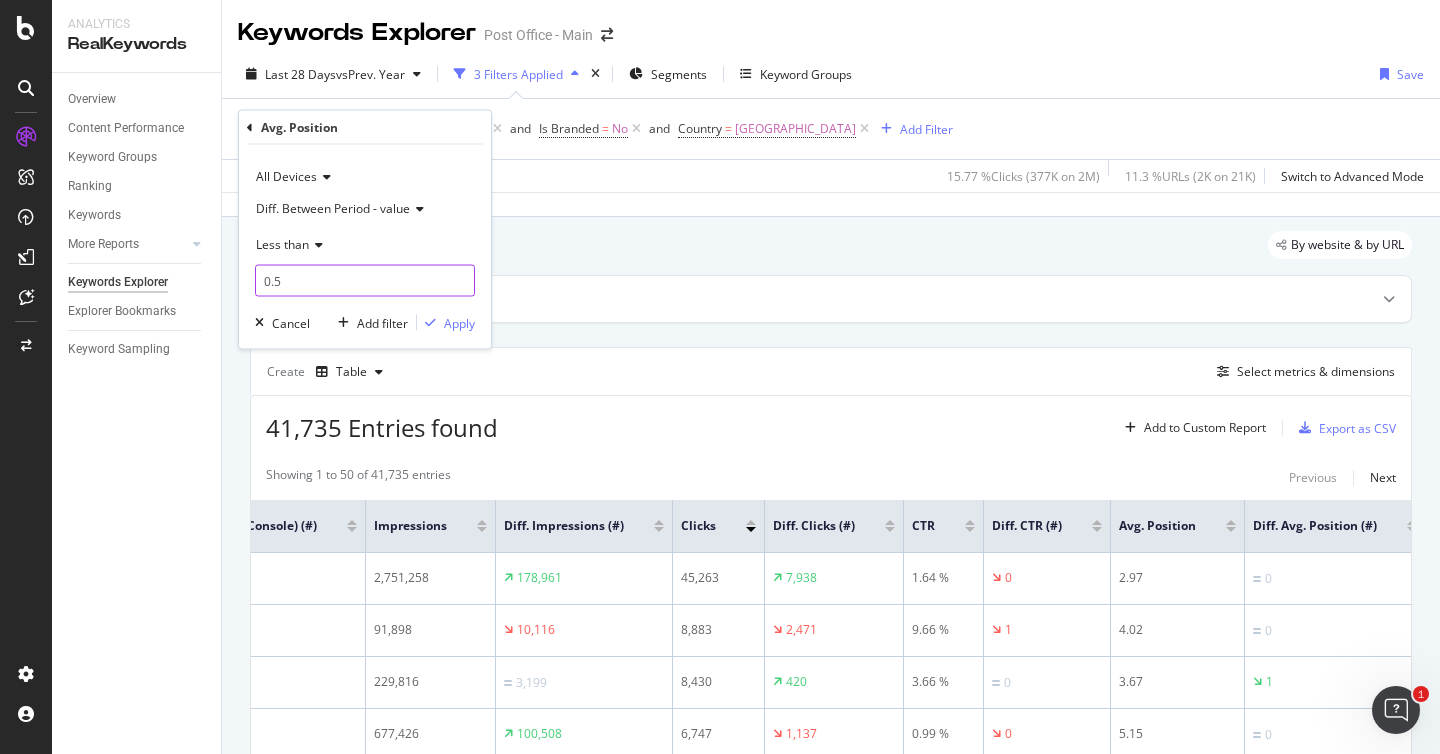 type on "0.5" 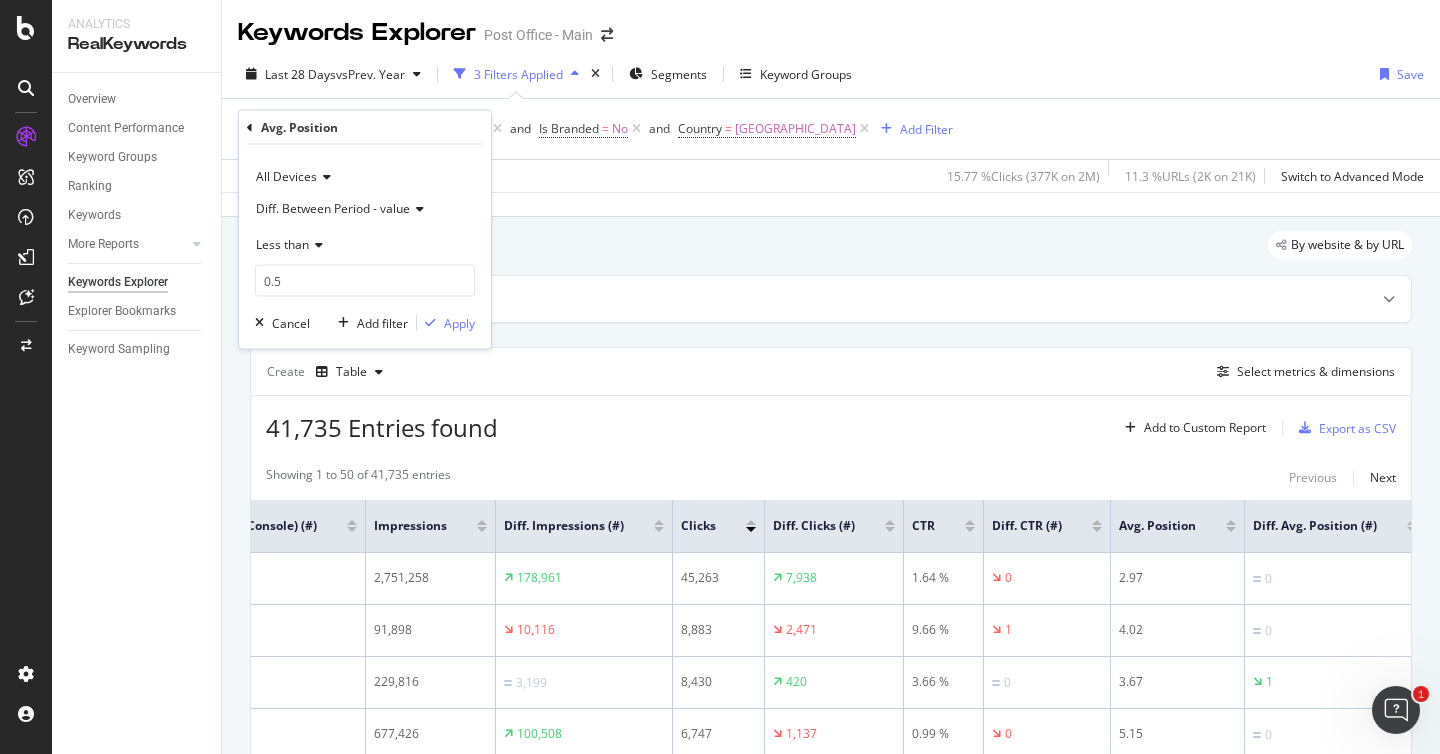 click on "Less than" at bounding box center (282, 244) 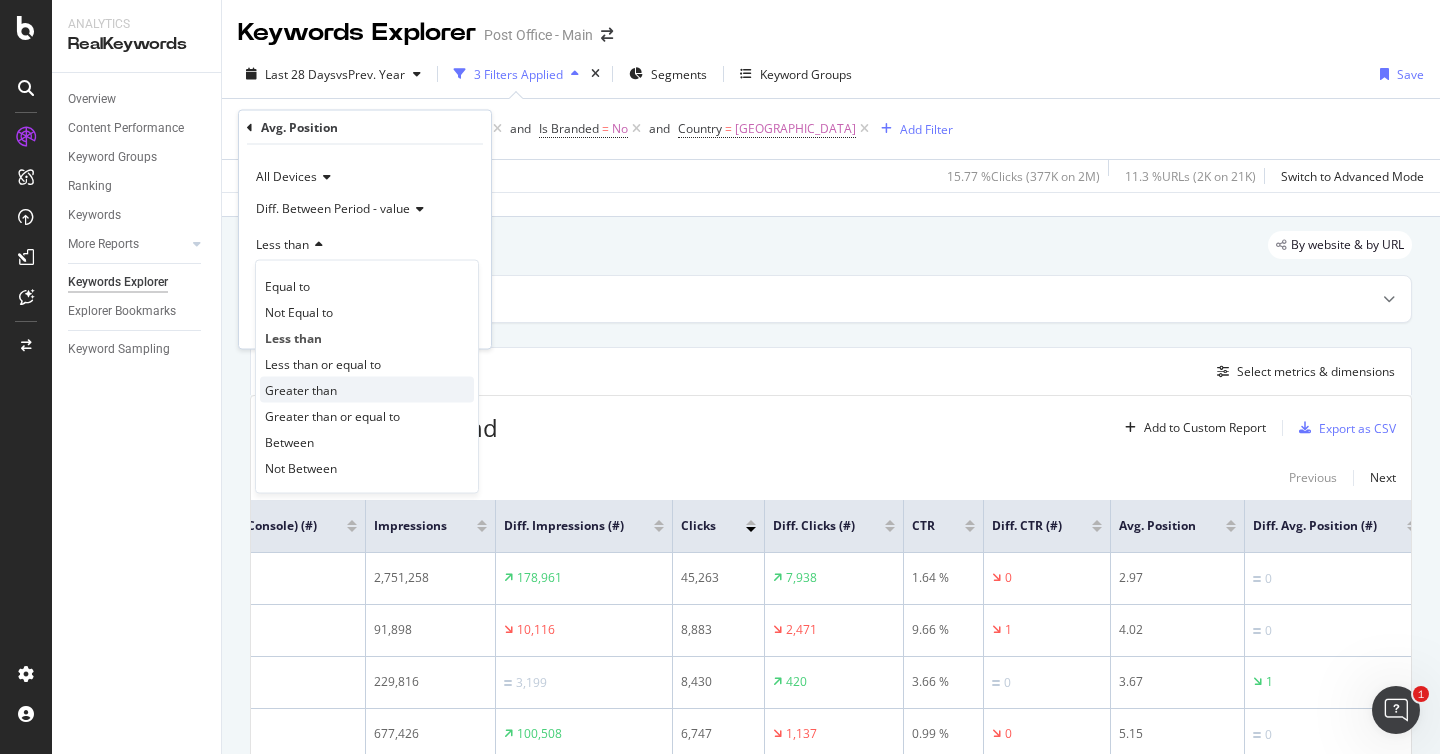 click on "Greater than" at bounding box center [301, 389] 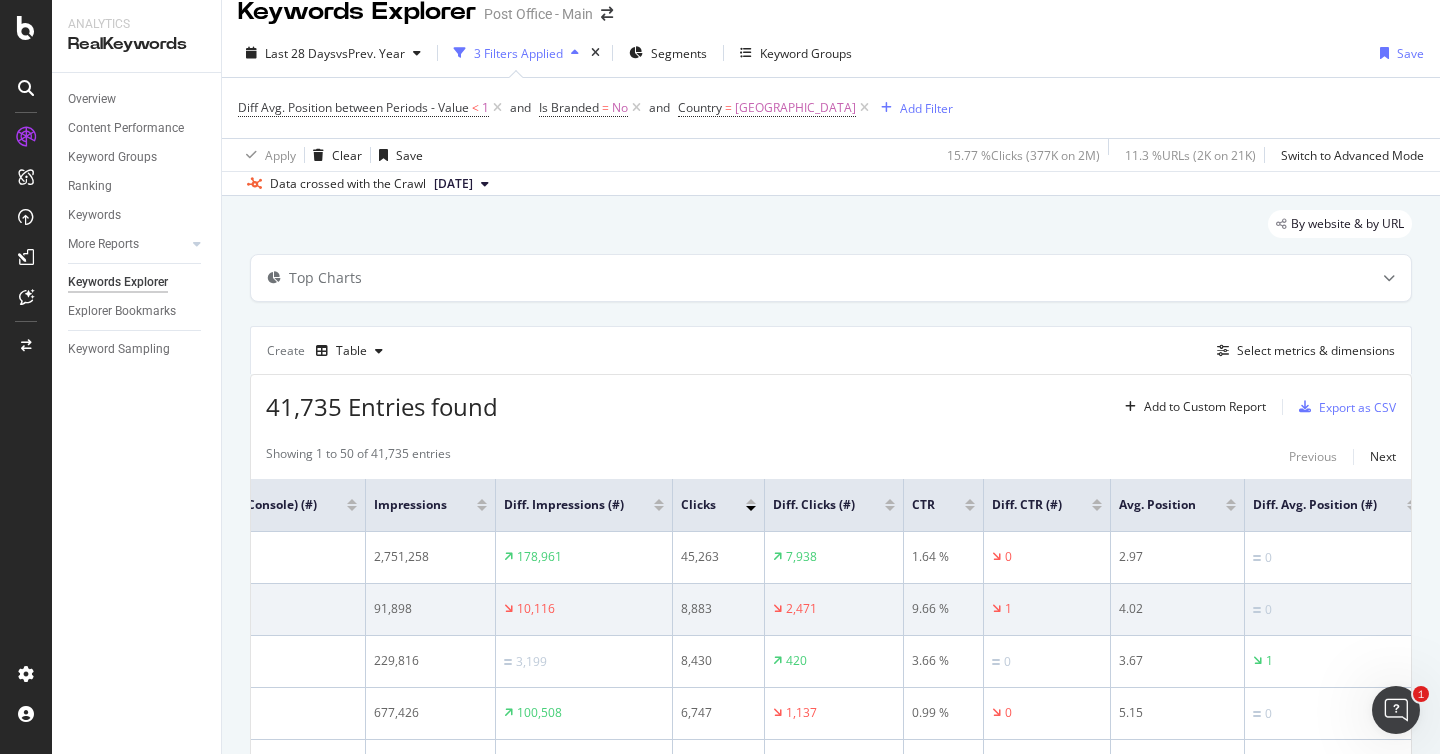 scroll, scrollTop: 0, scrollLeft: 0, axis: both 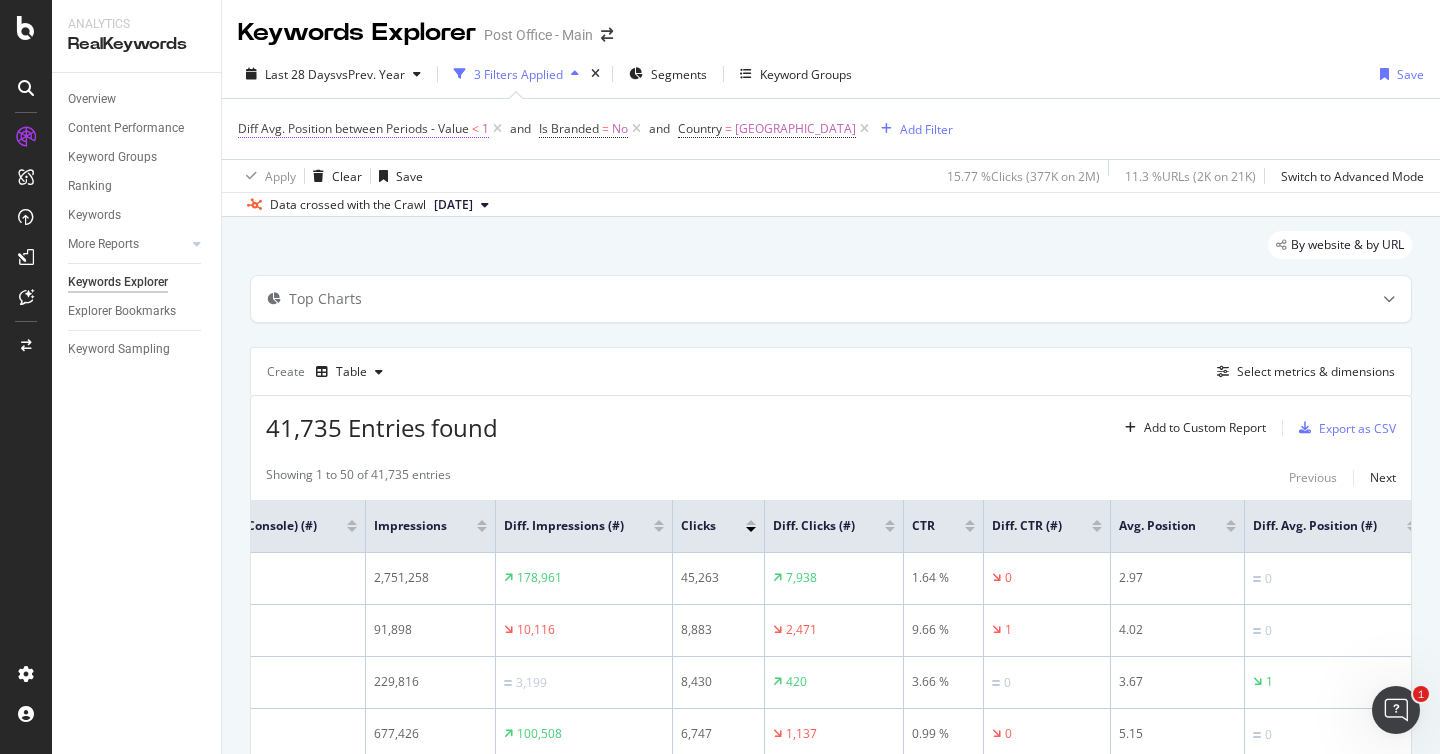 click on "Diff Avg. Position between Periods - Value" at bounding box center (353, 128) 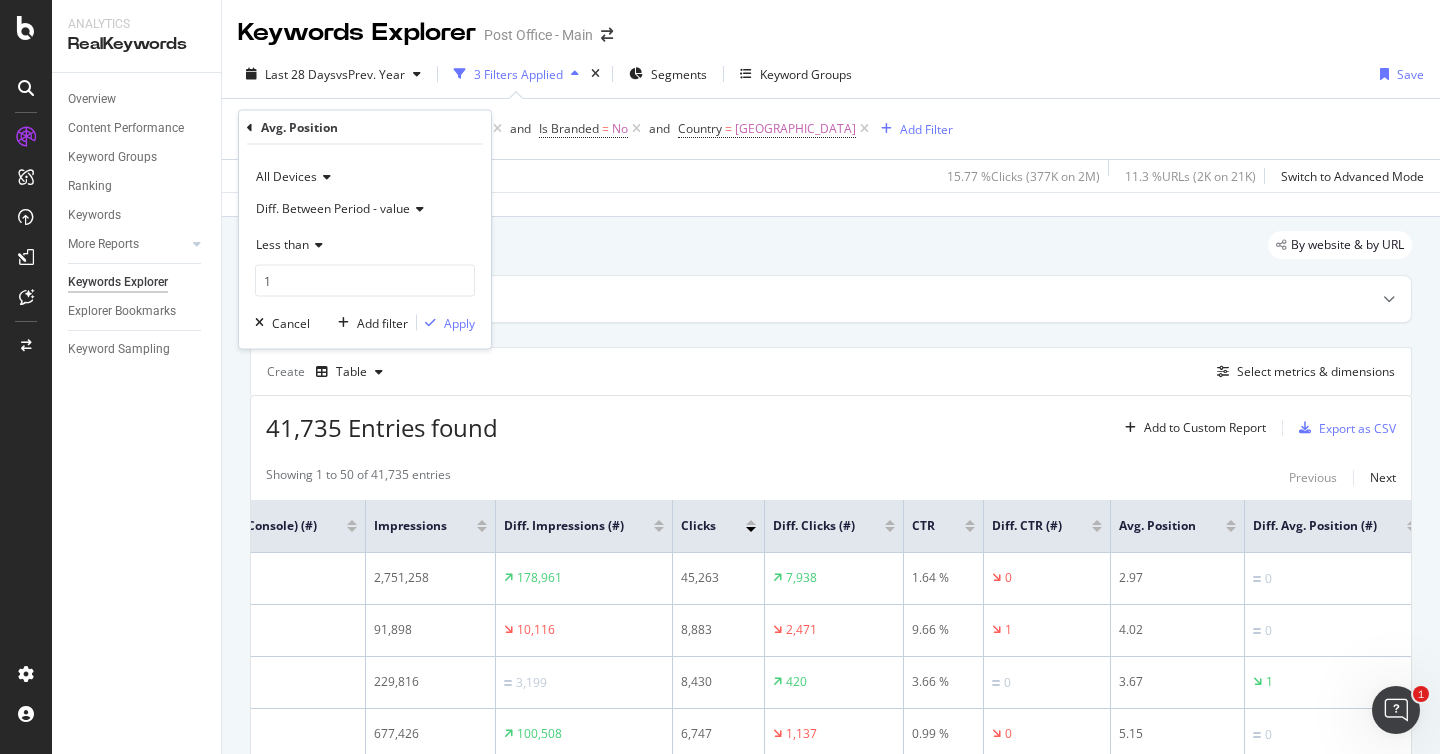 click on "Less than" at bounding box center [282, 244] 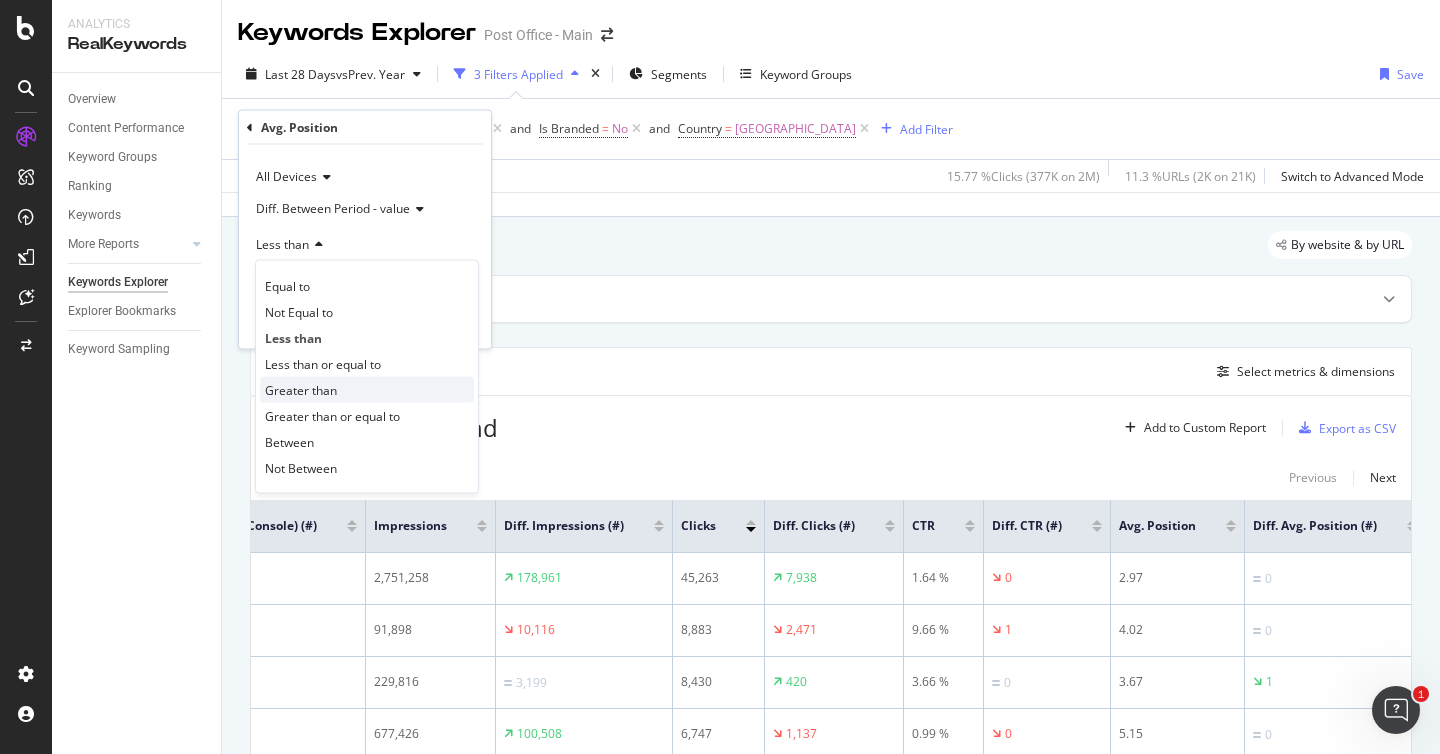 click on "Greater than" at bounding box center [301, 389] 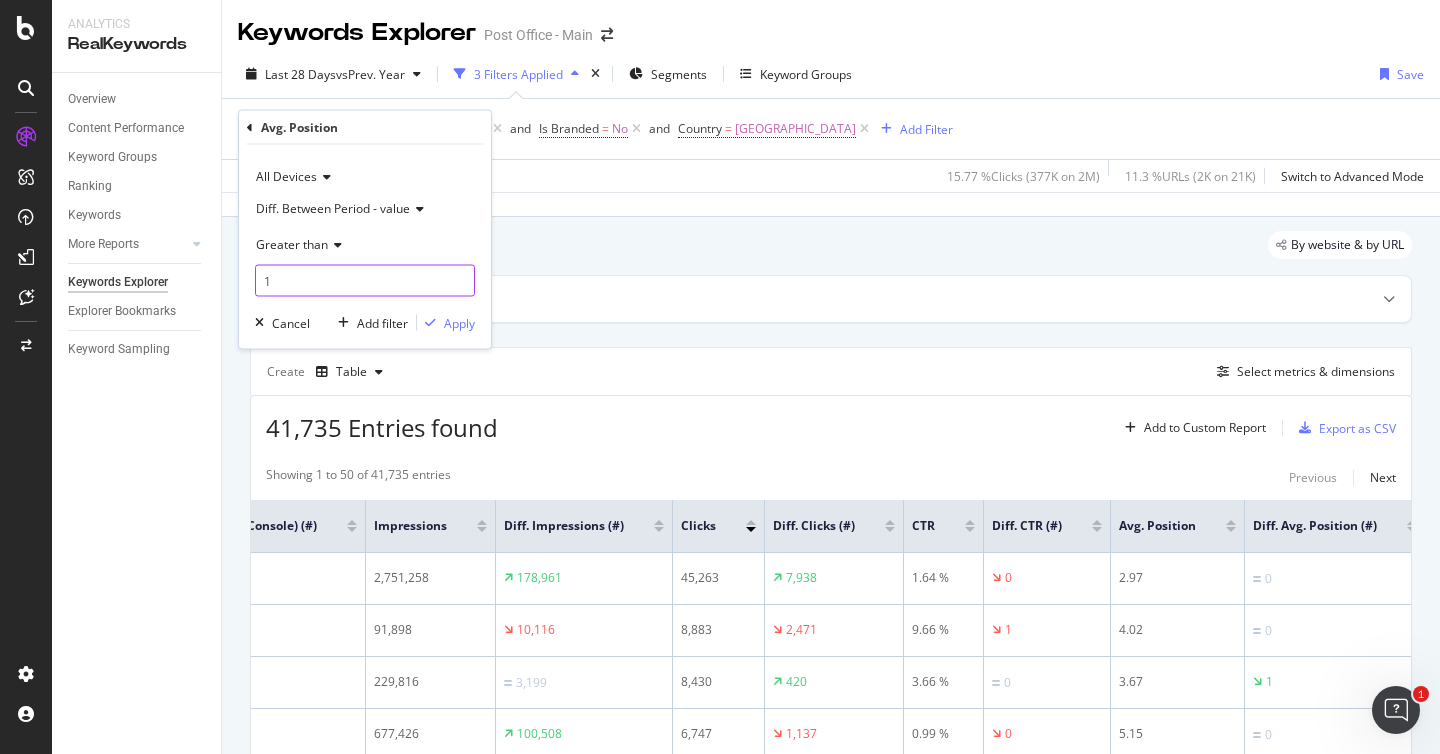 click on "1" at bounding box center [365, 281] 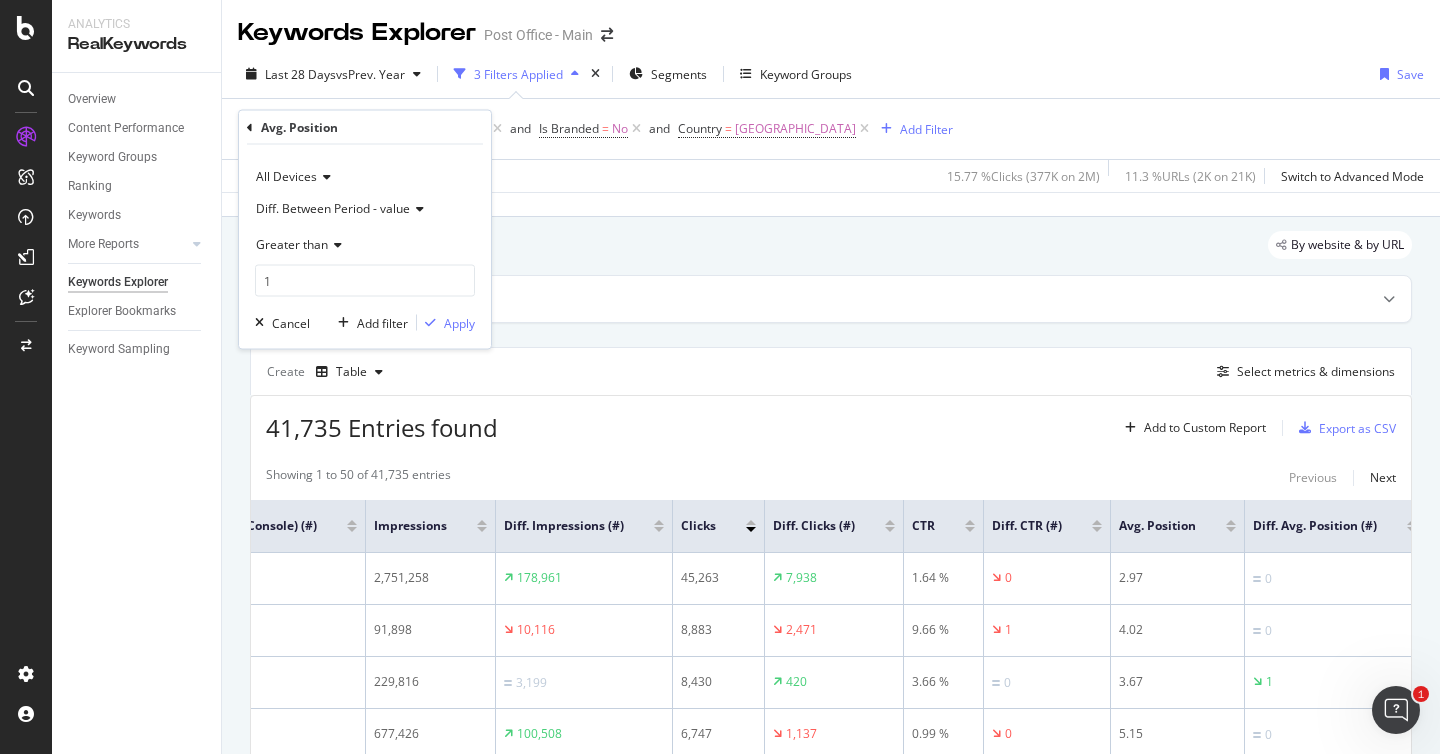 click on "Greater than" at bounding box center [292, 244] 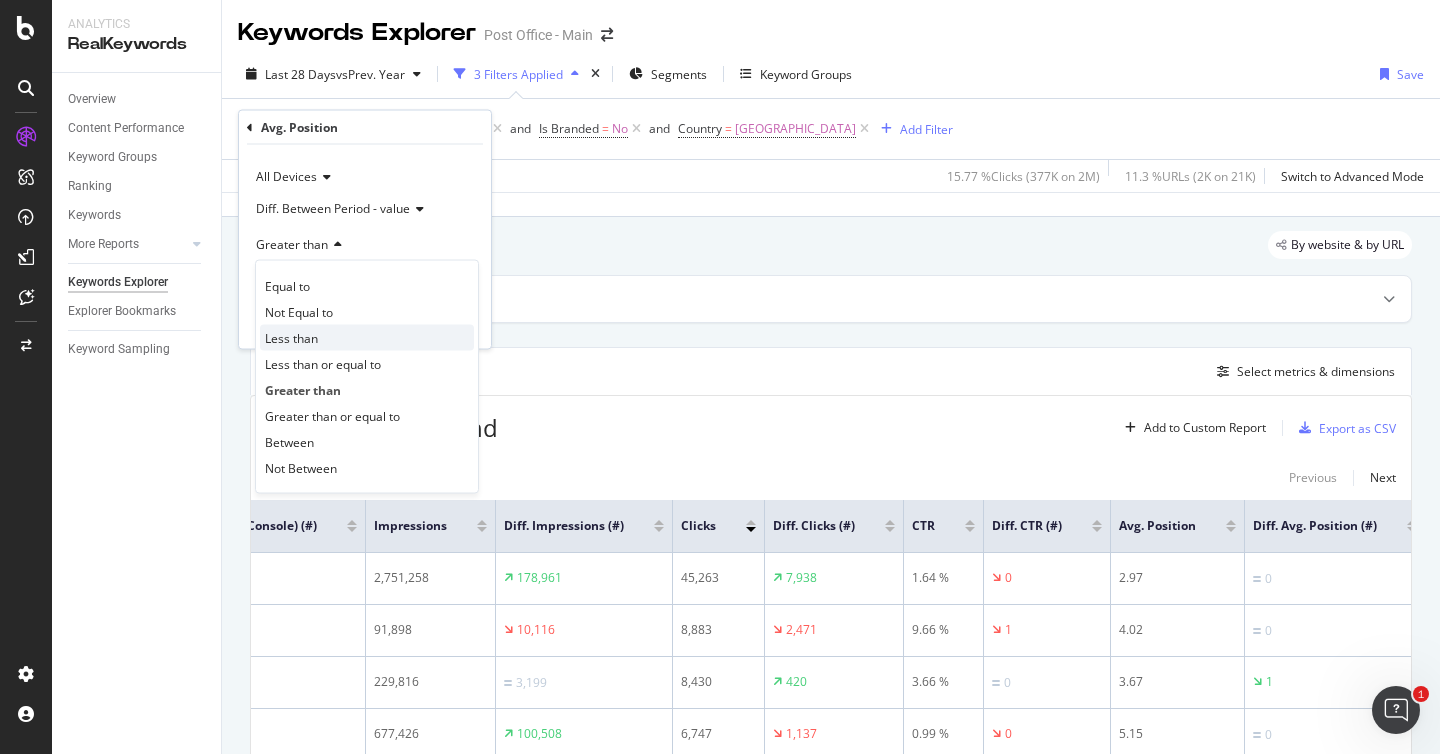 click on "Less than" at bounding box center (291, 337) 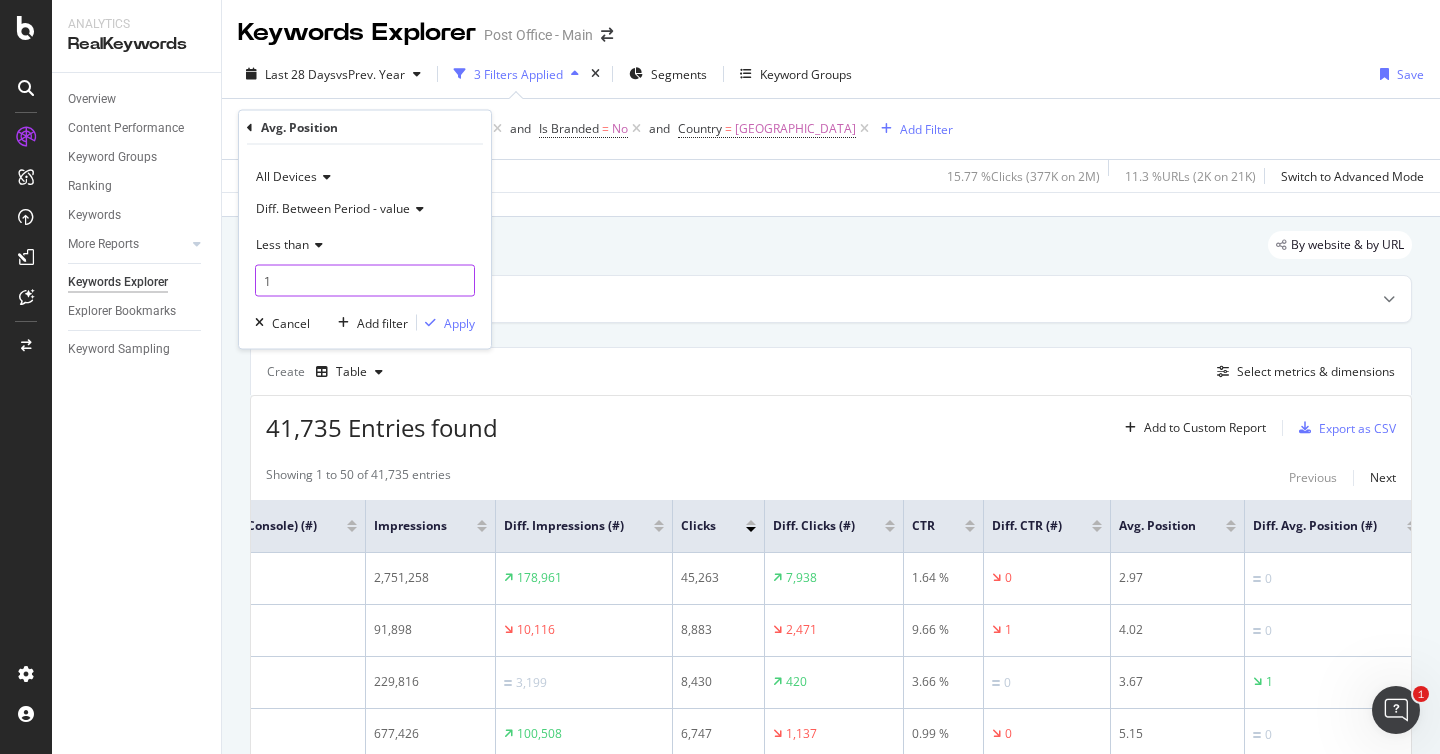 drag, startPoint x: 311, startPoint y: 278, endPoint x: 236, endPoint y: 269, distance: 75.53807 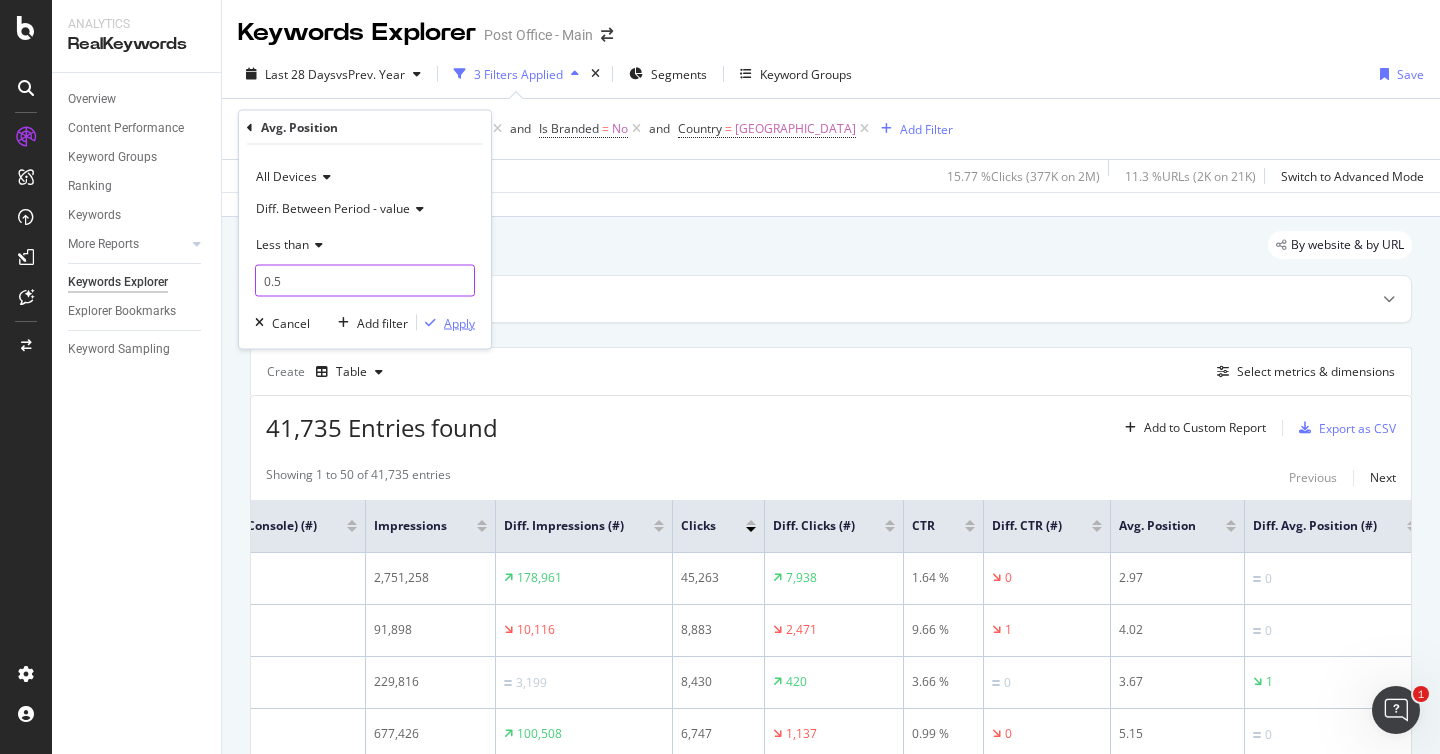 type on "0.5" 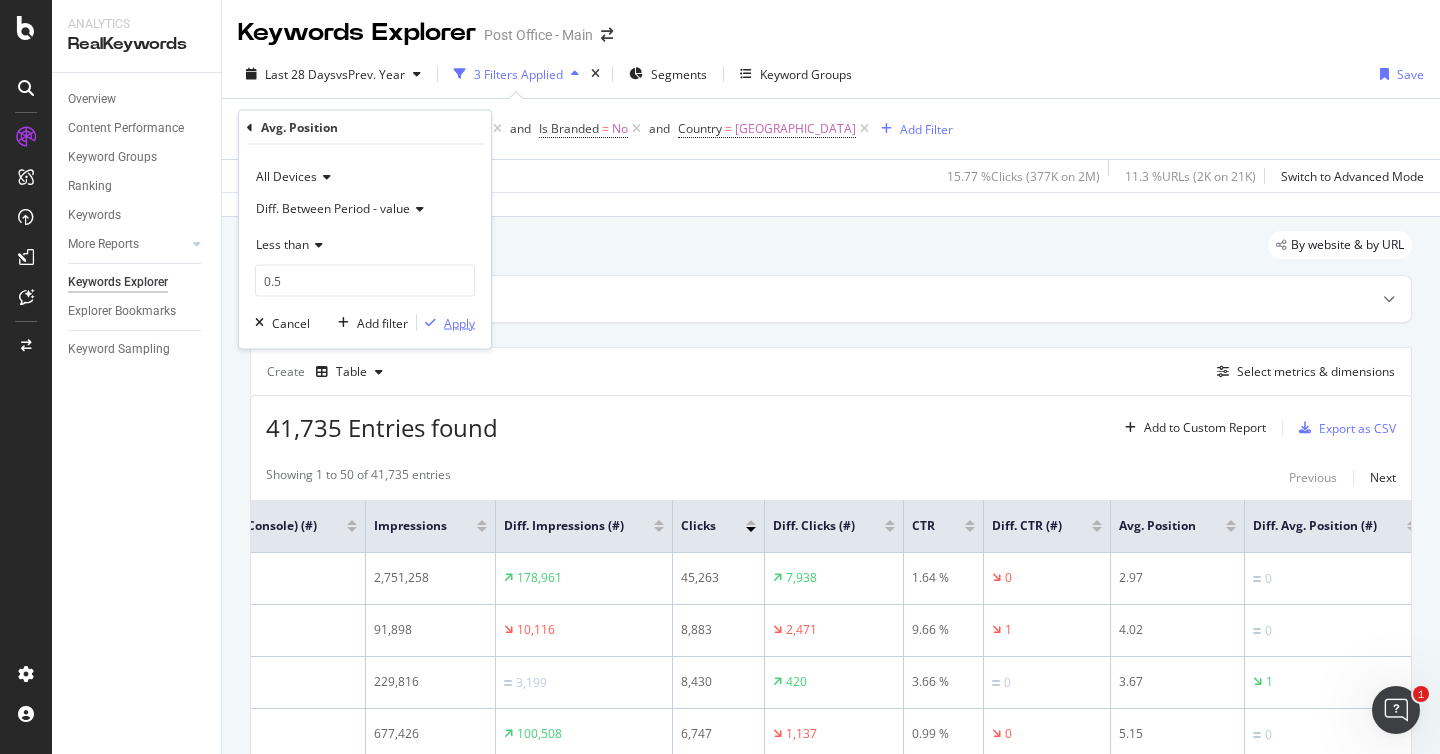 click on "Apply" at bounding box center [459, 322] 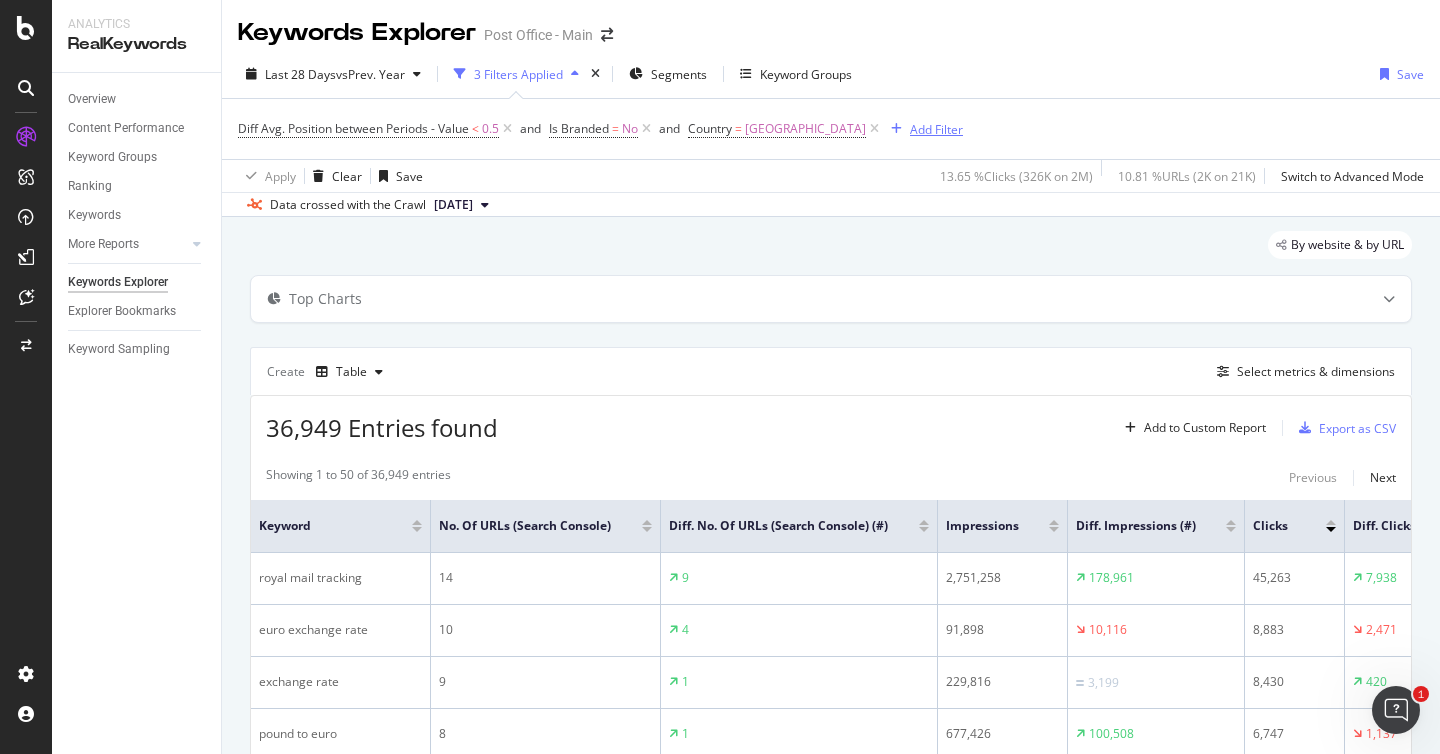 click on "Add Filter" at bounding box center (936, 129) 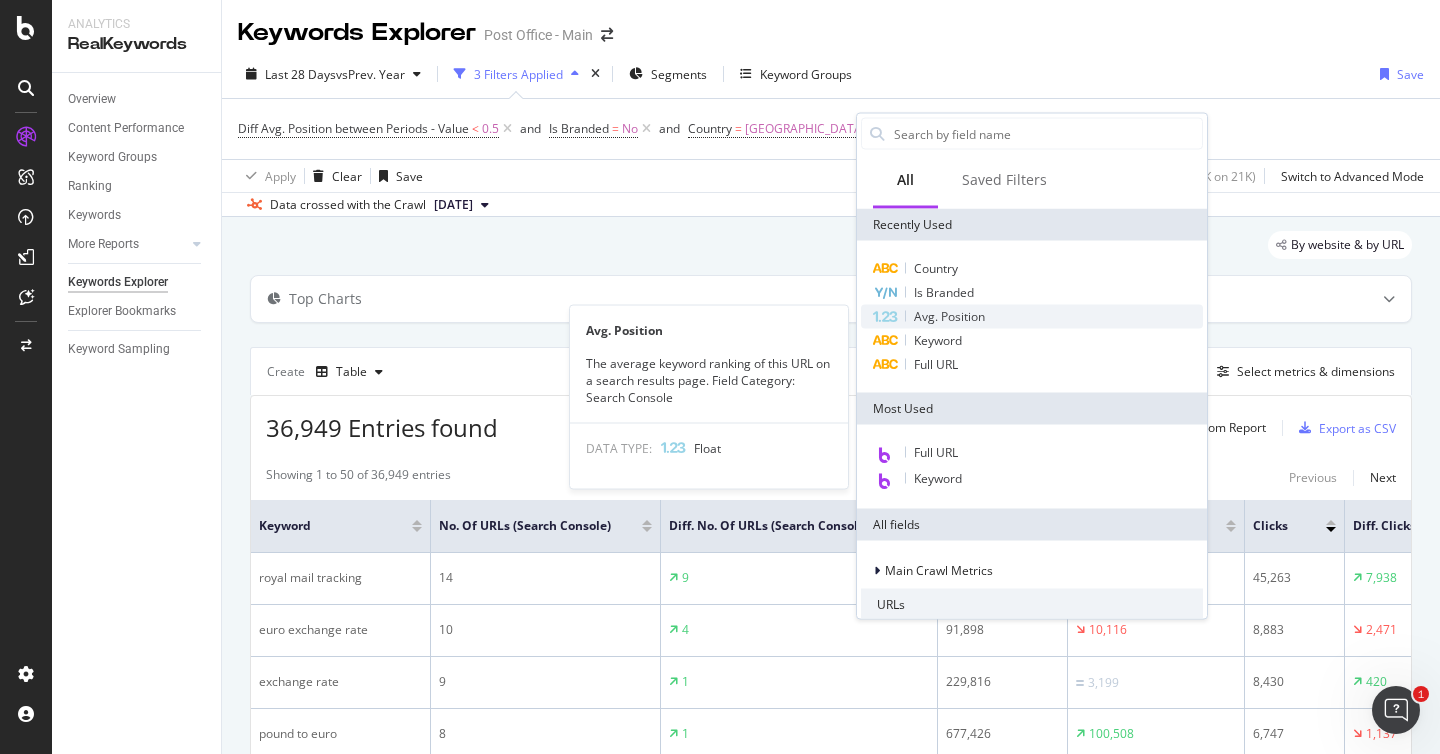 click on "Avg. Position" at bounding box center [1032, 317] 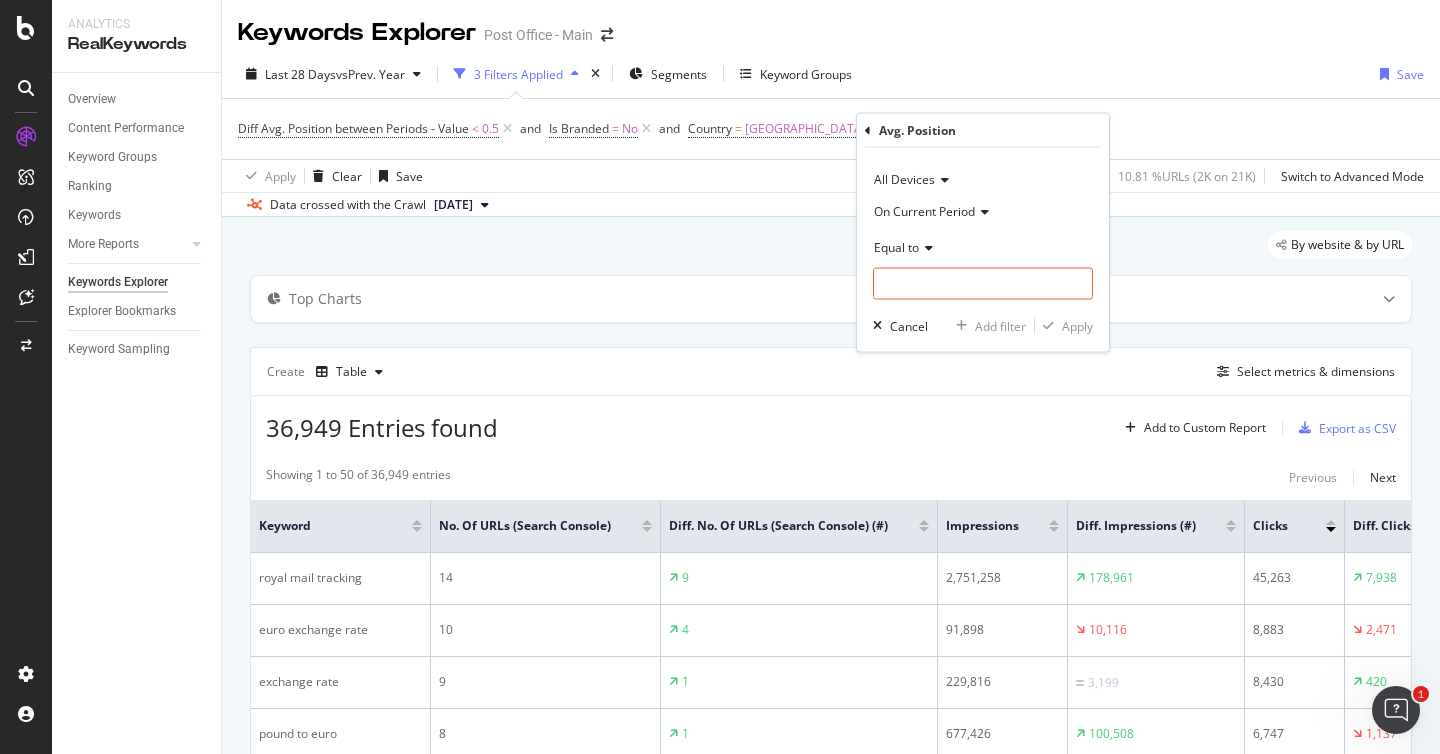click on "Equal to" at bounding box center [896, 247] 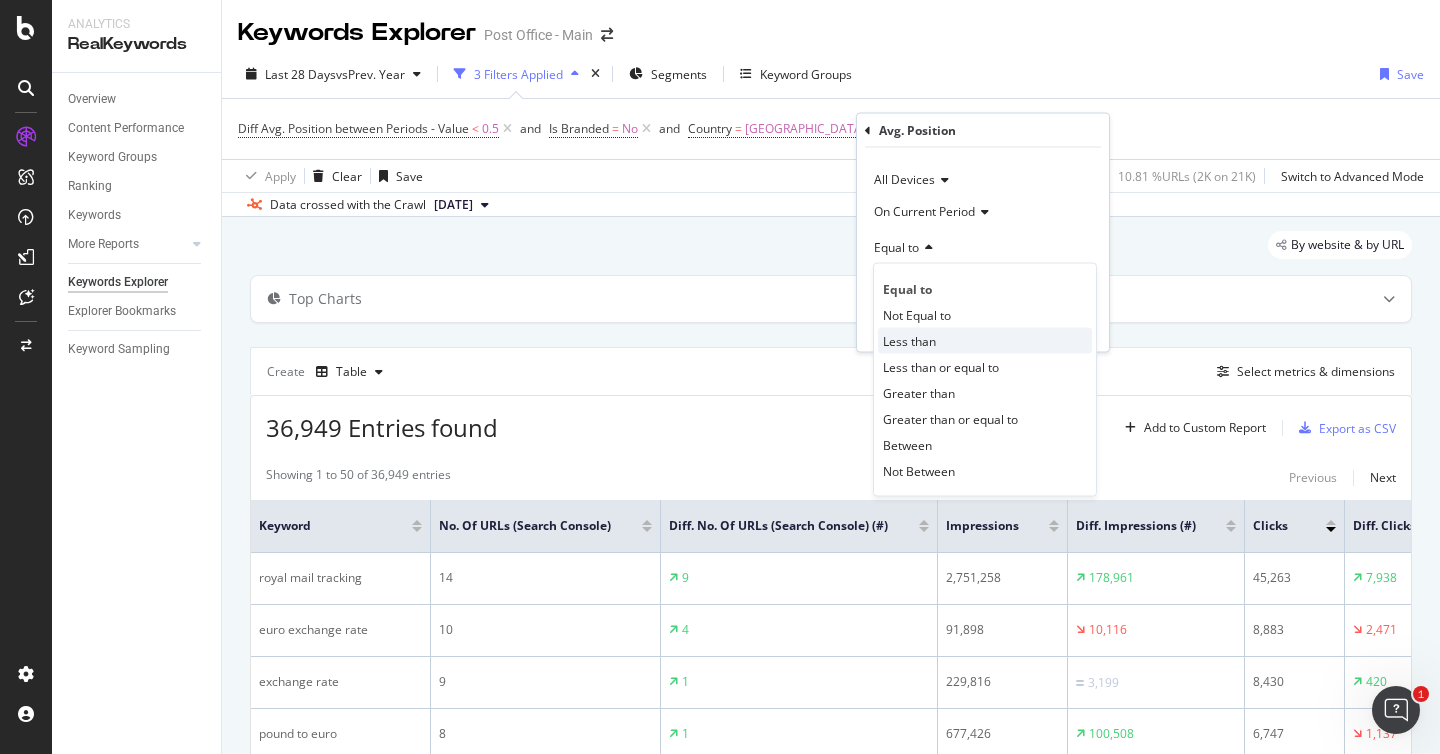 click on "Less than" at bounding box center (909, 340) 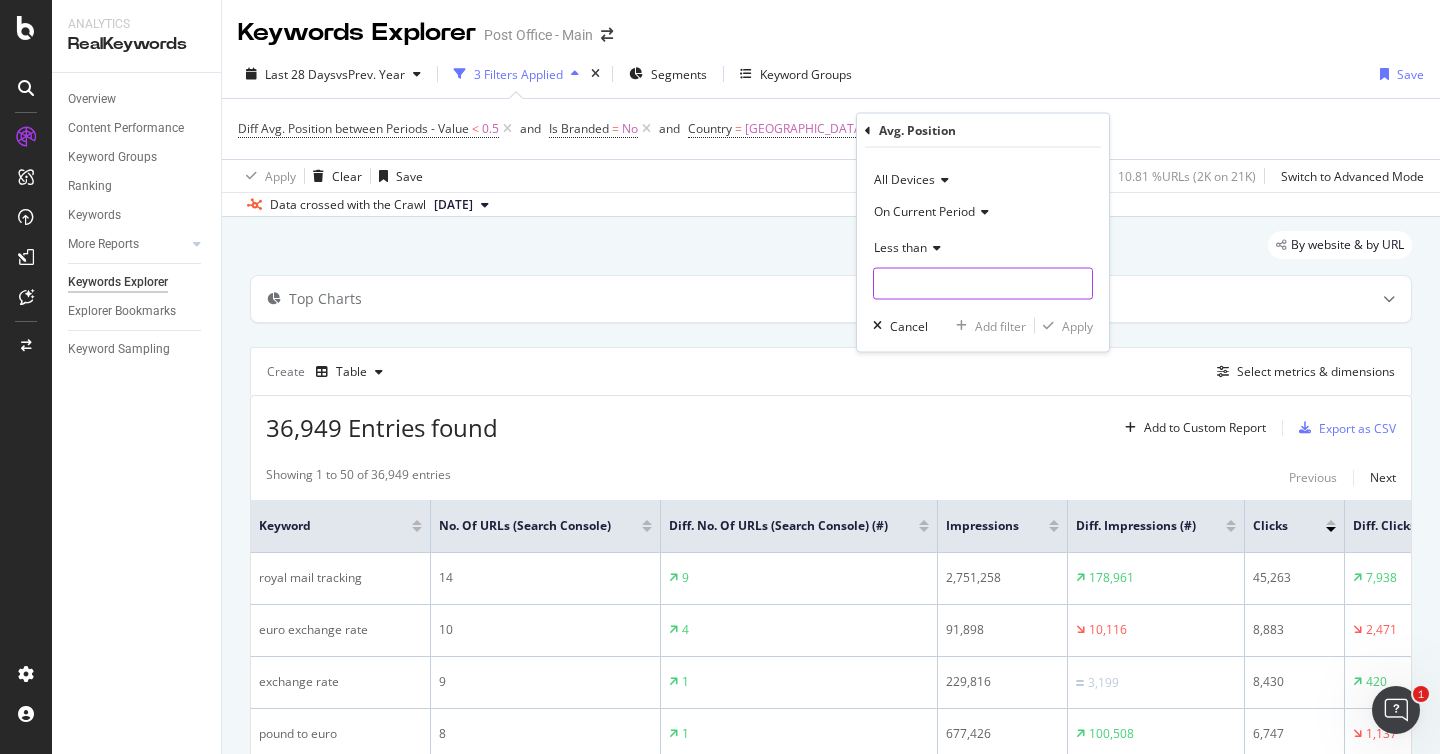 click at bounding box center [983, 284] 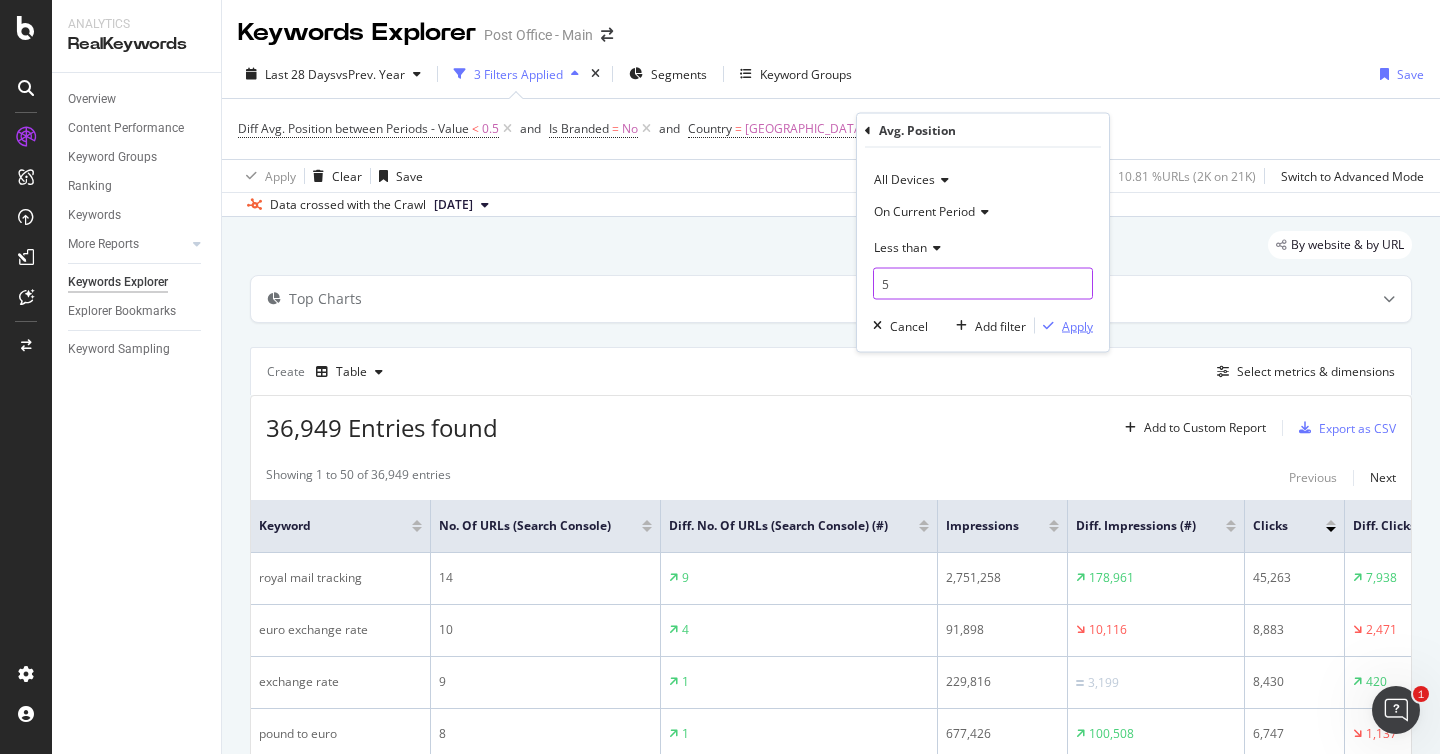 type on "5" 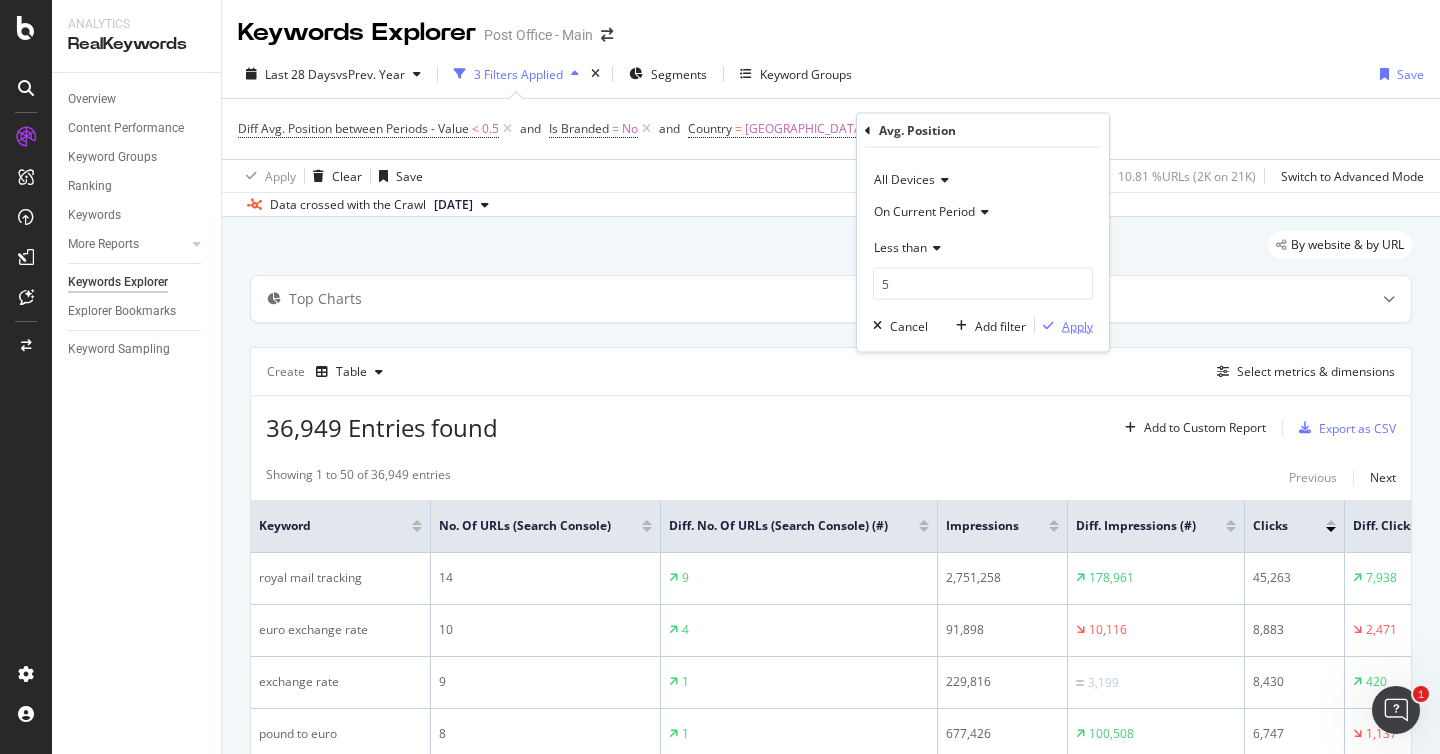 click on "Apply" at bounding box center [1077, 325] 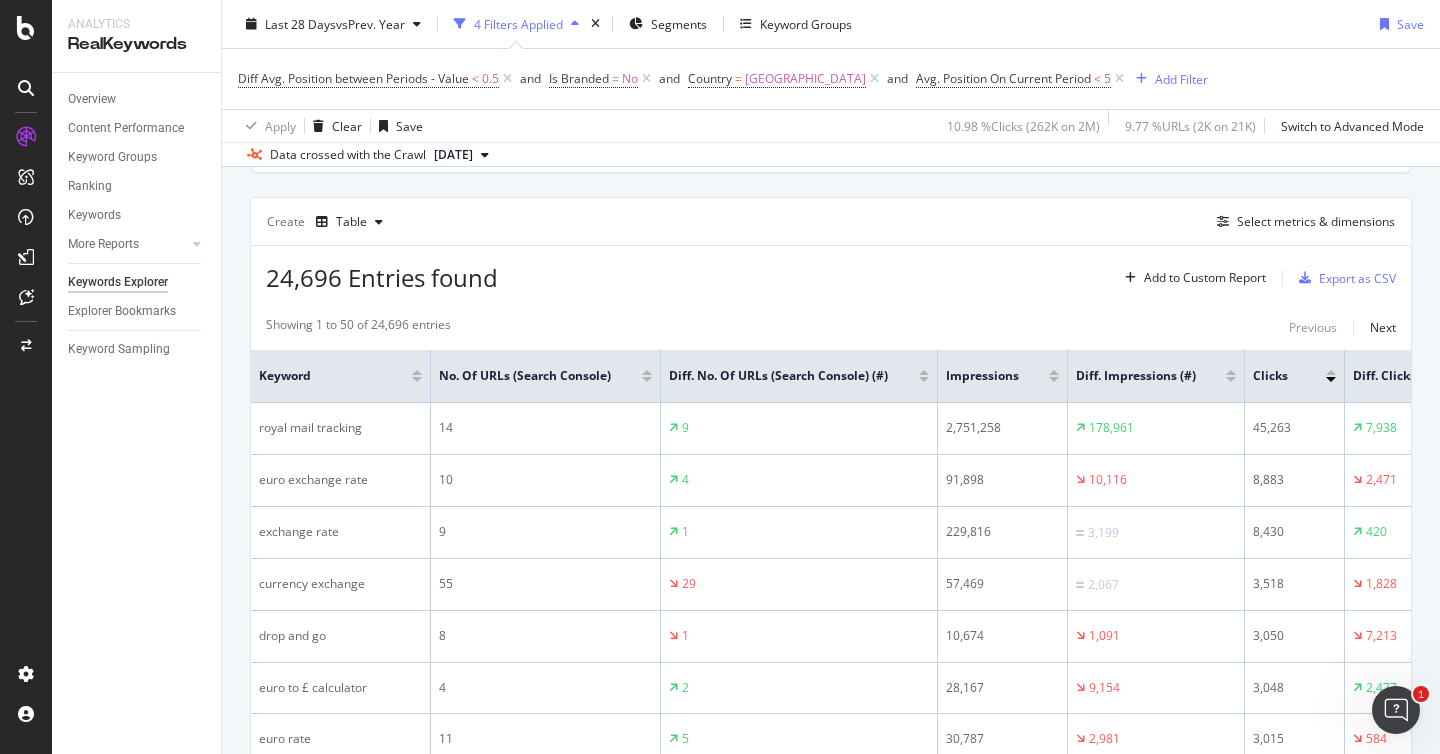 scroll, scrollTop: 161, scrollLeft: 0, axis: vertical 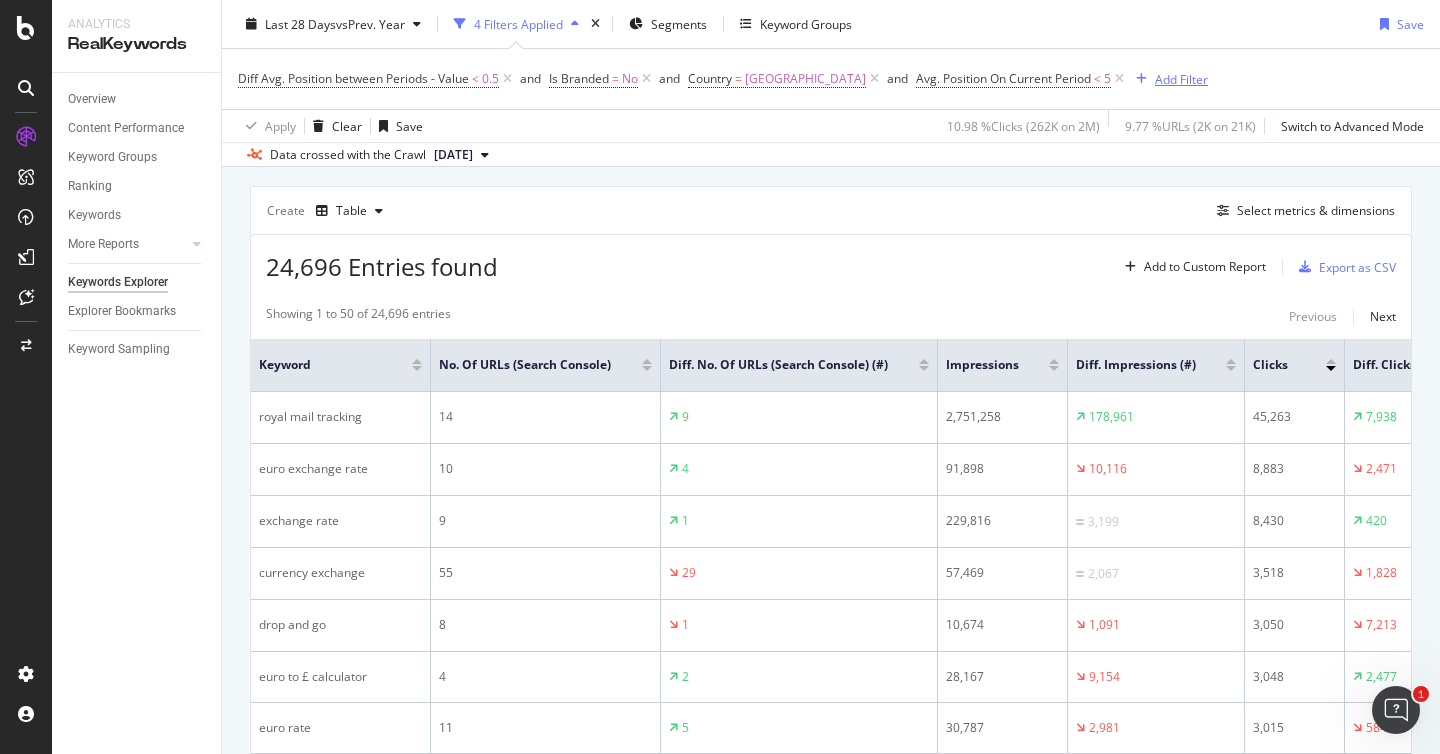 click on "Add Filter" at bounding box center (1181, 78) 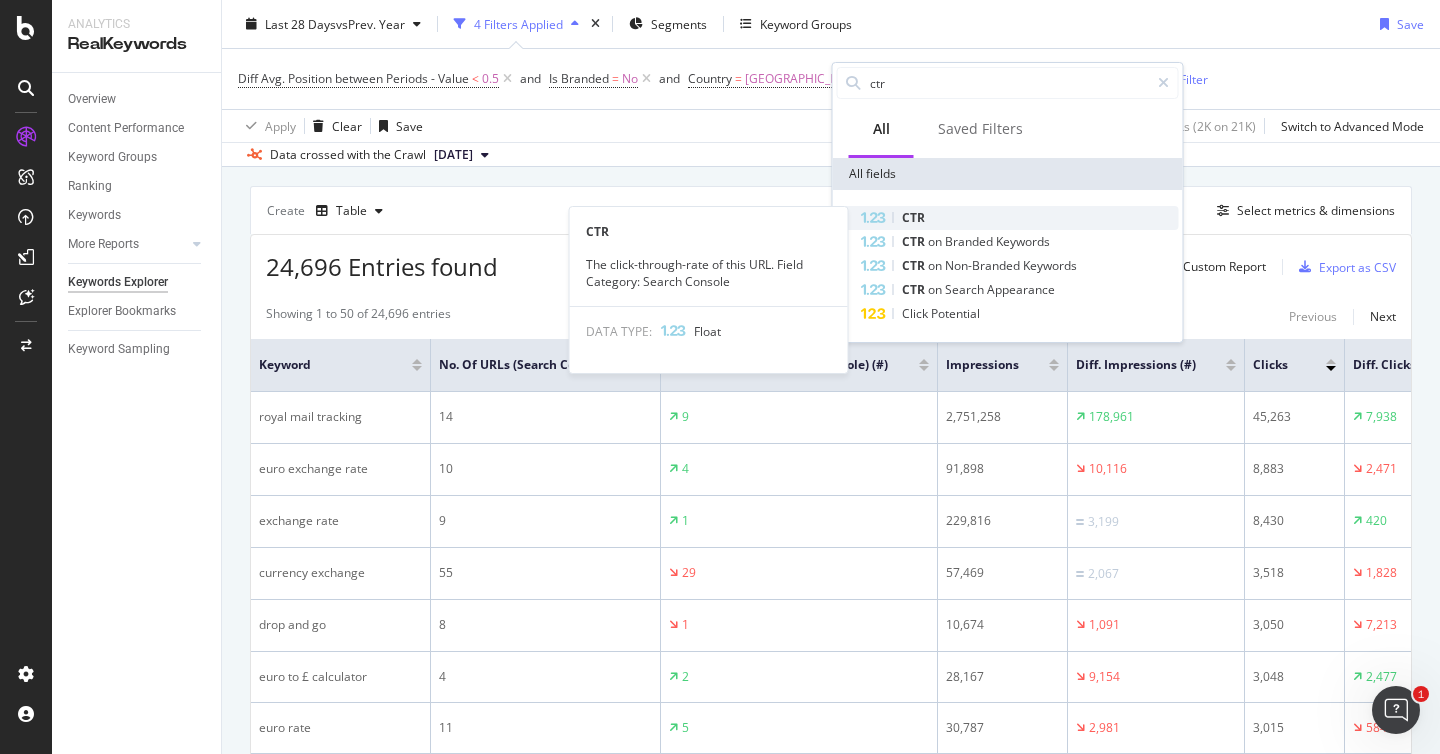 type on "ctr" 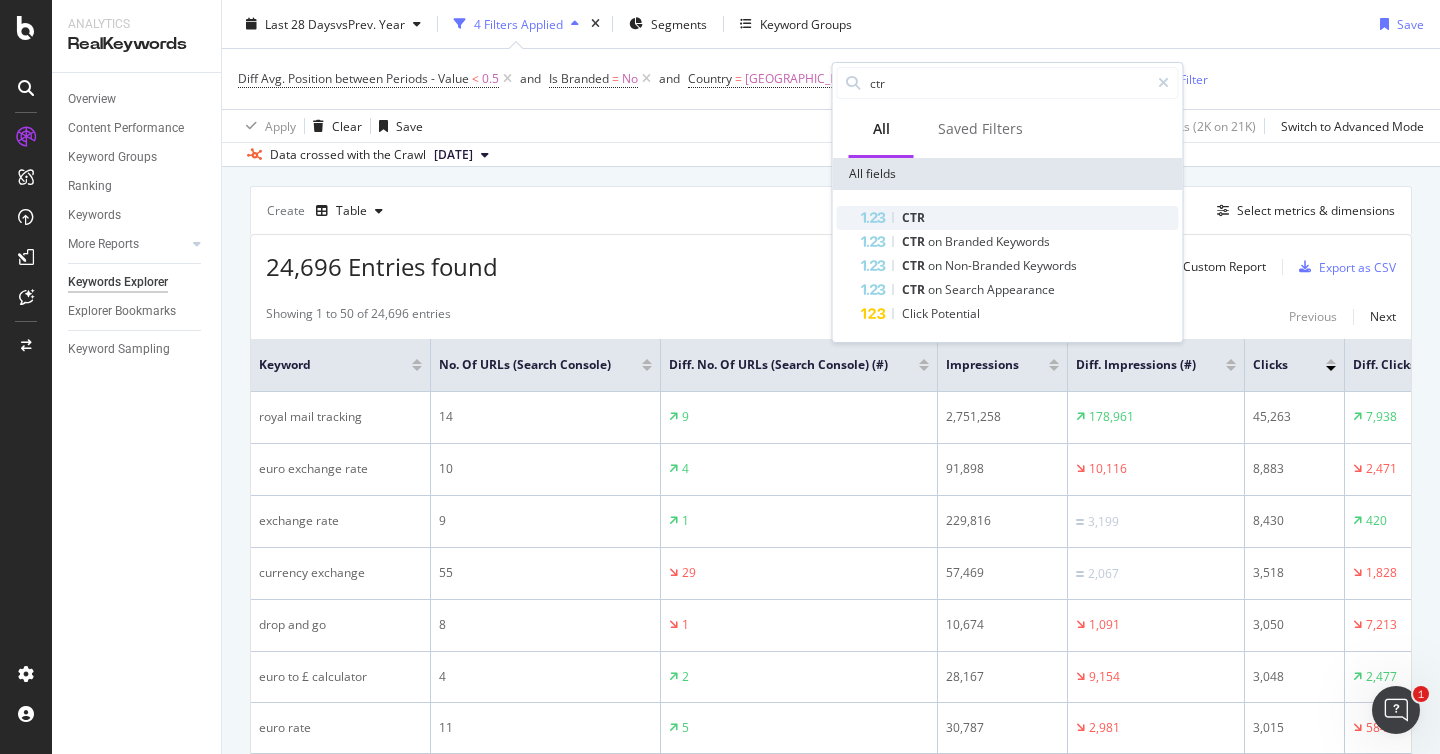 click on "CTR" at bounding box center [1020, 218] 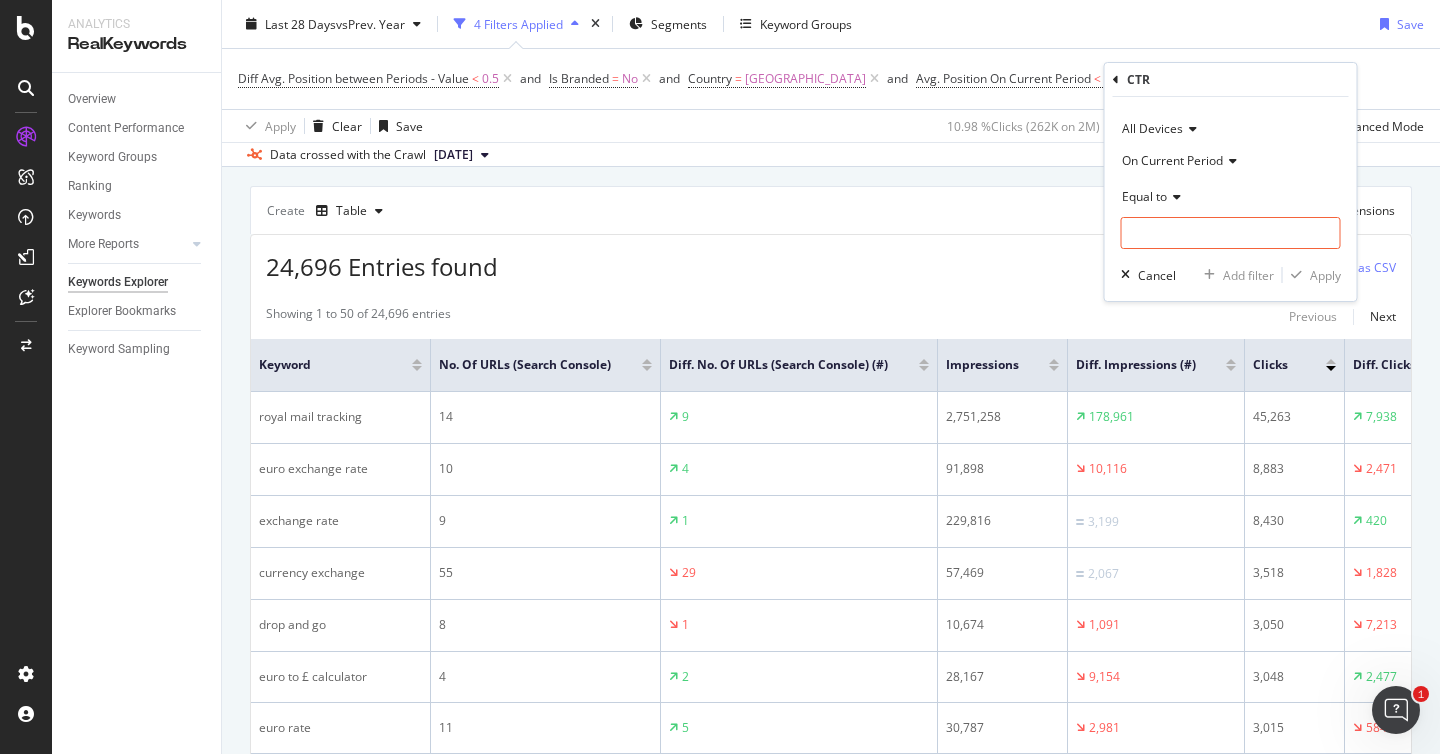 click on "On Current Period" at bounding box center [1172, 160] 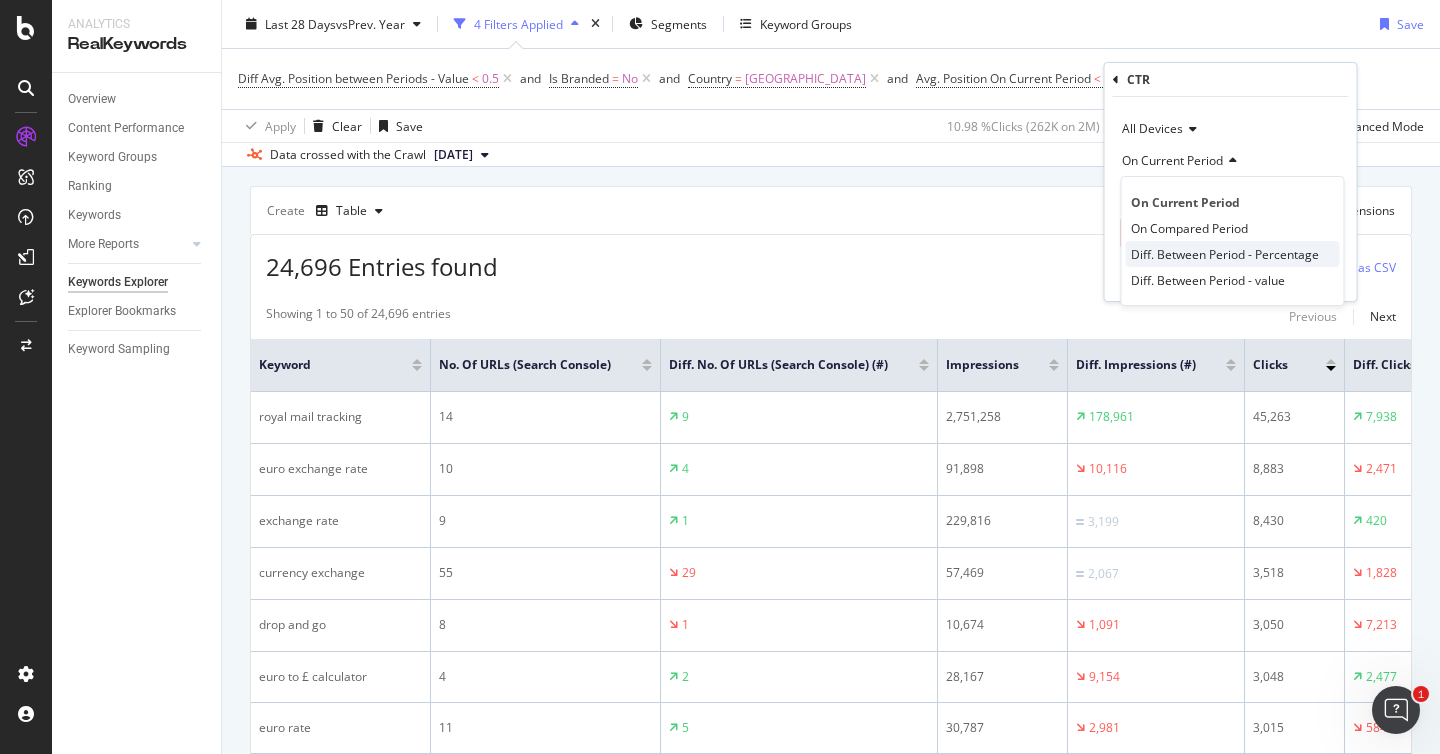 click on "Diff. Between Period - Percentage" at bounding box center [1225, 254] 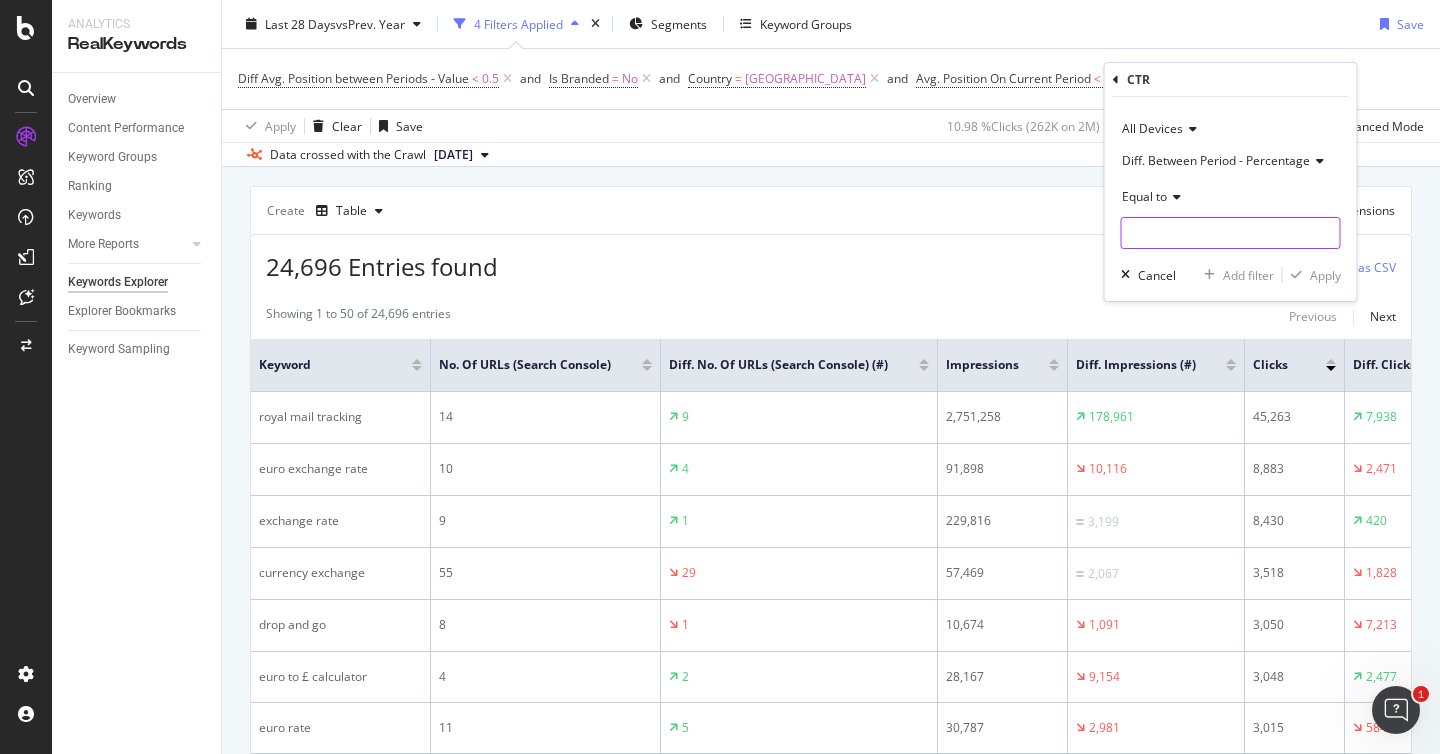 click at bounding box center [1231, 233] 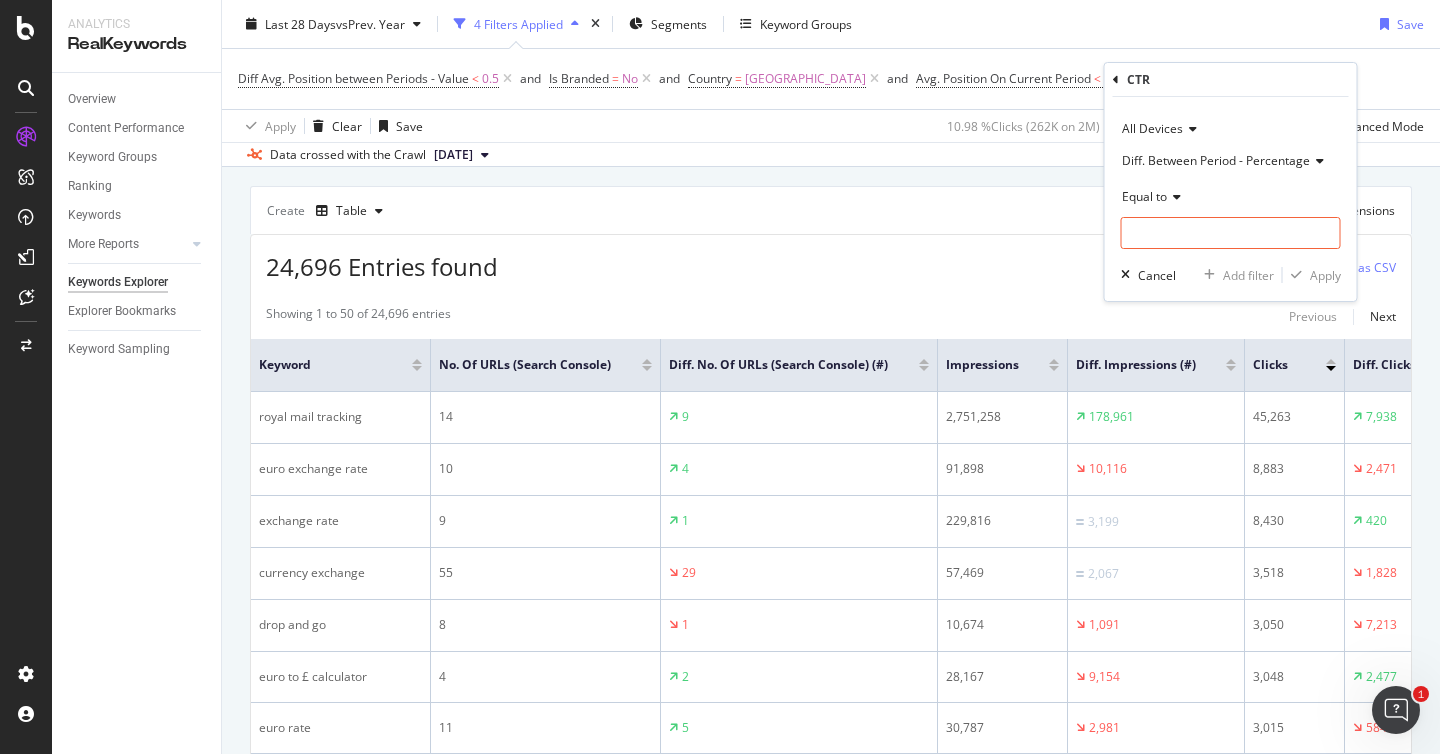 click at bounding box center (1174, 197) 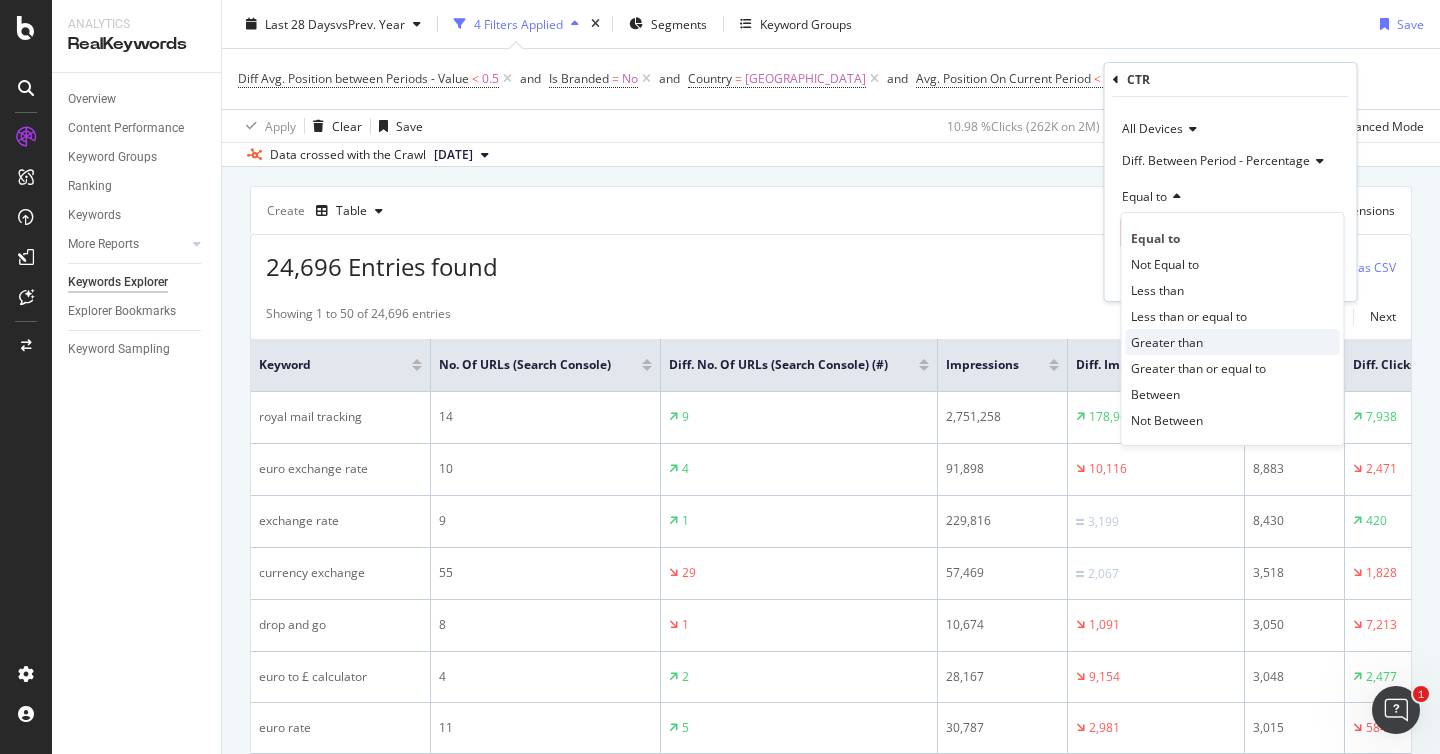 click on "Greater than" at bounding box center [1167, 342] 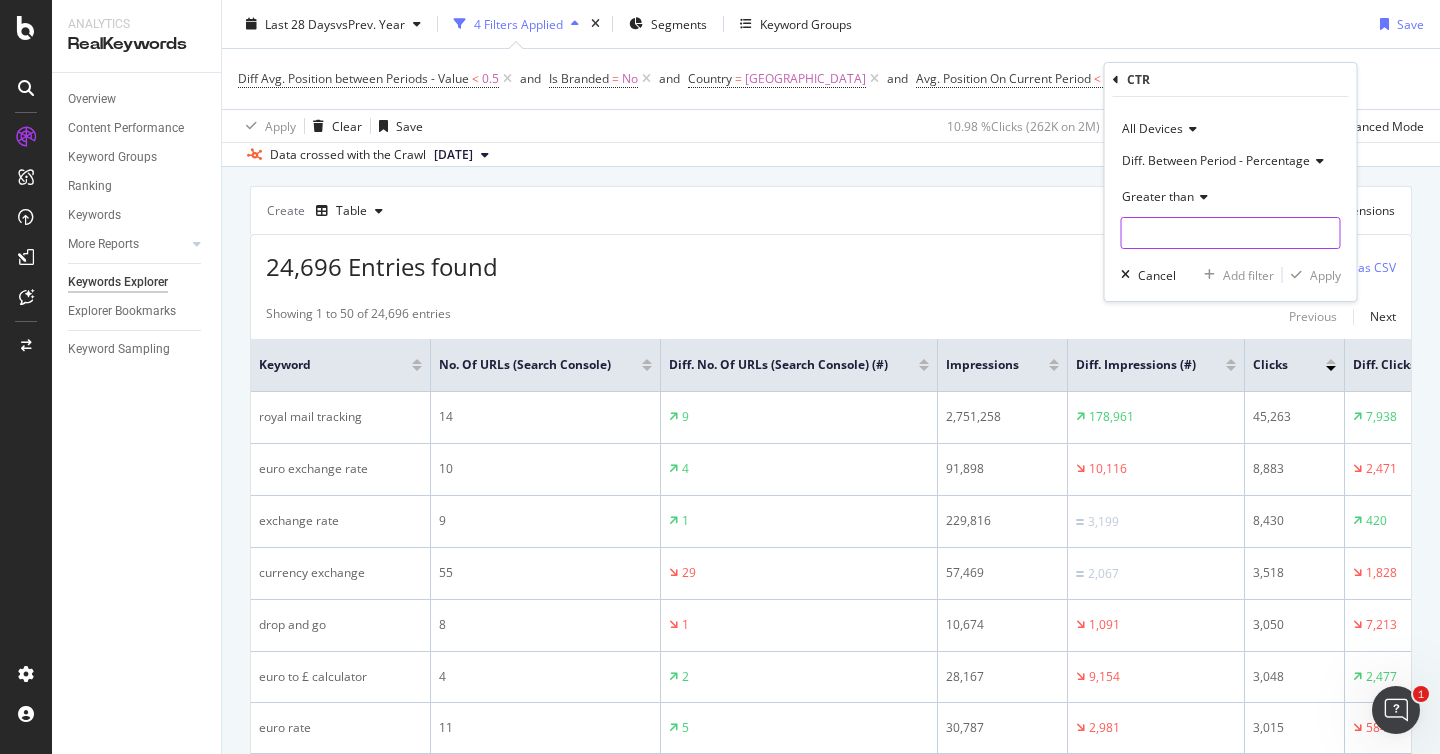 click at bounding box center [1231, 233] 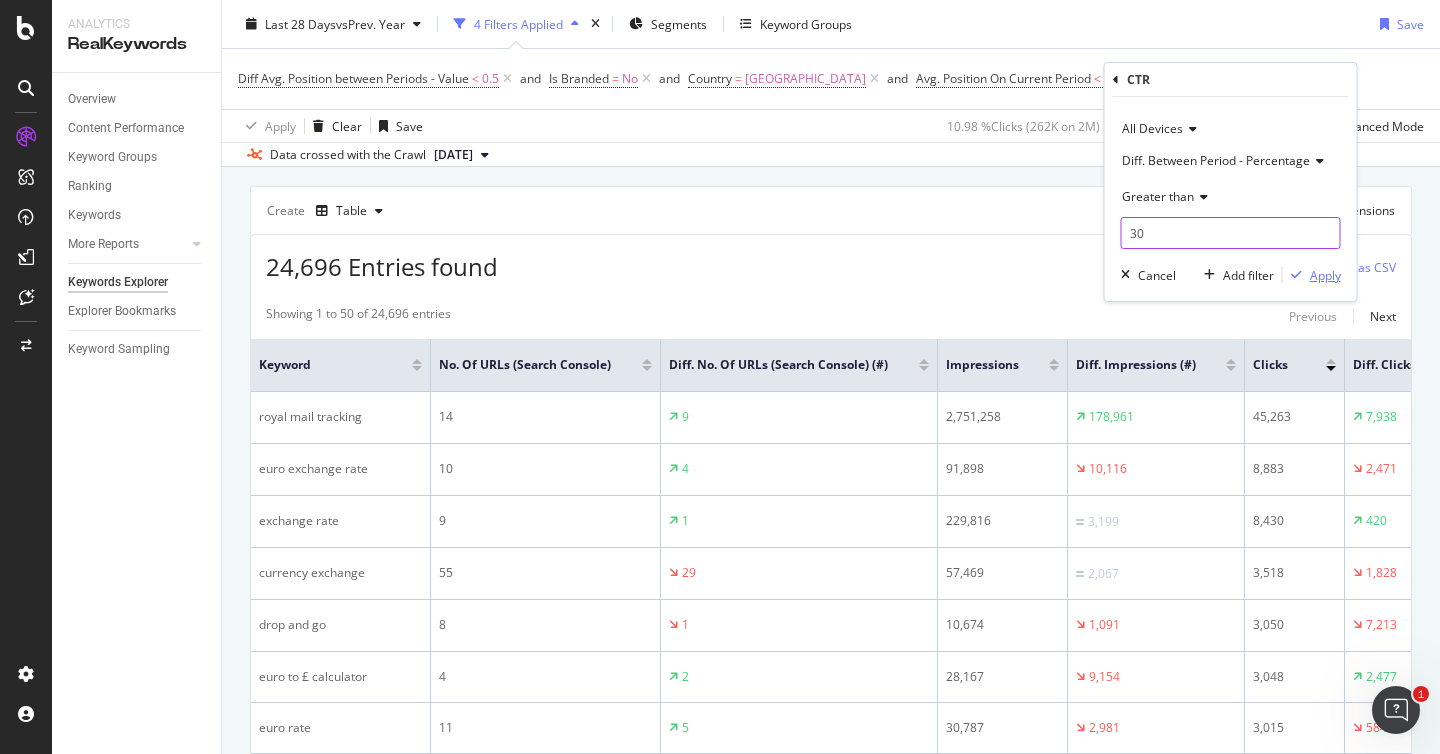 type on "30" 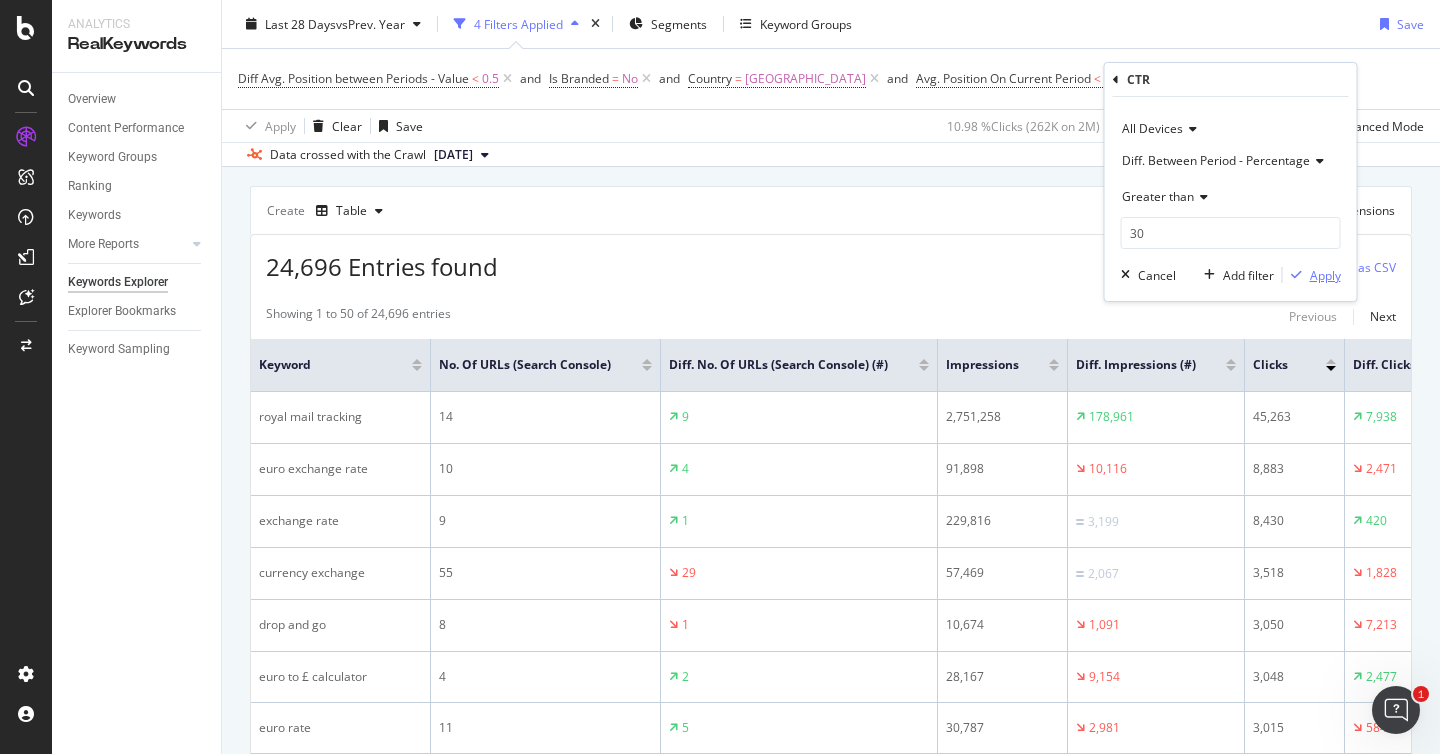 click on "Apply" at bounding box center (1325, 275) 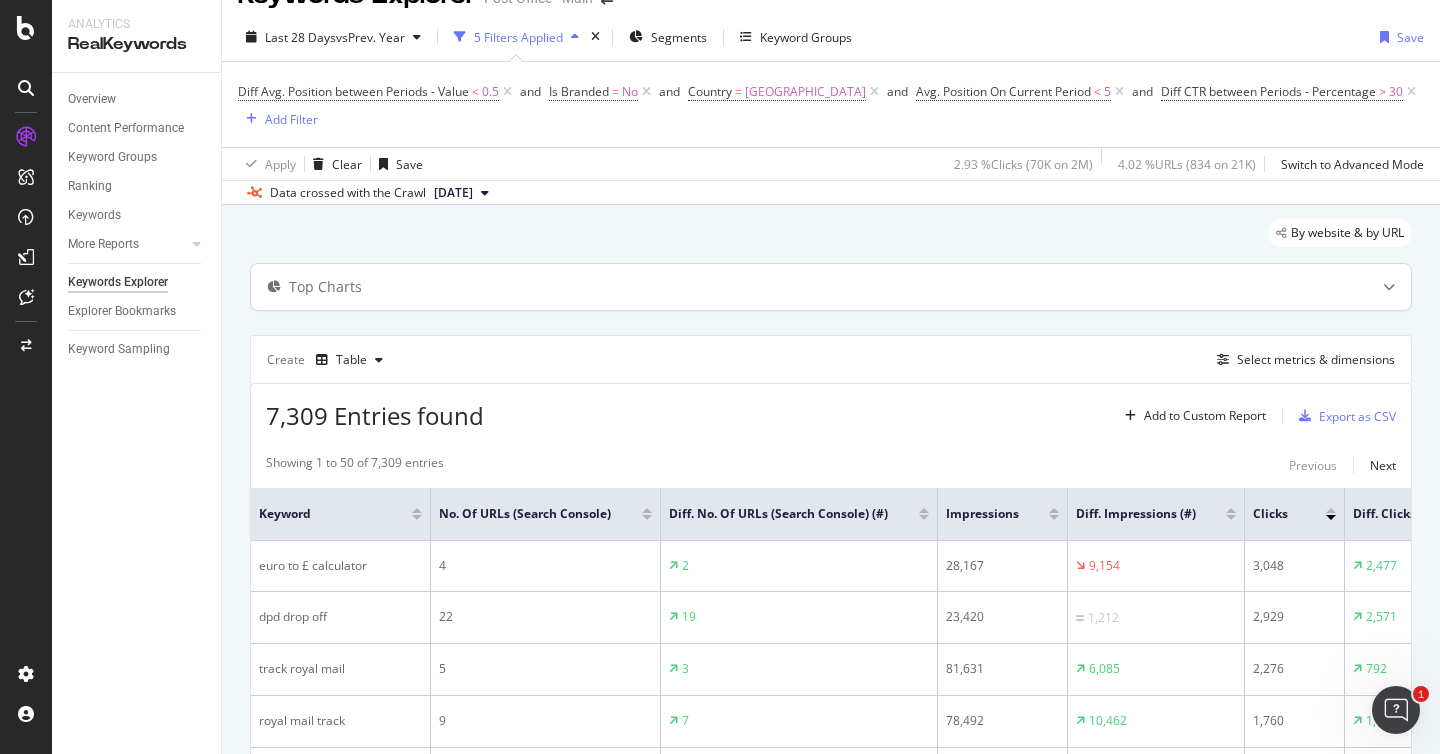 scroll, scrollTop: 186, scrollLeft: 0, axis: vertical 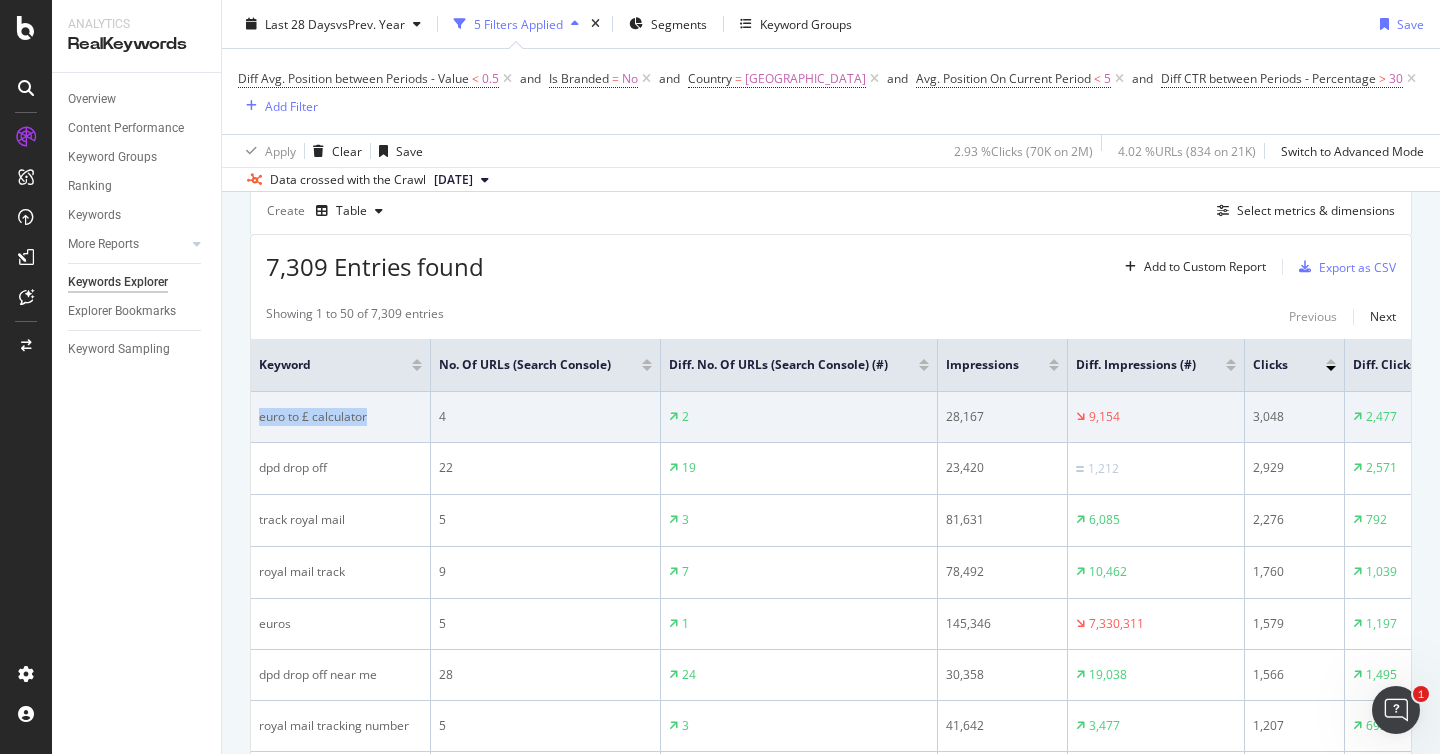 copy on "euro to £ calculator" 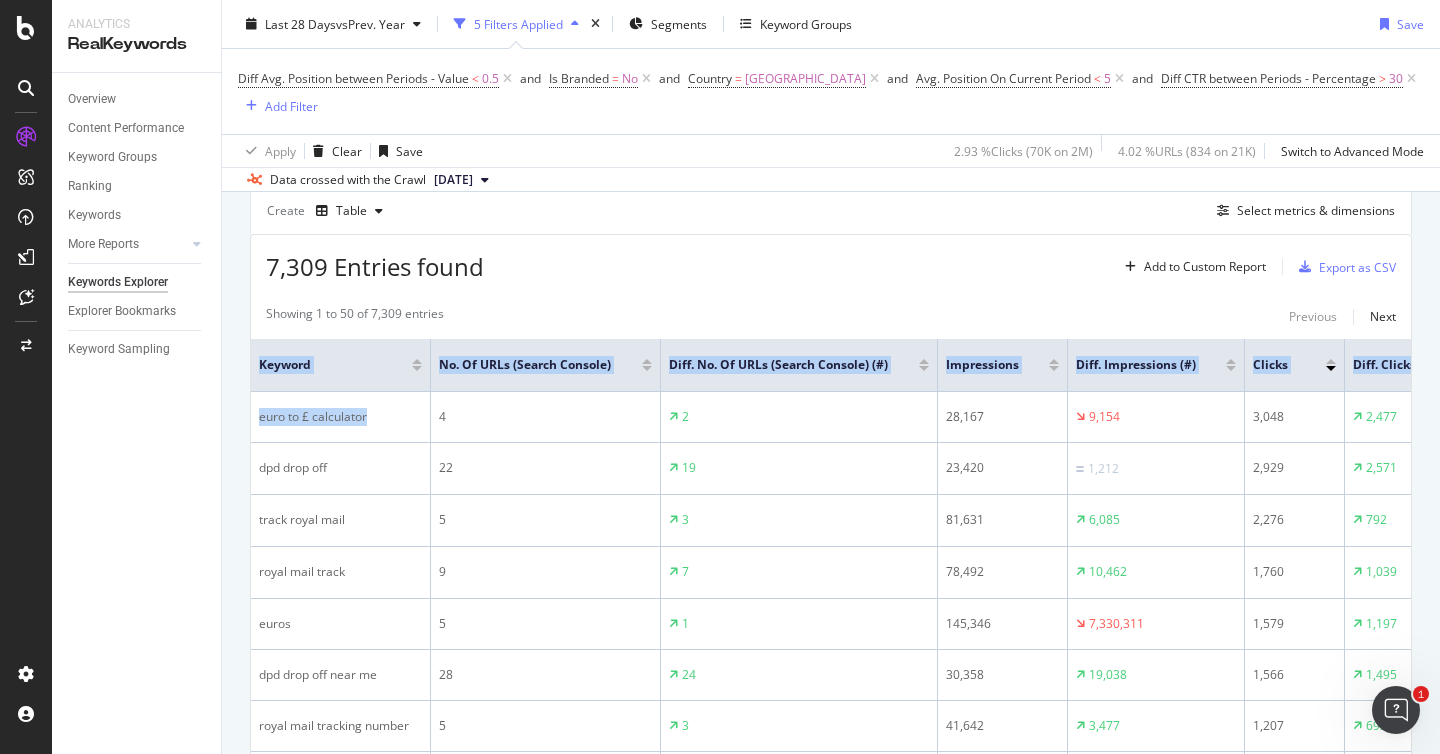 drag, startPoint x: 367, startPoint y: 436, endPoint x: 239, endPoint y: 434, distance: 128.01562 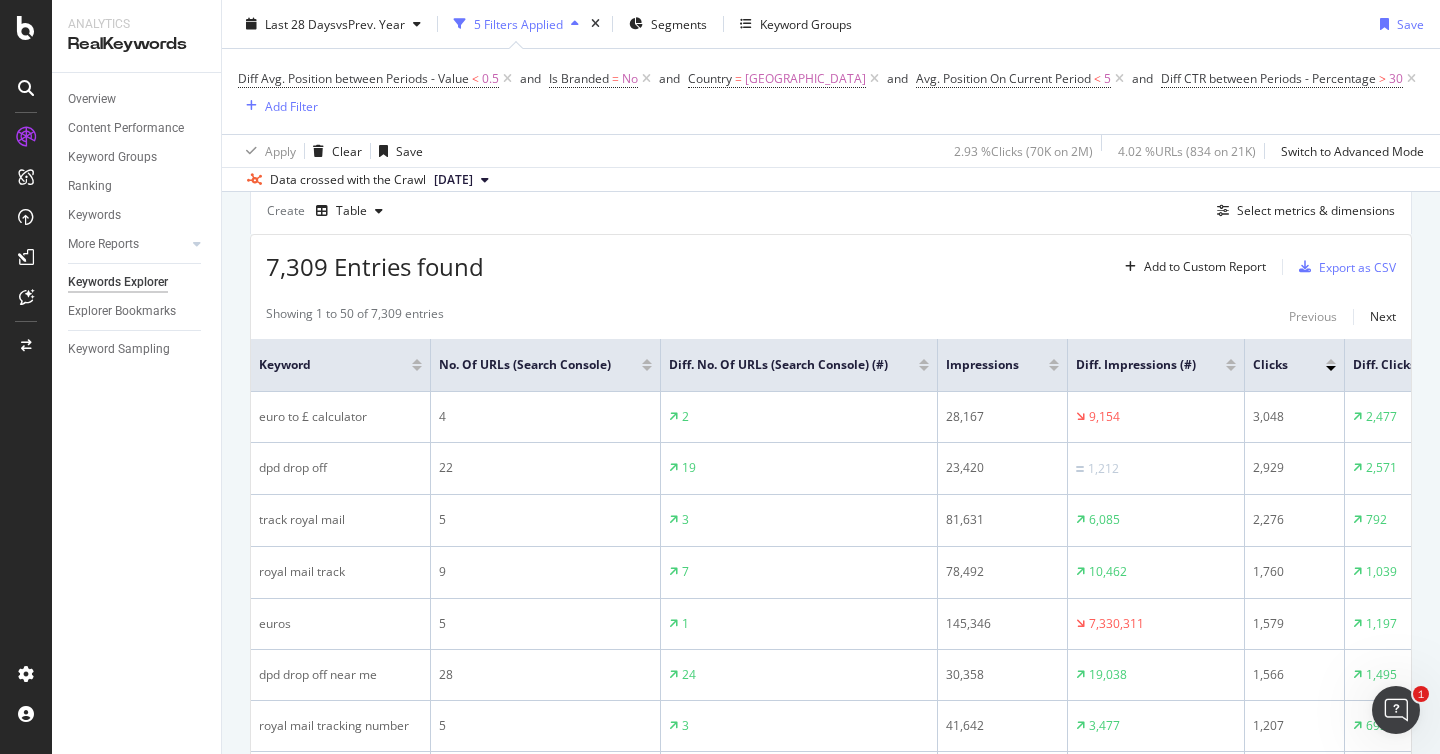 click on "7,309 Entries found Add to Custom Report Export as CSV" at bounding box center (831, 259) 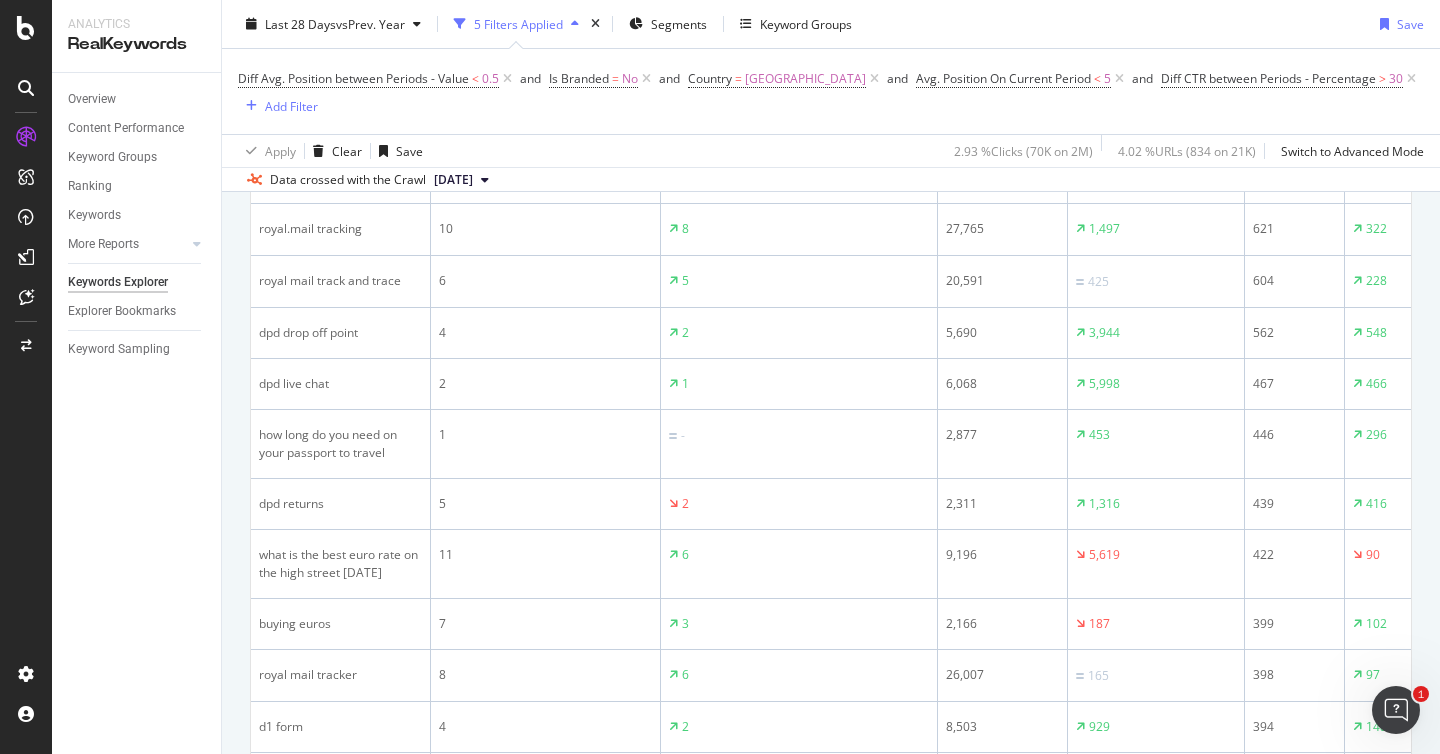 scroll, scrollTop: 993, scrollLeft: 0, axis: vertical 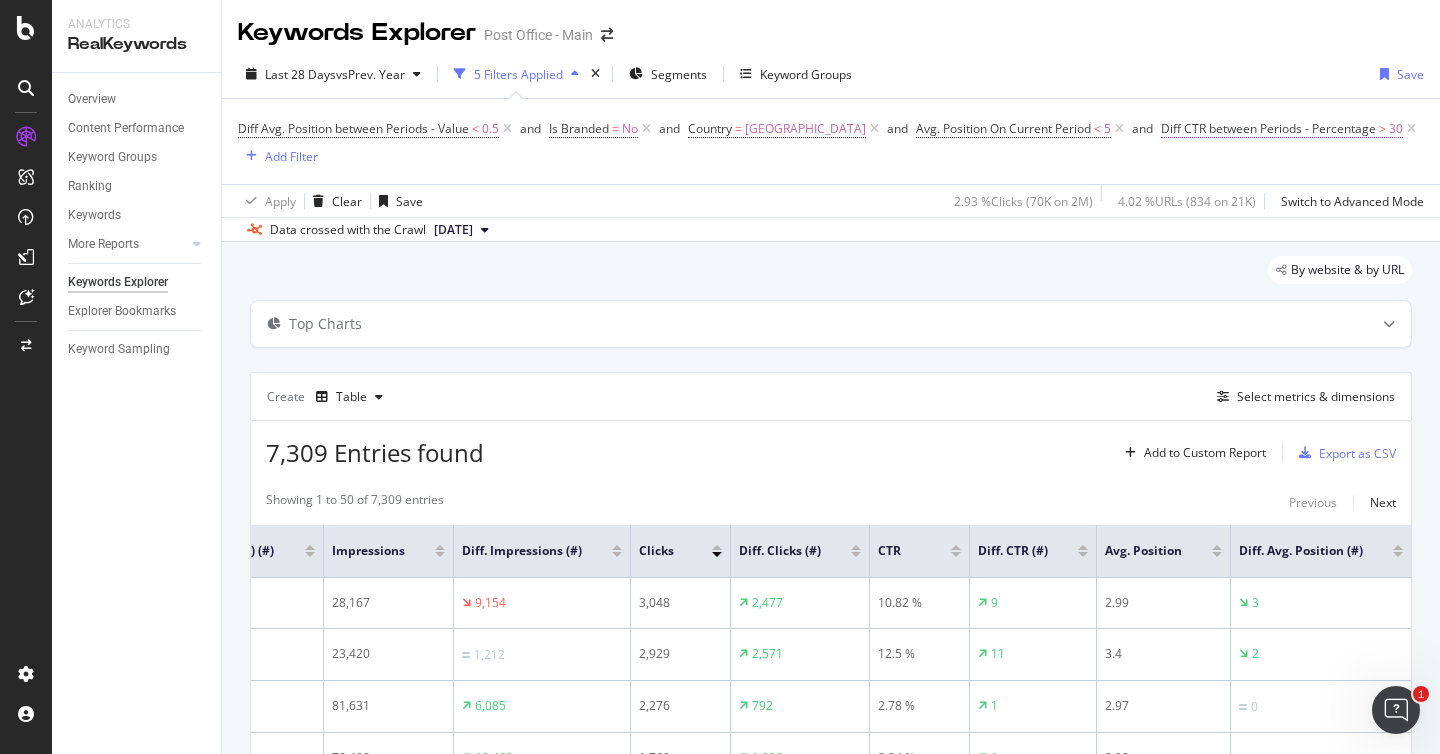 click on "Diff CTR between Periods - Percentage" at bounding box center (1268, 128) 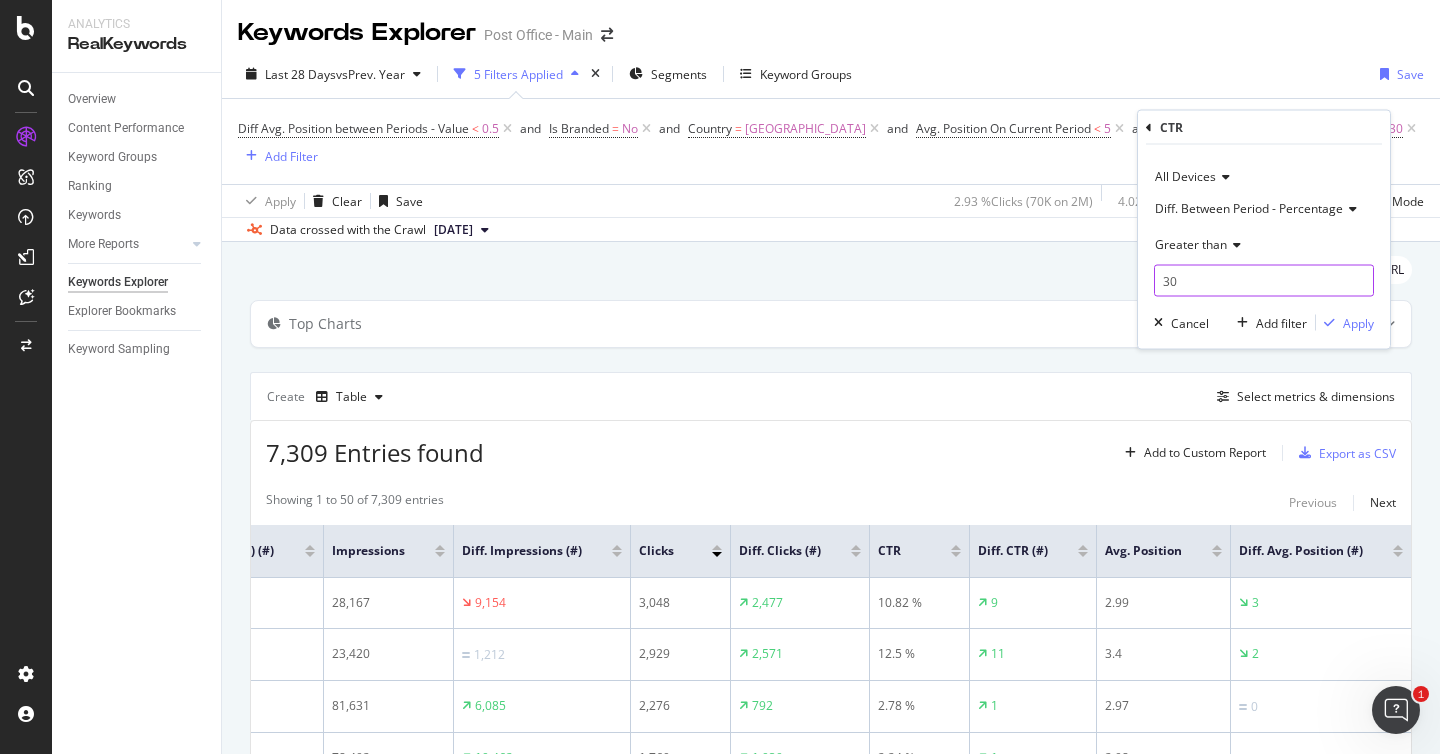 drag, startPoint x: 1169, startPoint y: 282, endPoint x: 1156, endPoint y: 282, distance: 13 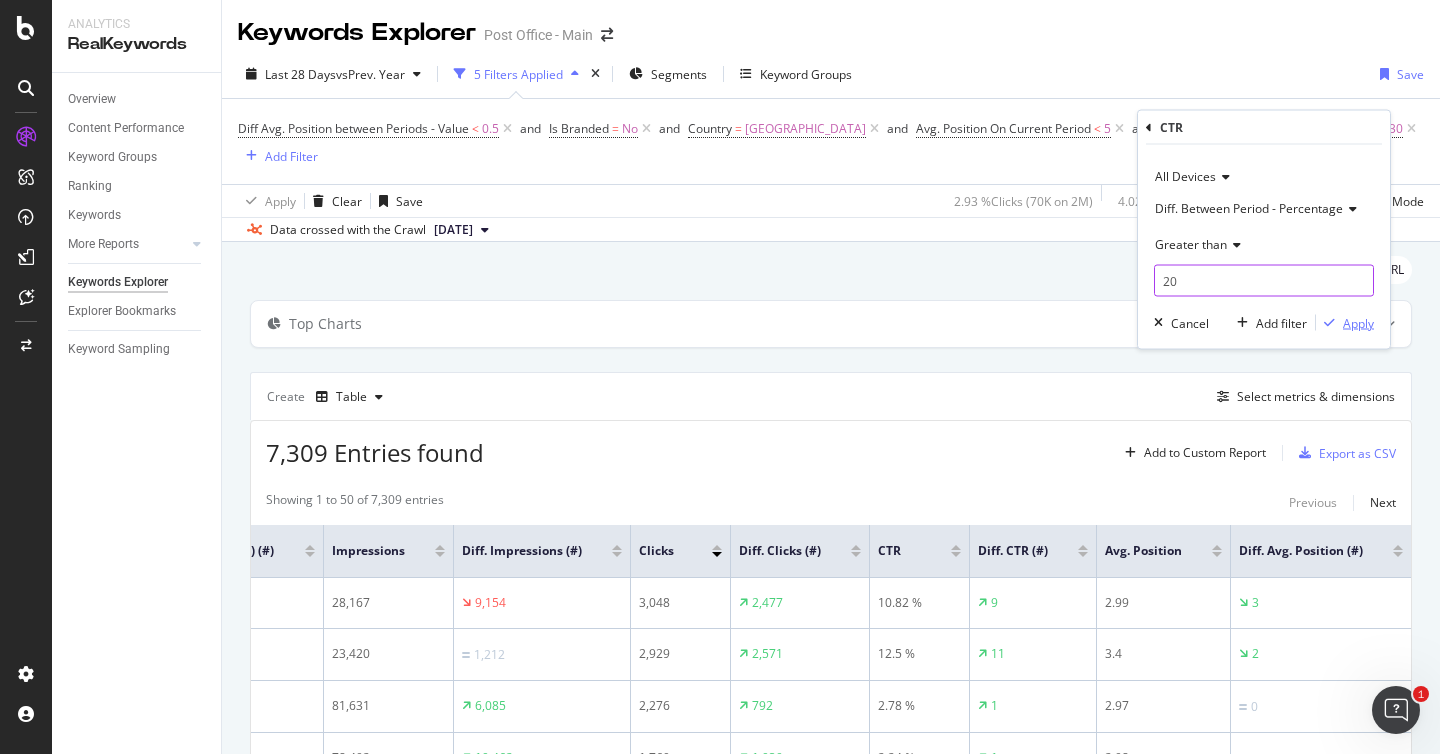 type on "20" 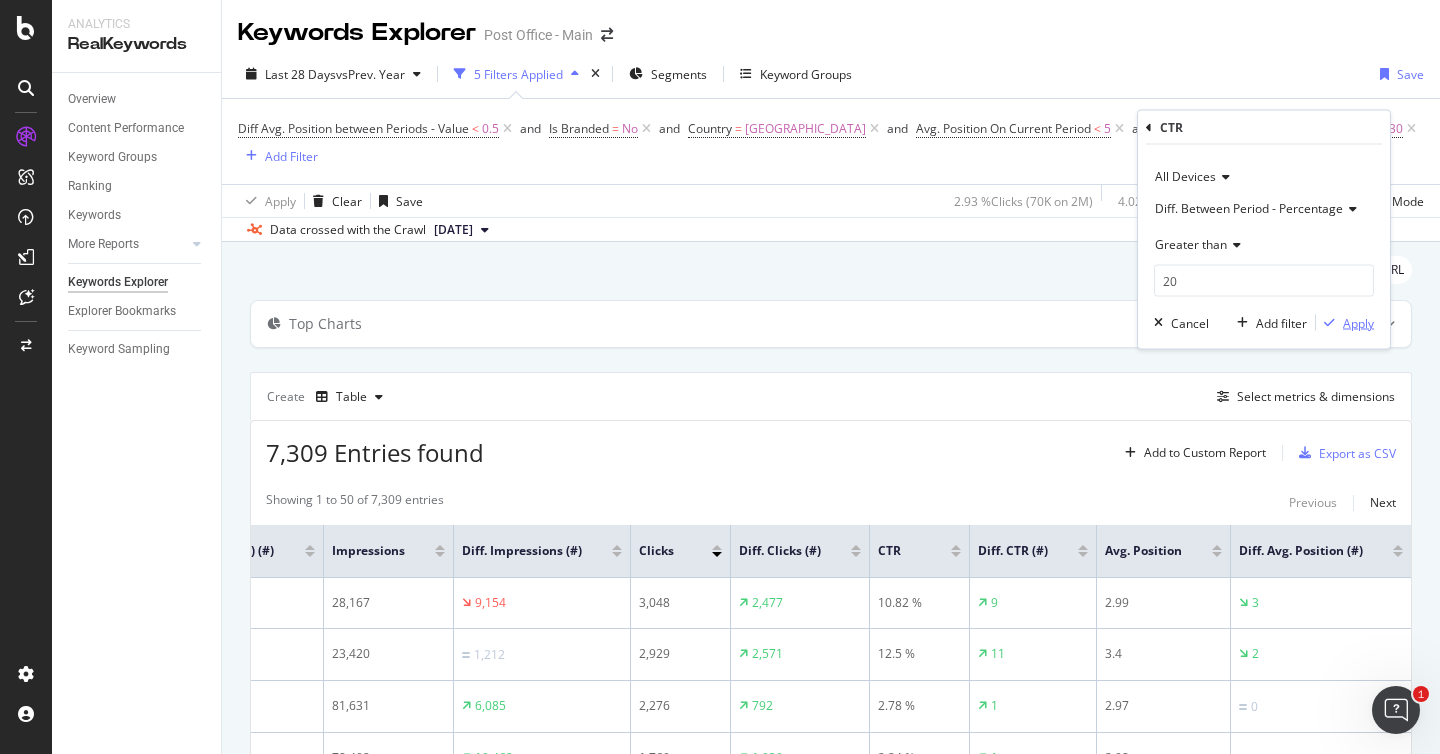 click on "Apply" at bounding box center (1358, 322) 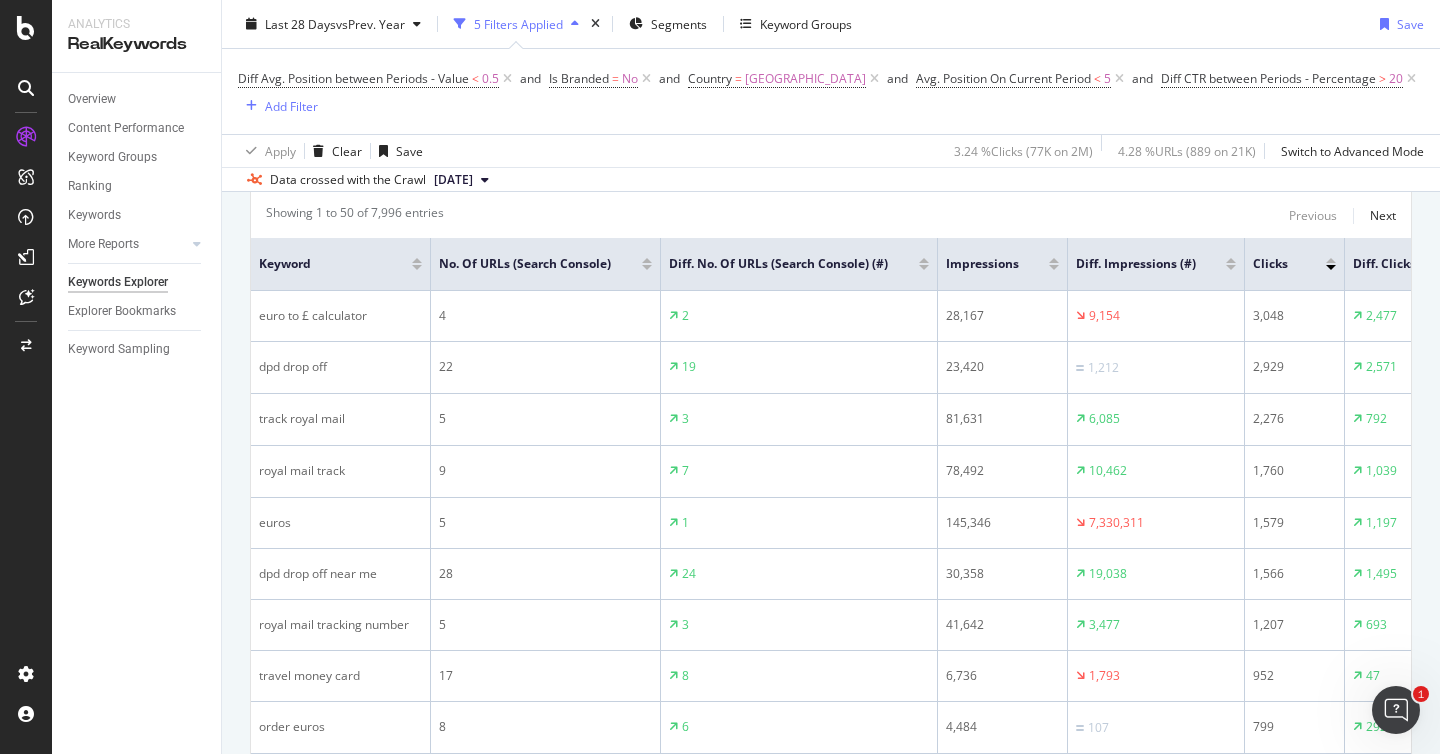 scroll, scrollTop: 284, scrollLeft: 0, axis: vertical 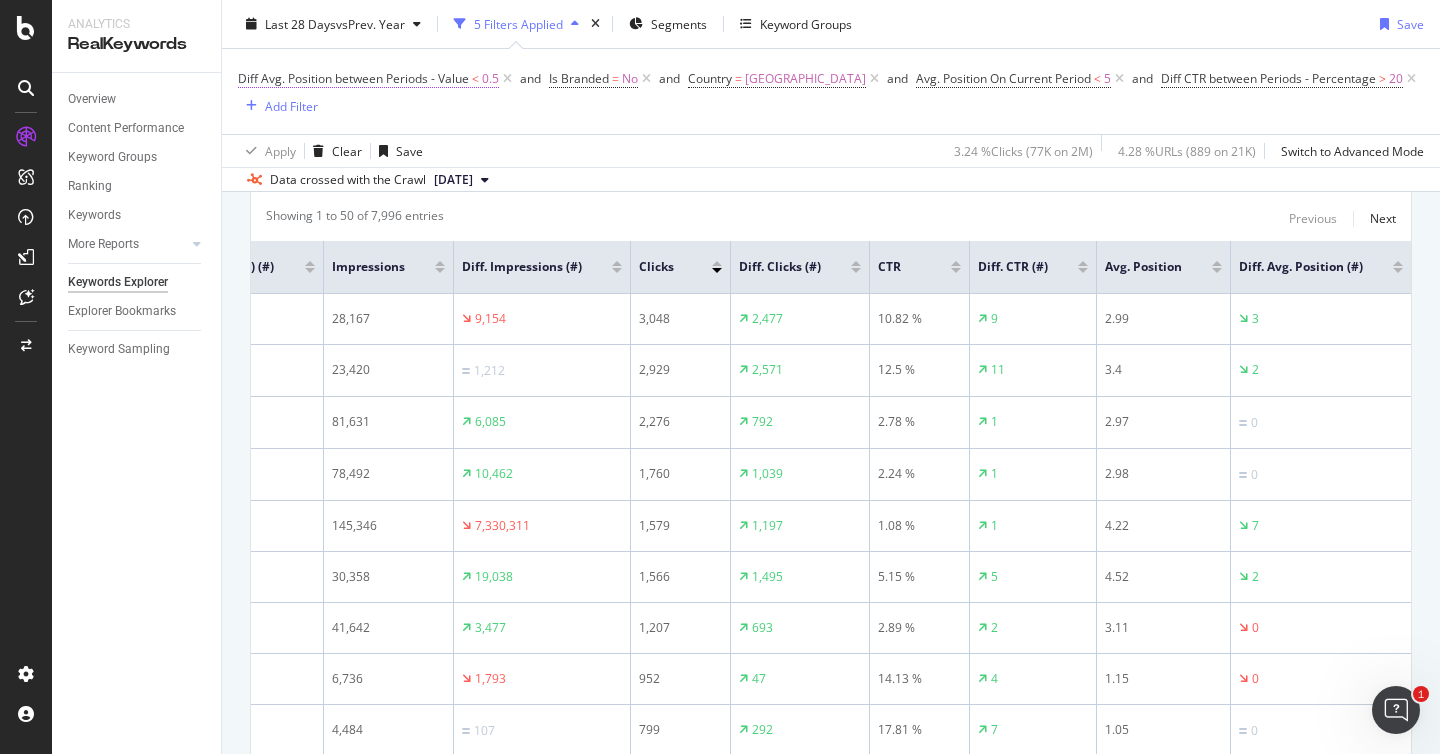 click on "Diff Avg. Position between Periods - Value" at bounding box center [353, 78] 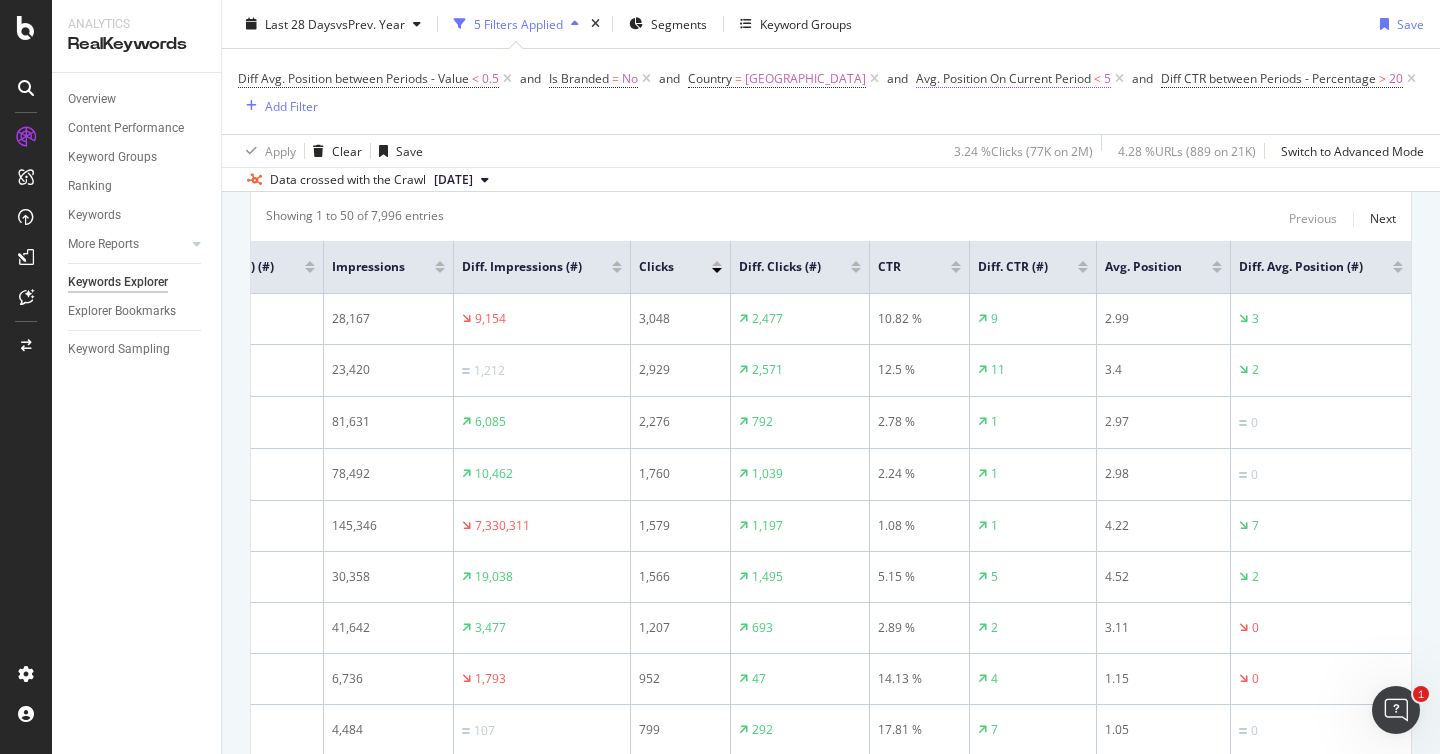 click on "Avg. Position On Current Period" at bounding box center [1003, 78] 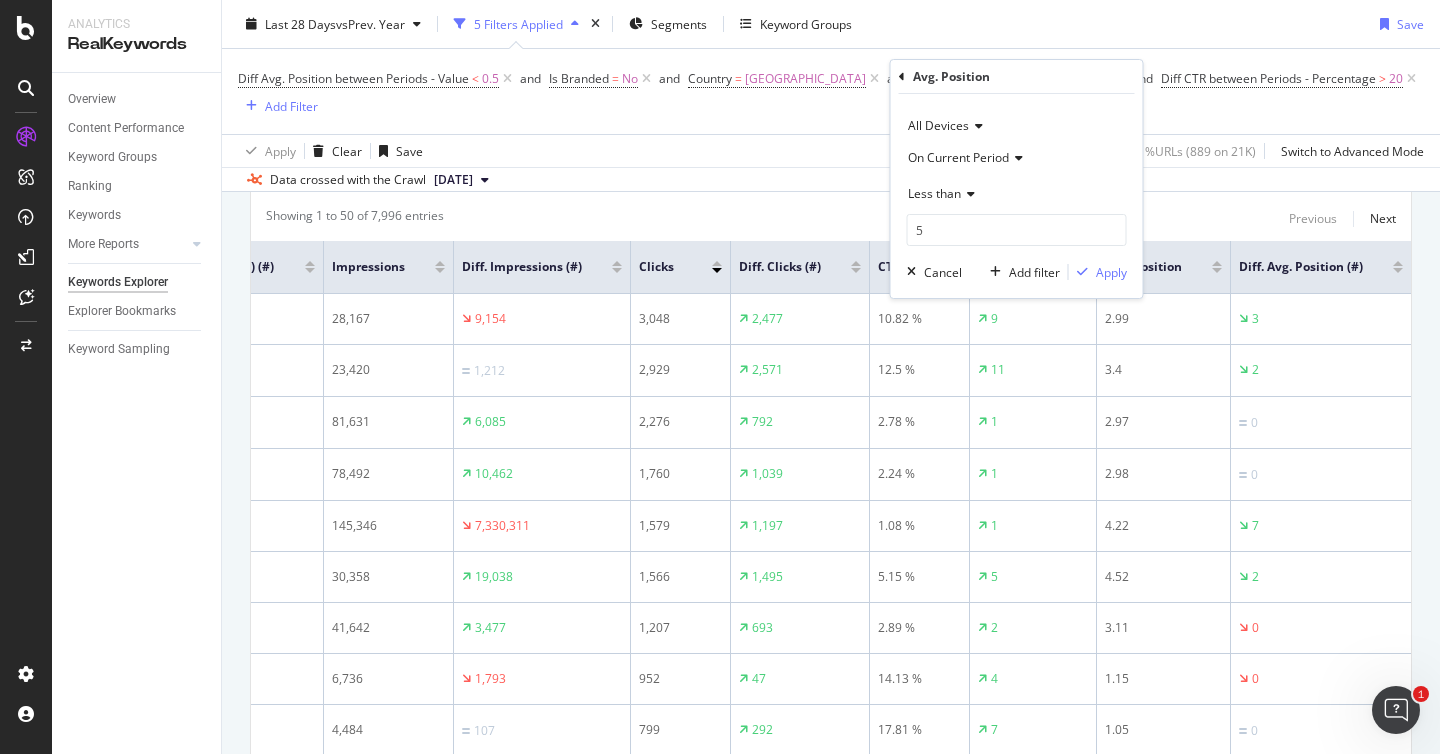 click on "Data crossed with the Crawl [DATE]" at bounding box center [831, 179] 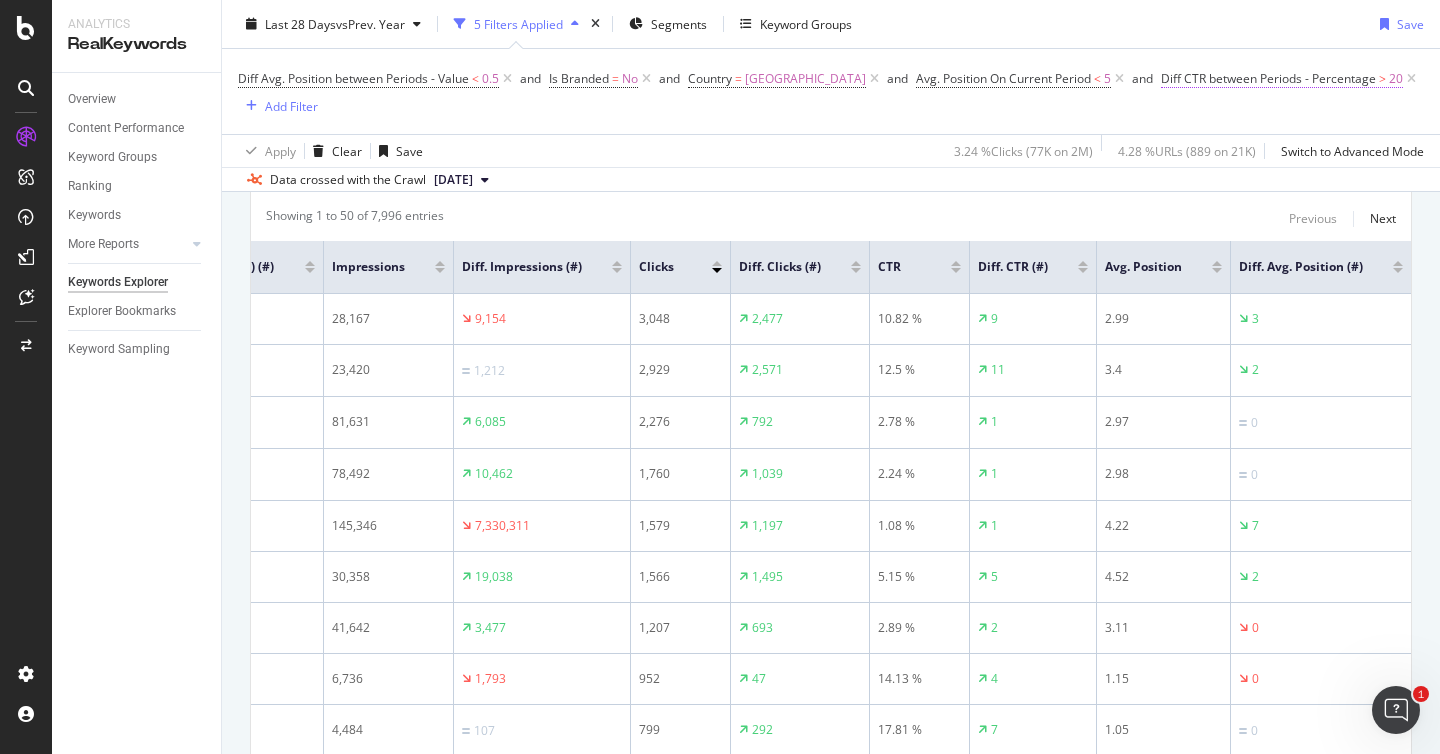 click on "Diff CTR between Periods - Percentage" at bounding box center (1268, 78) 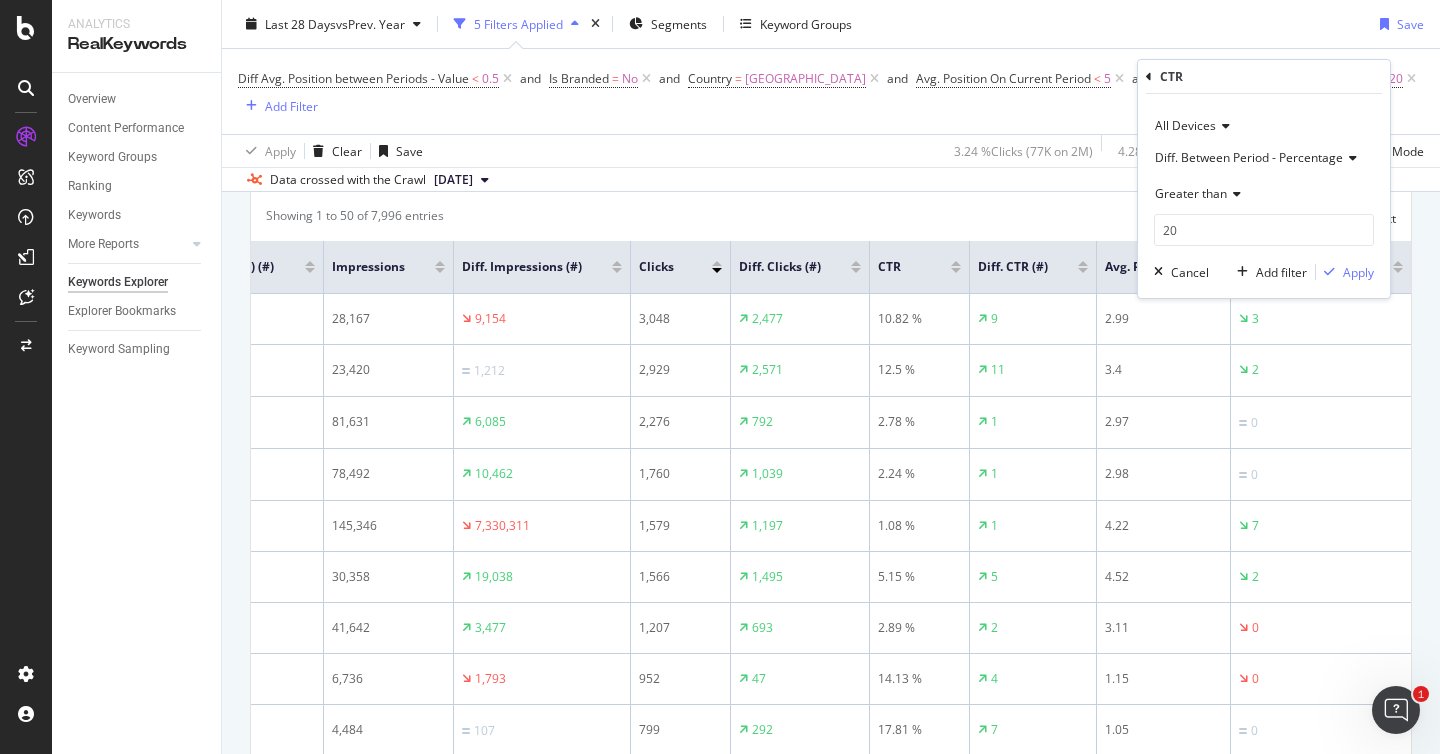 click at bounding box center [1234, 194] 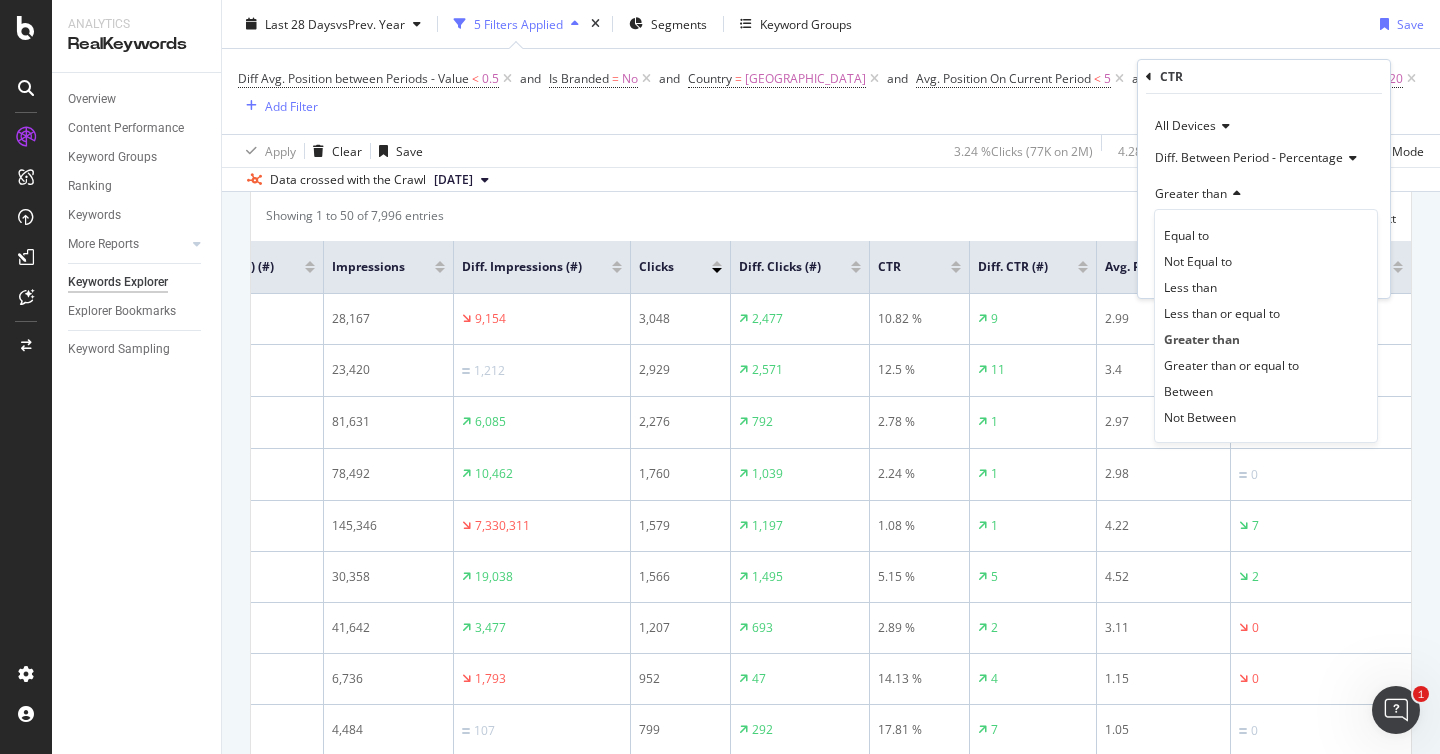 click on "All Devices Diff. Between Period - Percentage Greater than Equal to Not Equal to Less than Less than or equal to Greater than Greater than or equal to Between Not Between 20 Cancel Add filter Apply" at bounding box center [1264, 196] 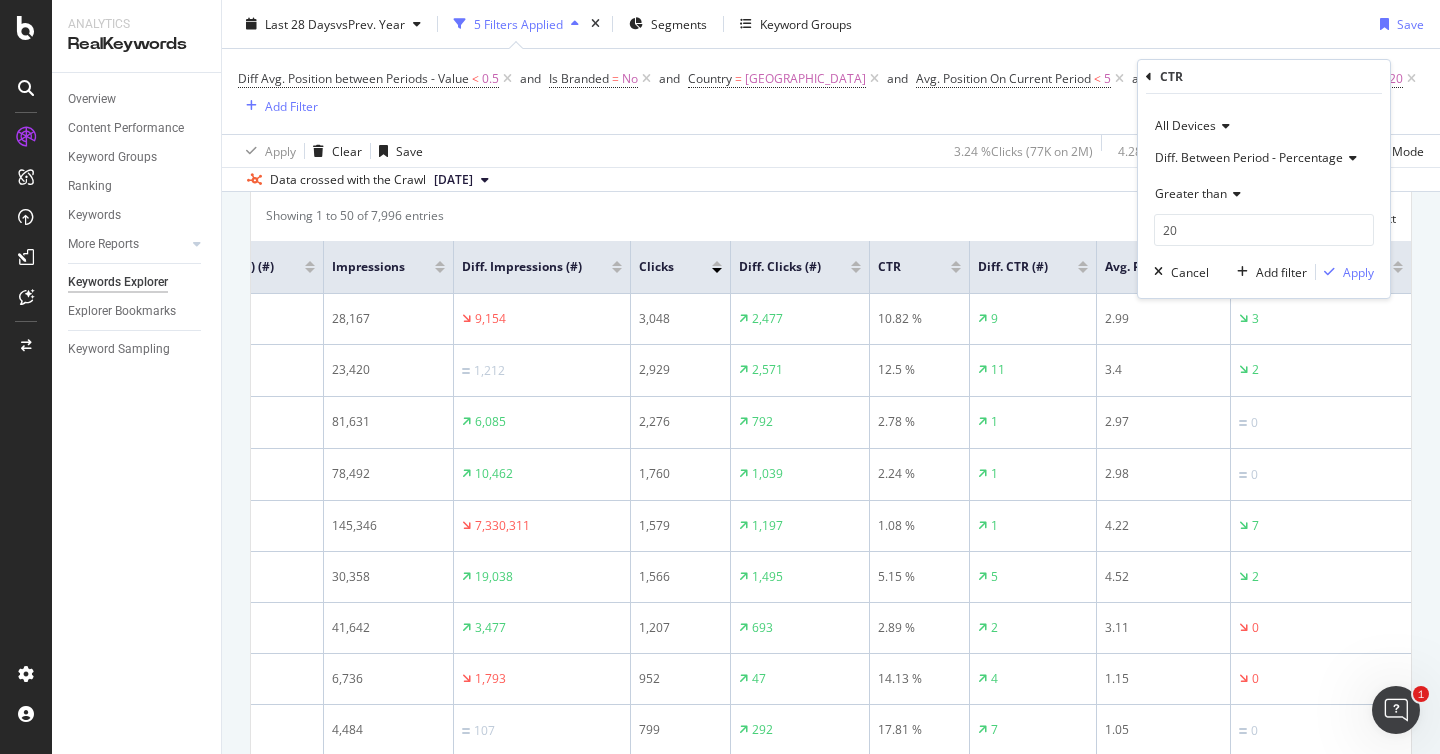 click on "Diff. Between Period - Percentage" at bounding box center [1249, 157] 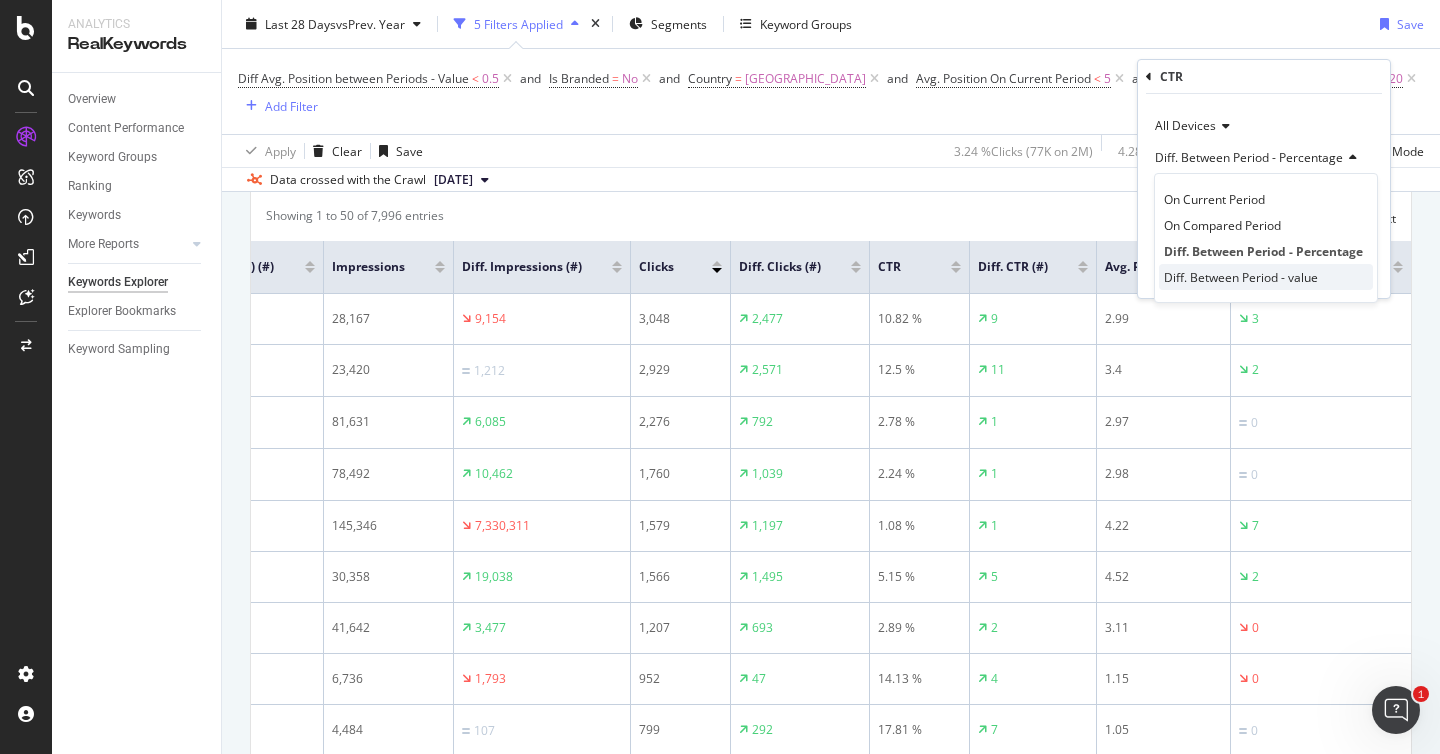 click on "Diff. Between Period - value" at bounding box center [1241, 277] 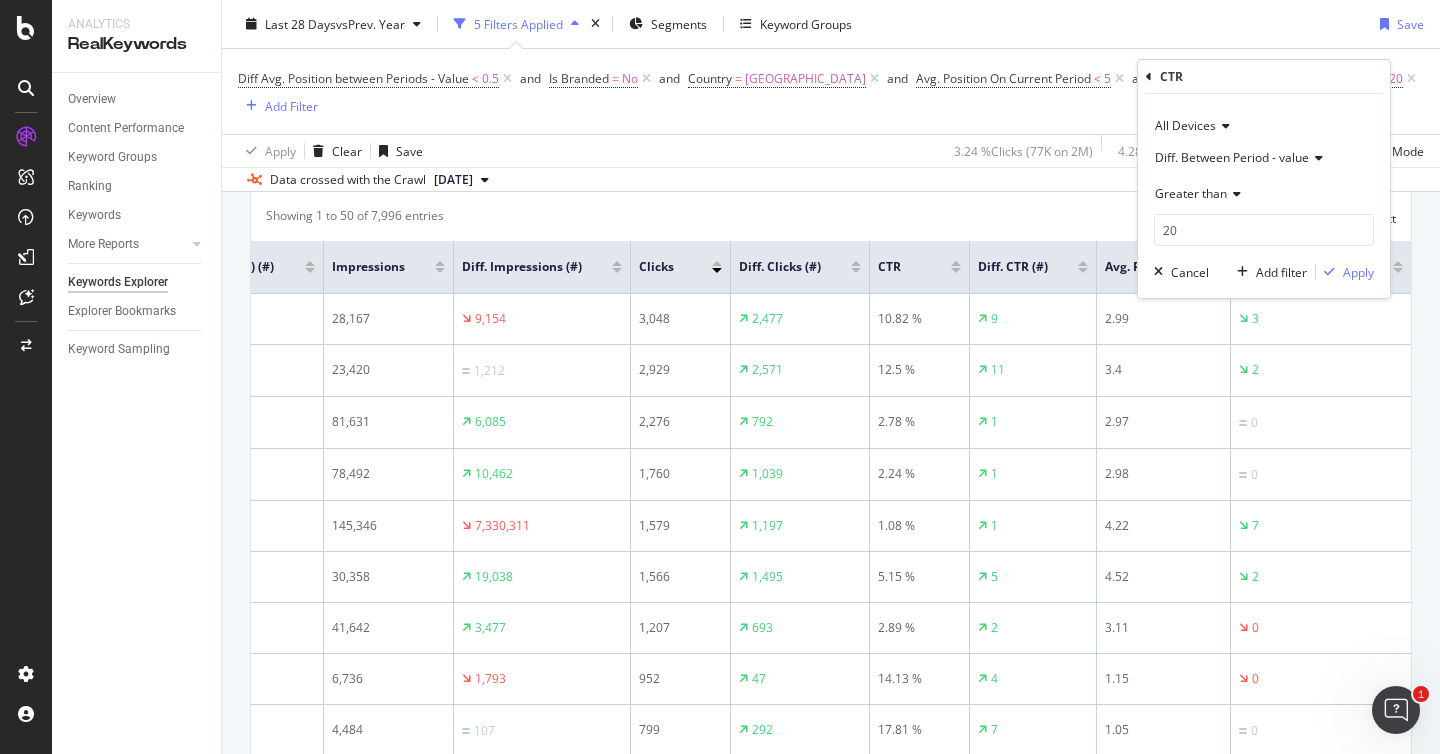 click on "Diff. Between Period - value" at bounding box center (1232, 157) 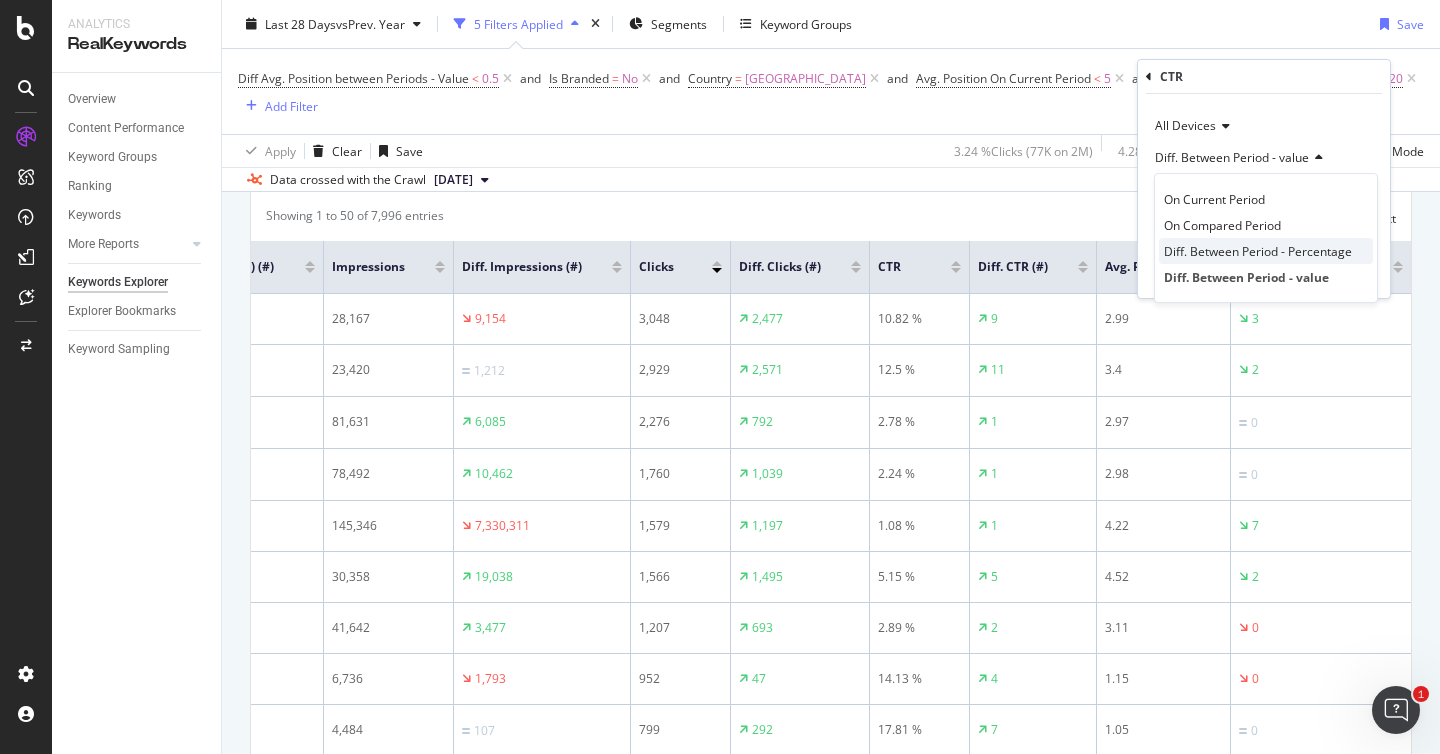 click on "Diff. Between Period - Percentage" at bounding box center [1258, 251] 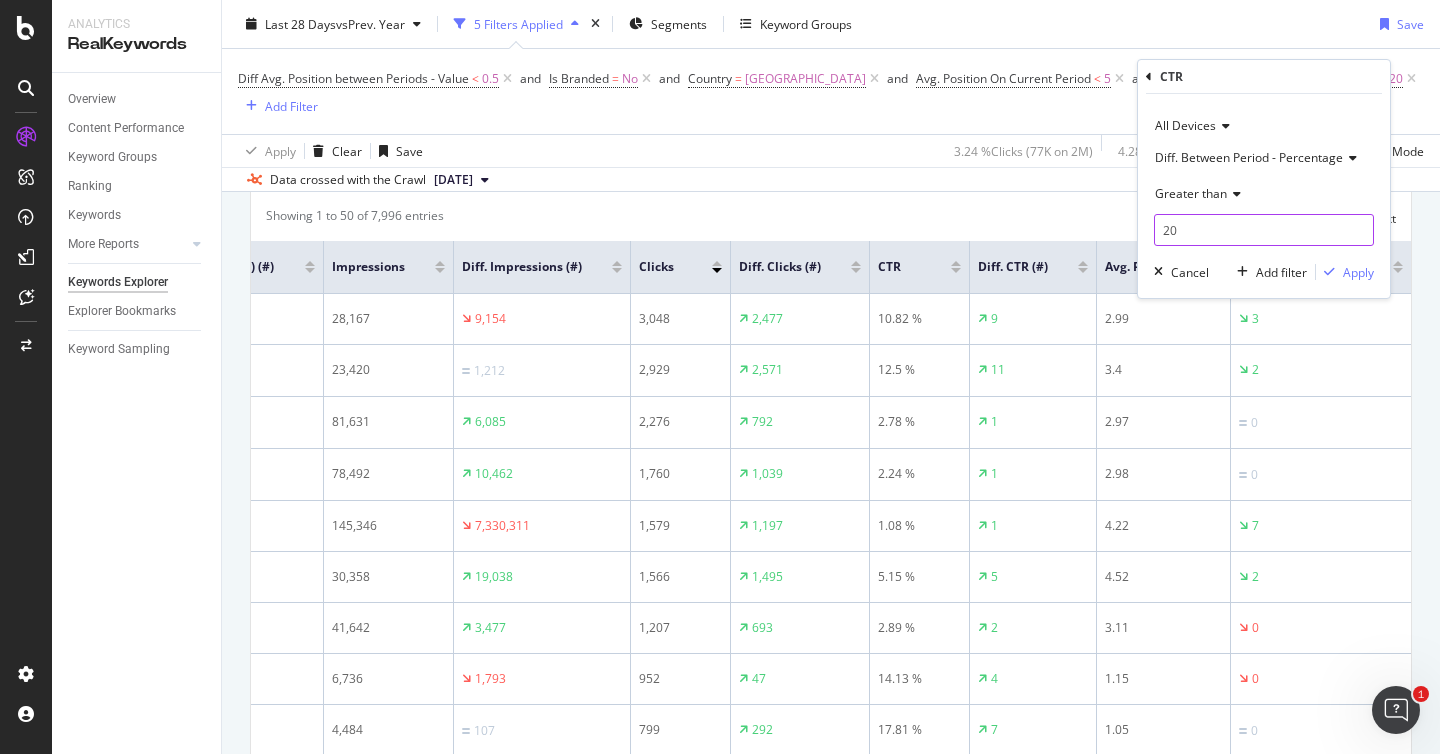 click on "20" at bounding box center [1264, 230] 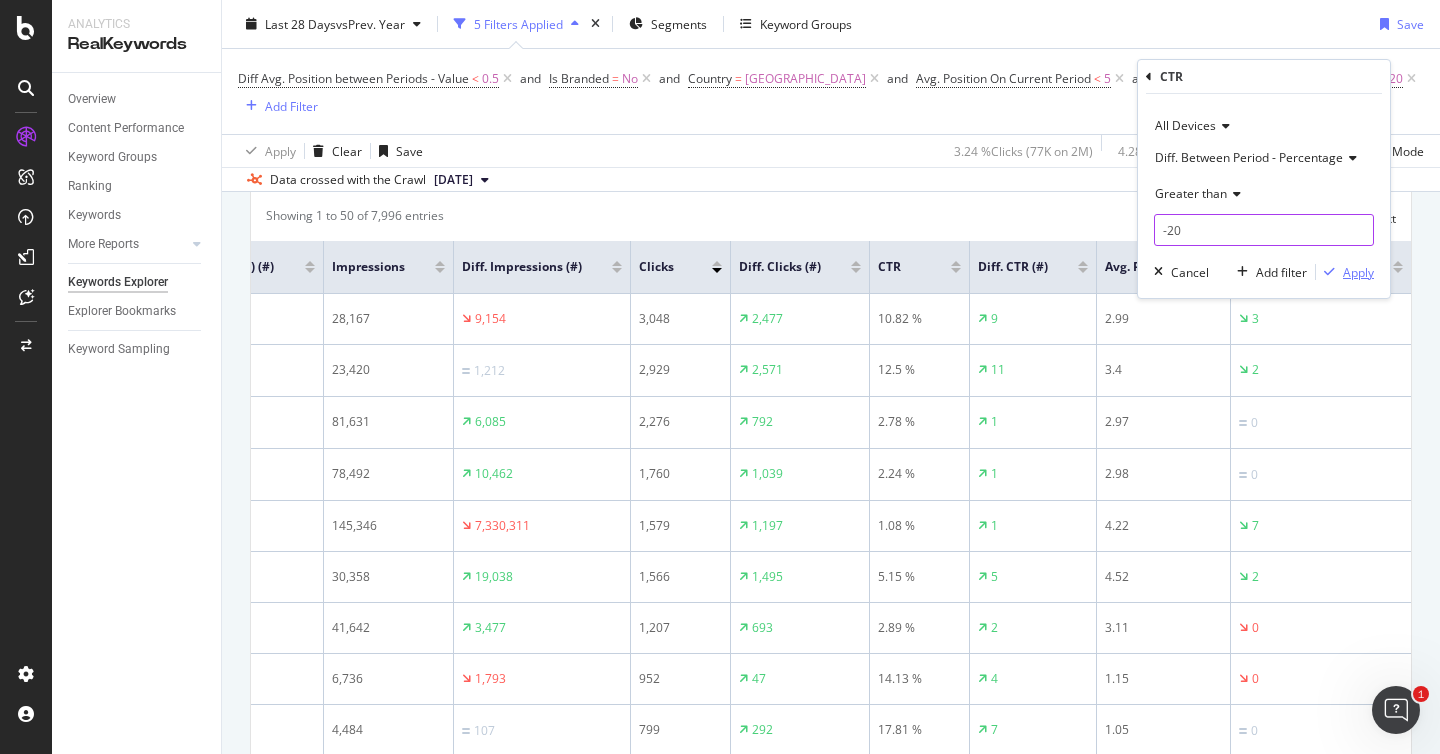 type on "-20" 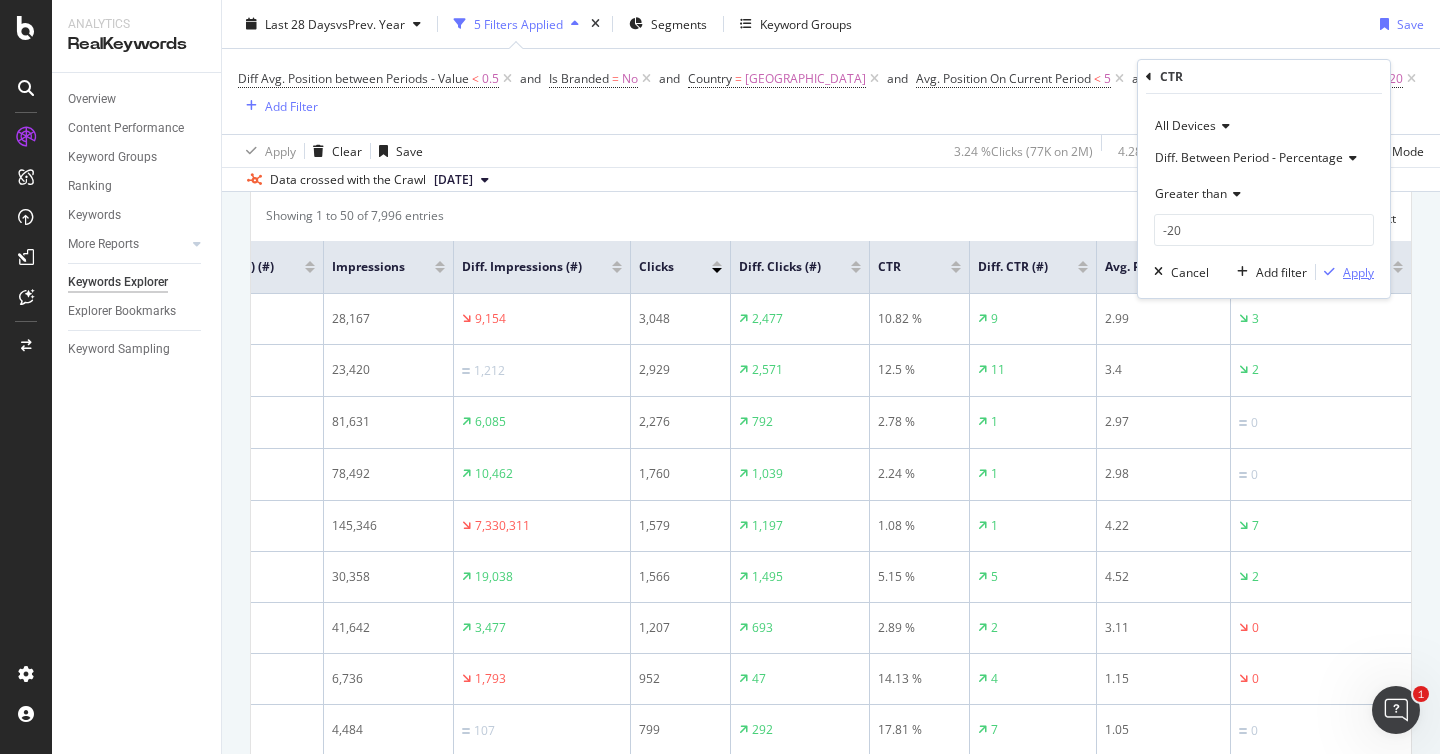 click on "Apply" at bounding box center [1358, 272] 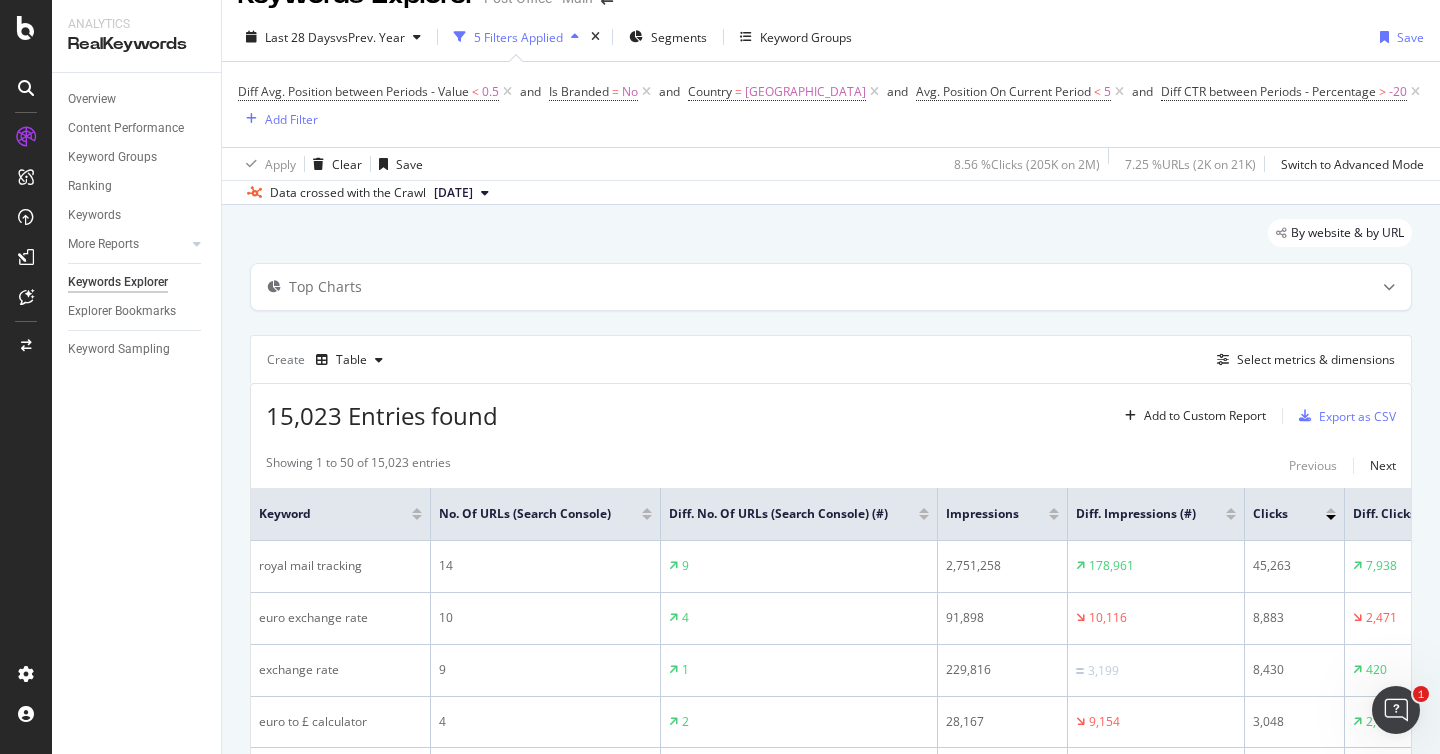 scroll, scrollTop: 284, scrollLeft: 0, axis: vertical 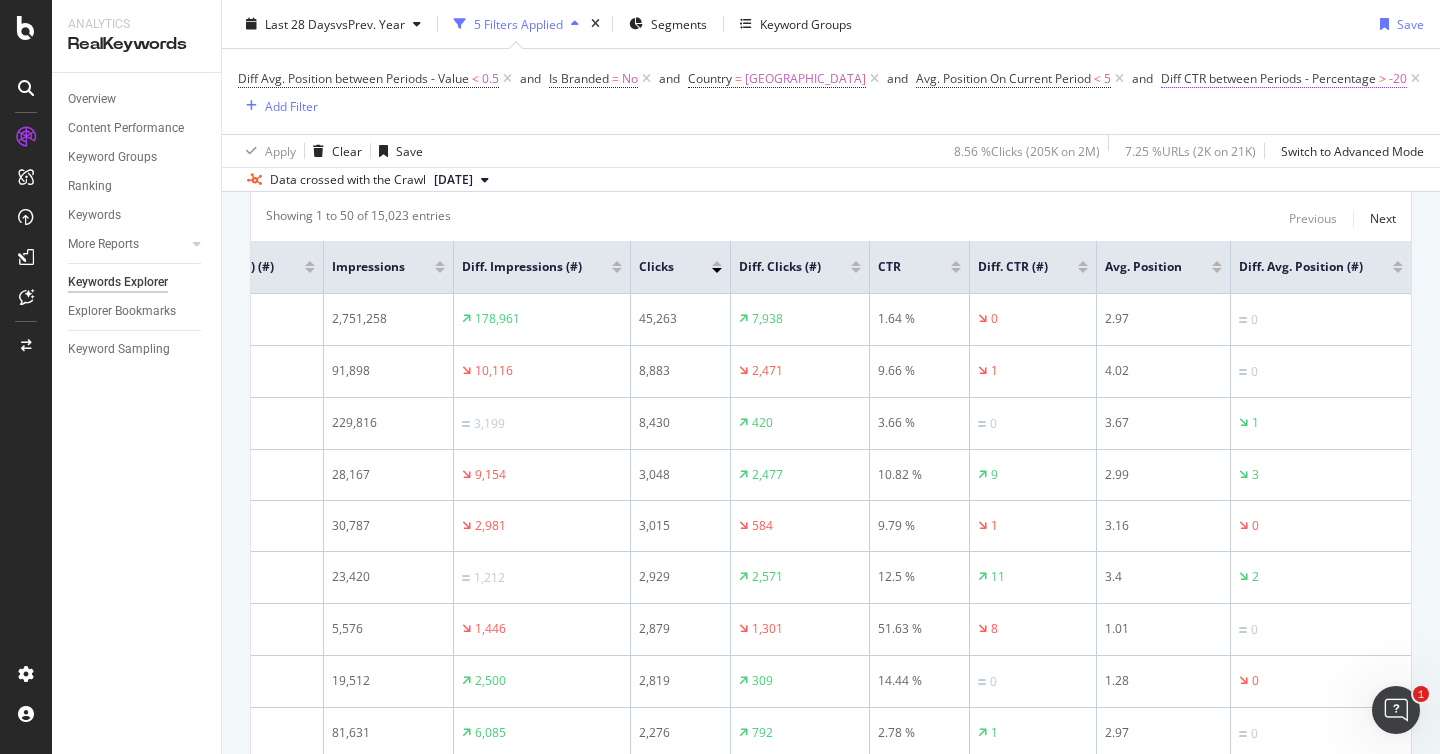 click on "Diff CTR between Periods - Percentage" at bounding box center [1268, 78] 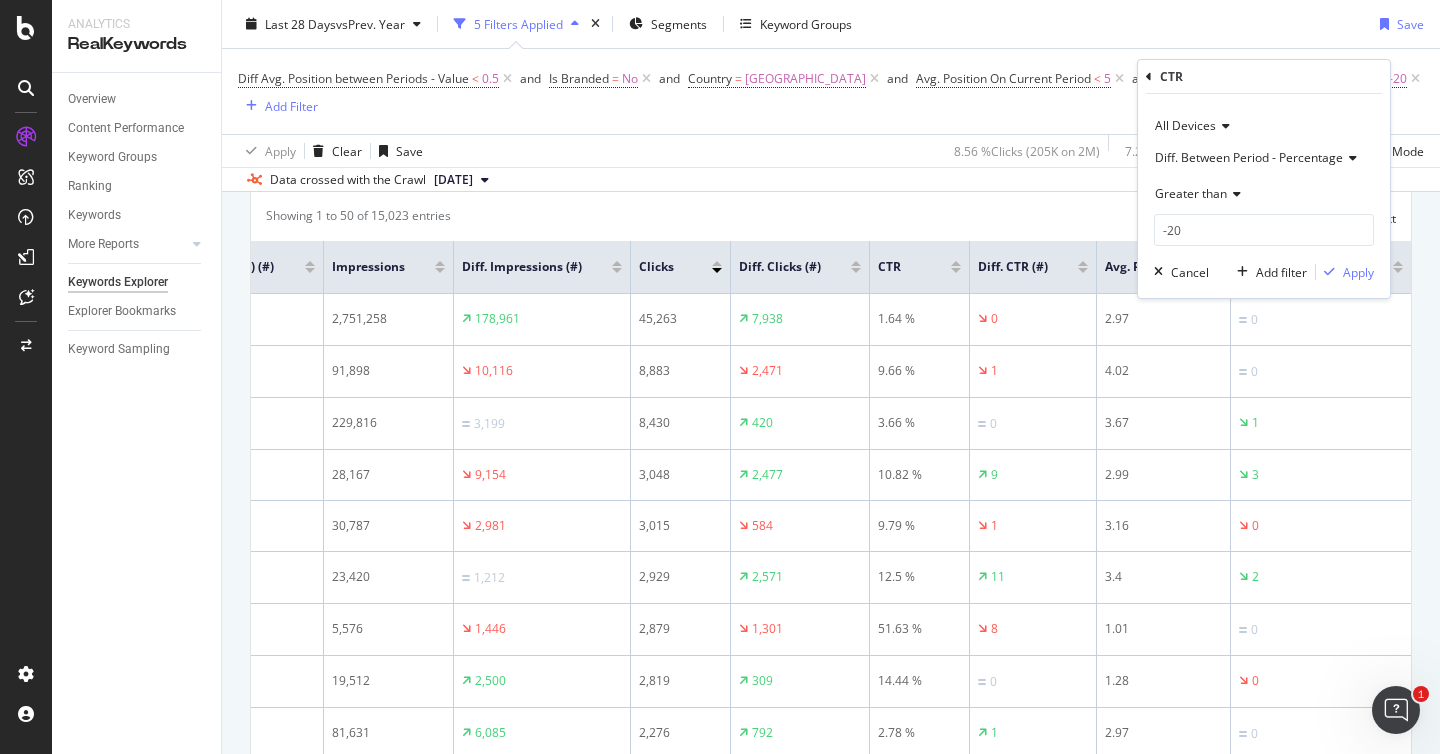 click on "Greater than" at bounding box center (1191, 193) 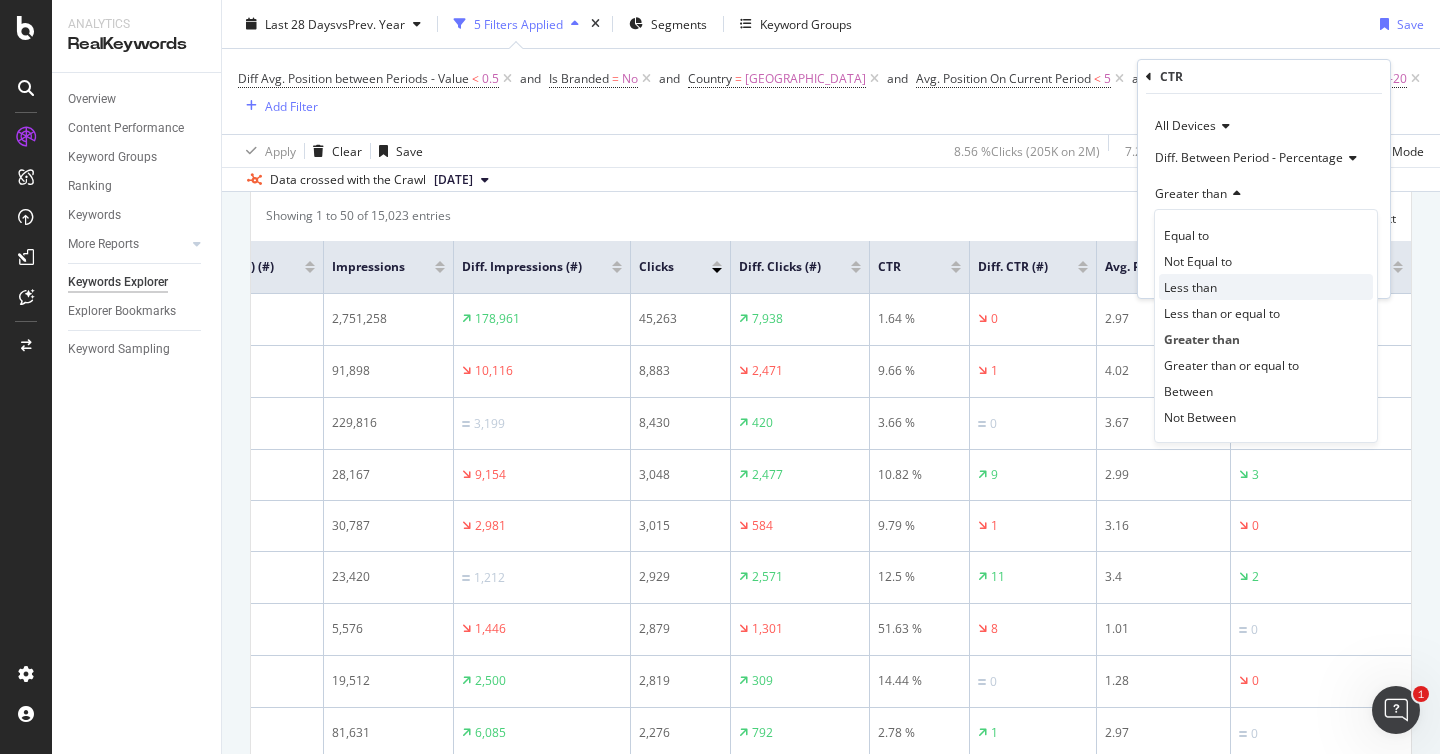 click on "Less than" at bounding box center (1190, 287) 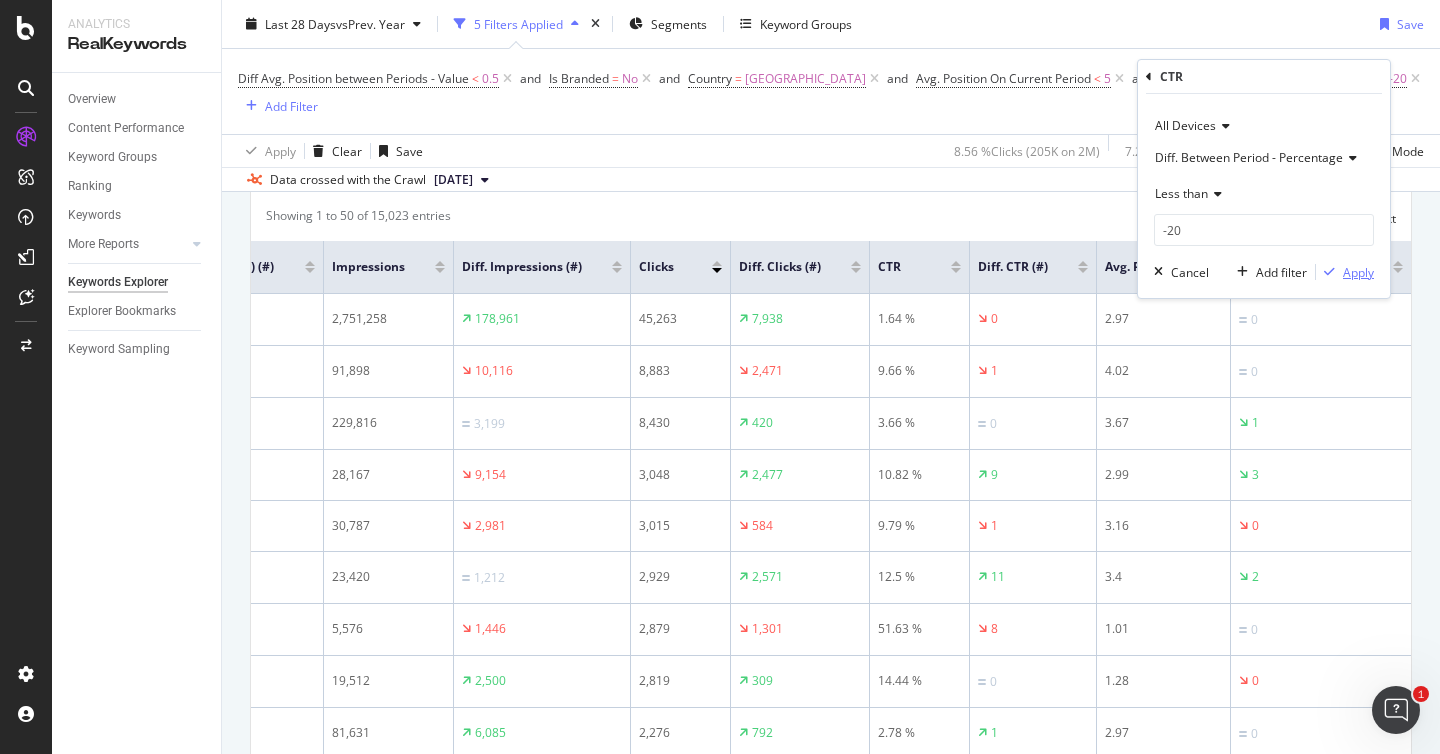 click on "Apply" at bounding box center (1358, 272) 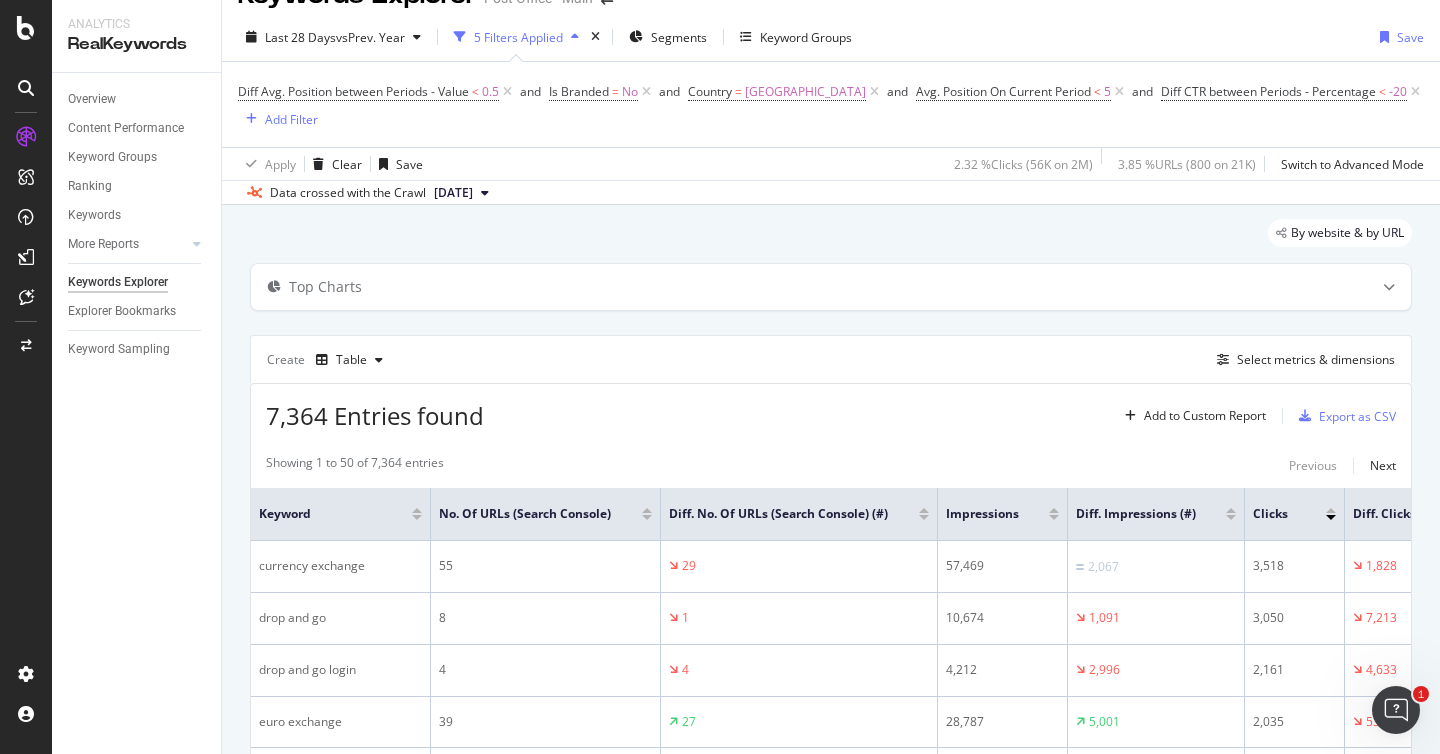 scroll, scrollTop: 284, scrollLeft: 0, axis: vertical 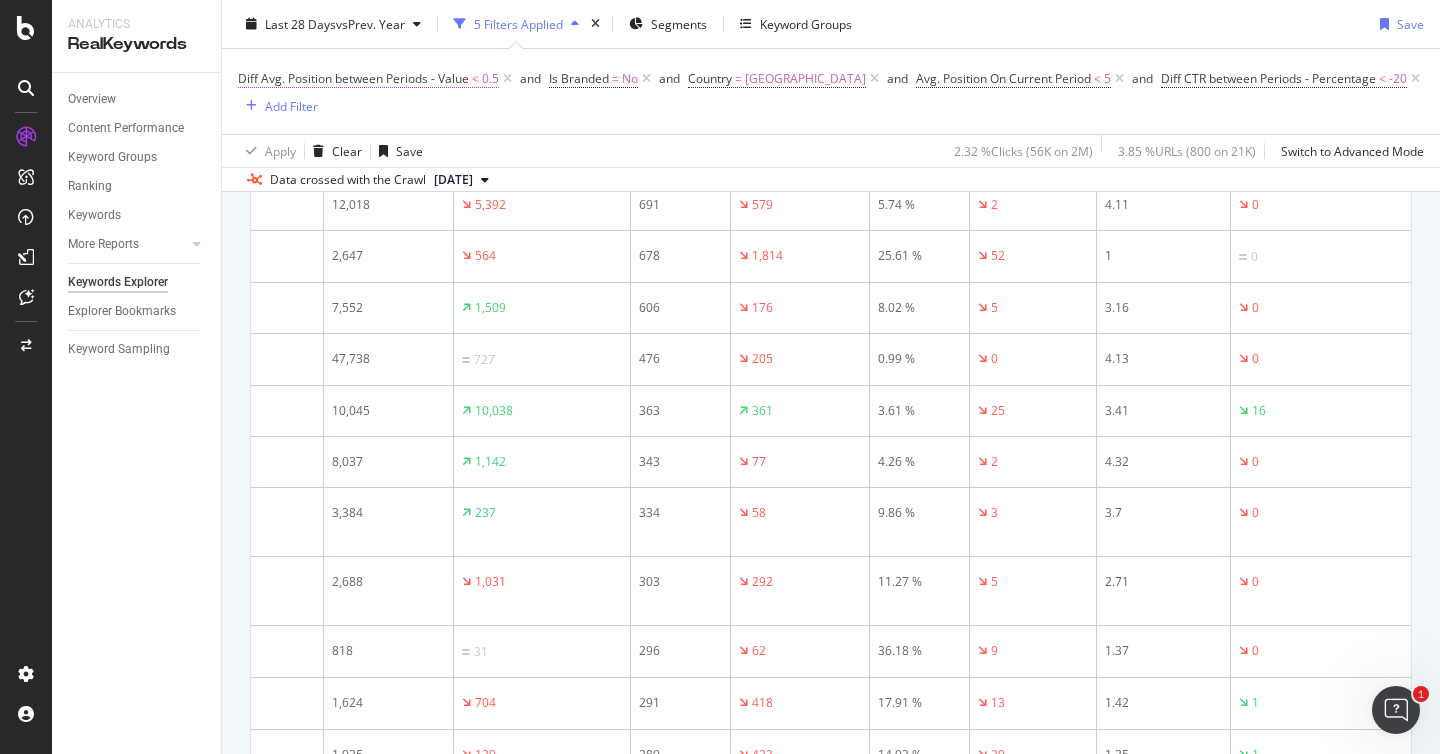 click on "Diff Avg. Position between Periods - Value" at bounding box center [353, 78] 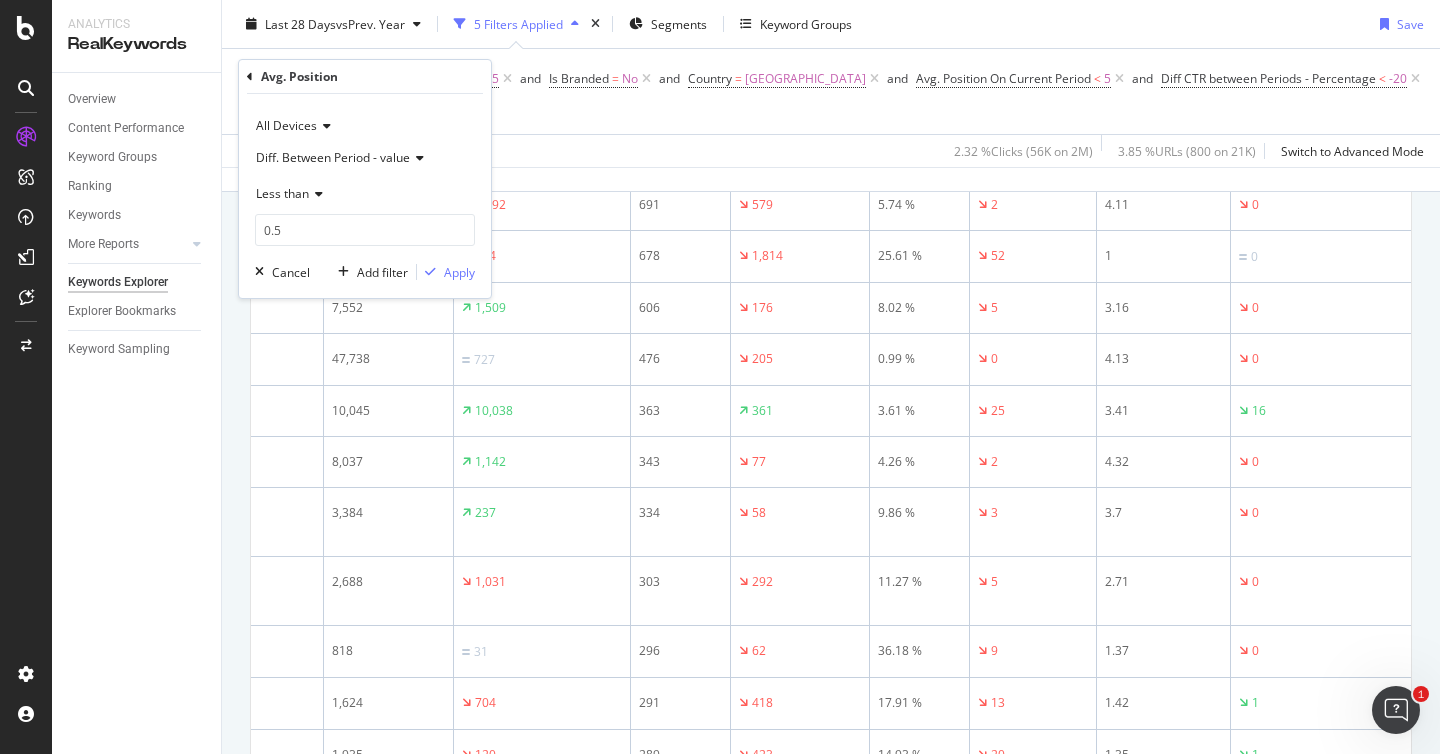 click at bounding box center (316, 194) 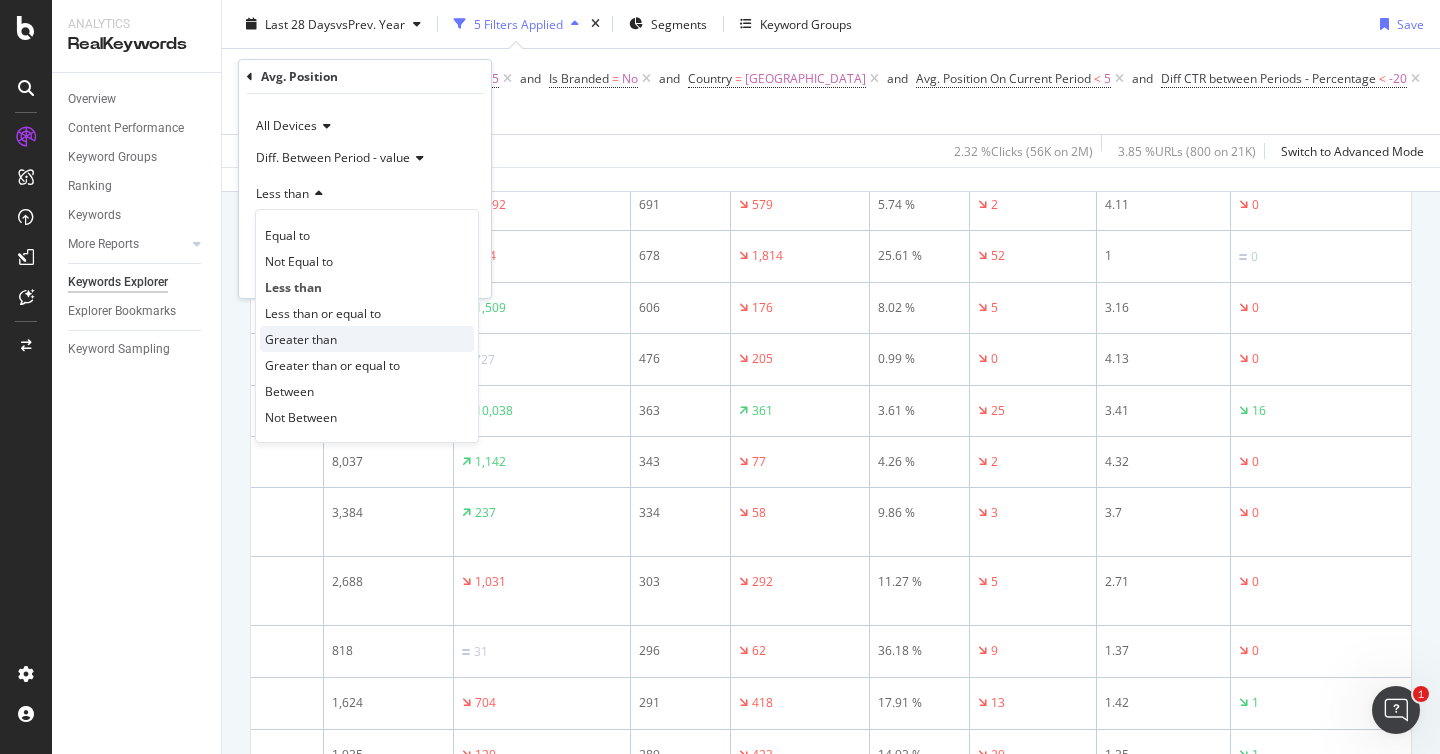 click on "Greater than" at bounding box center [301, 339] 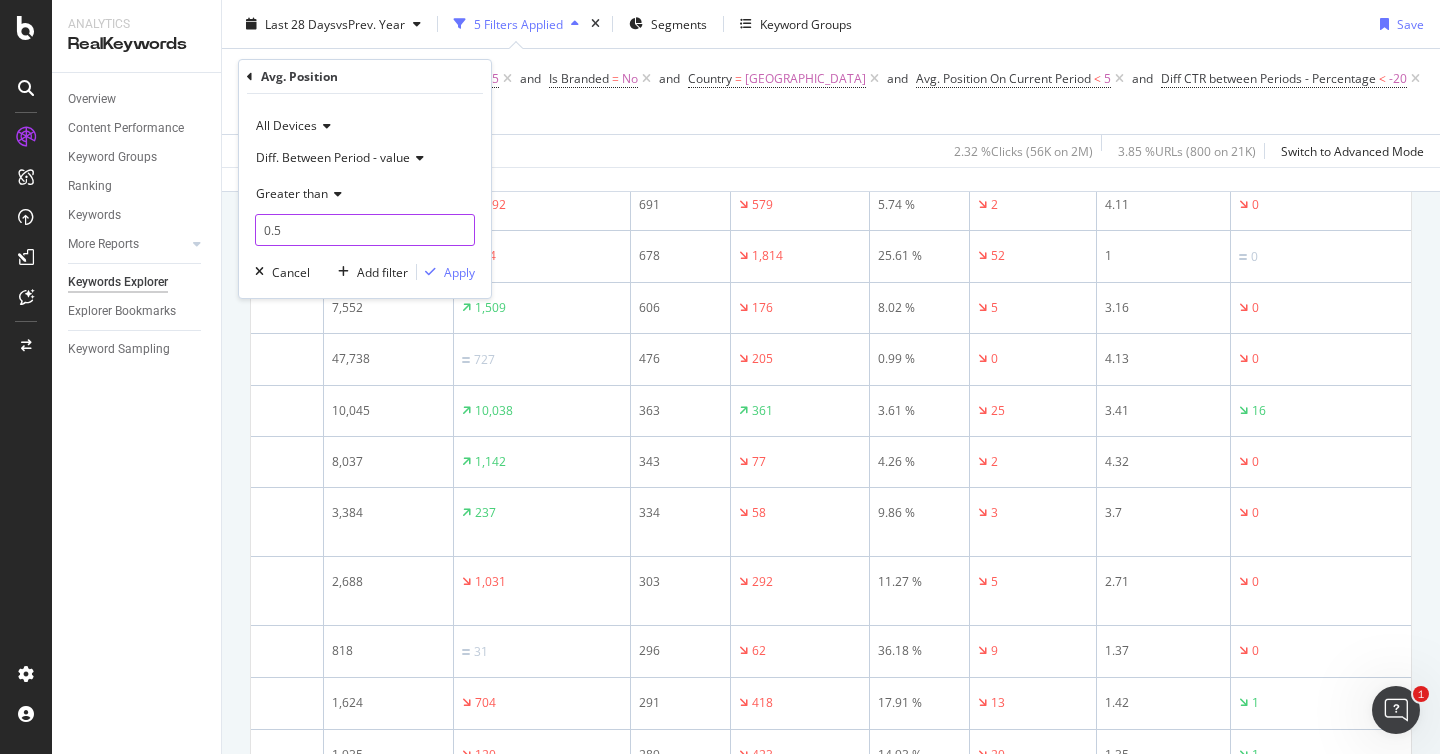 click on "0.5" at bounding box center [365, 230] 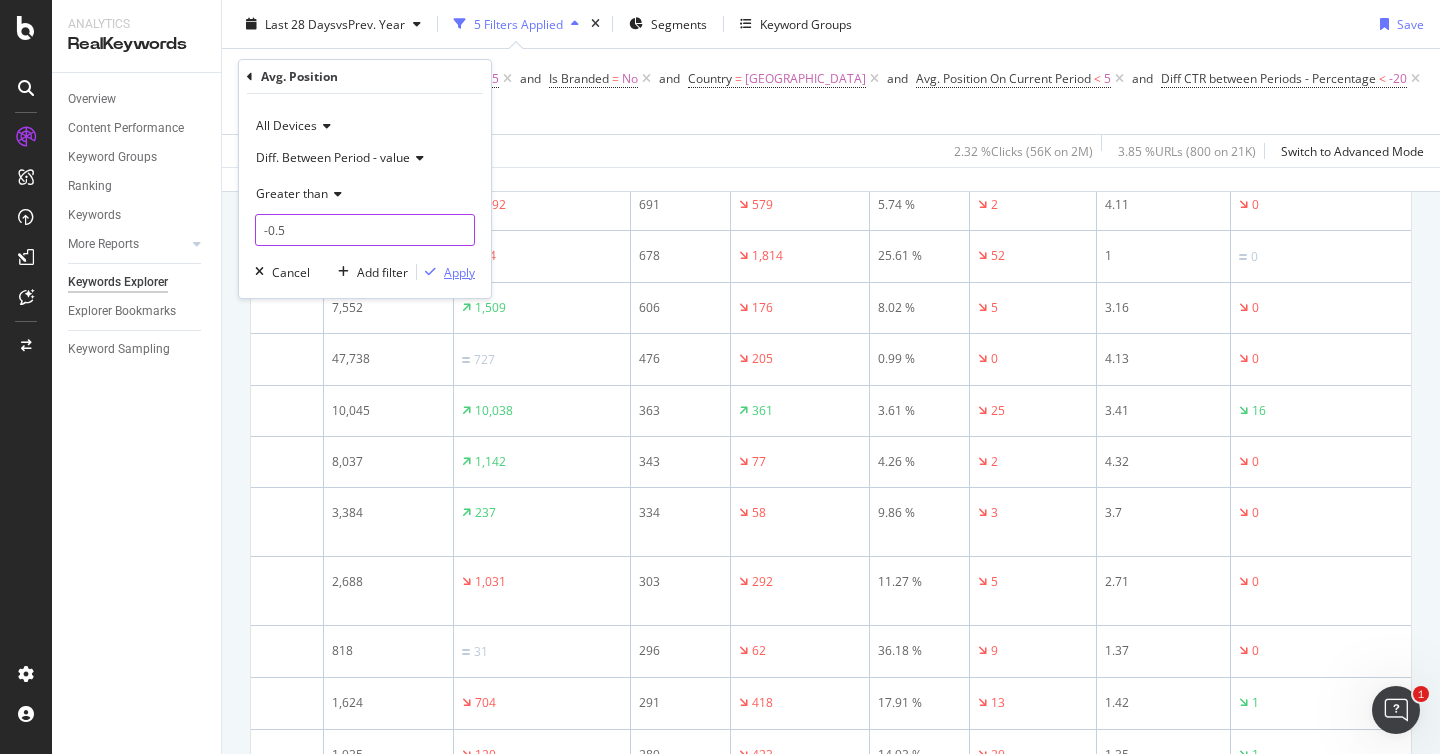 type on "-0.5" 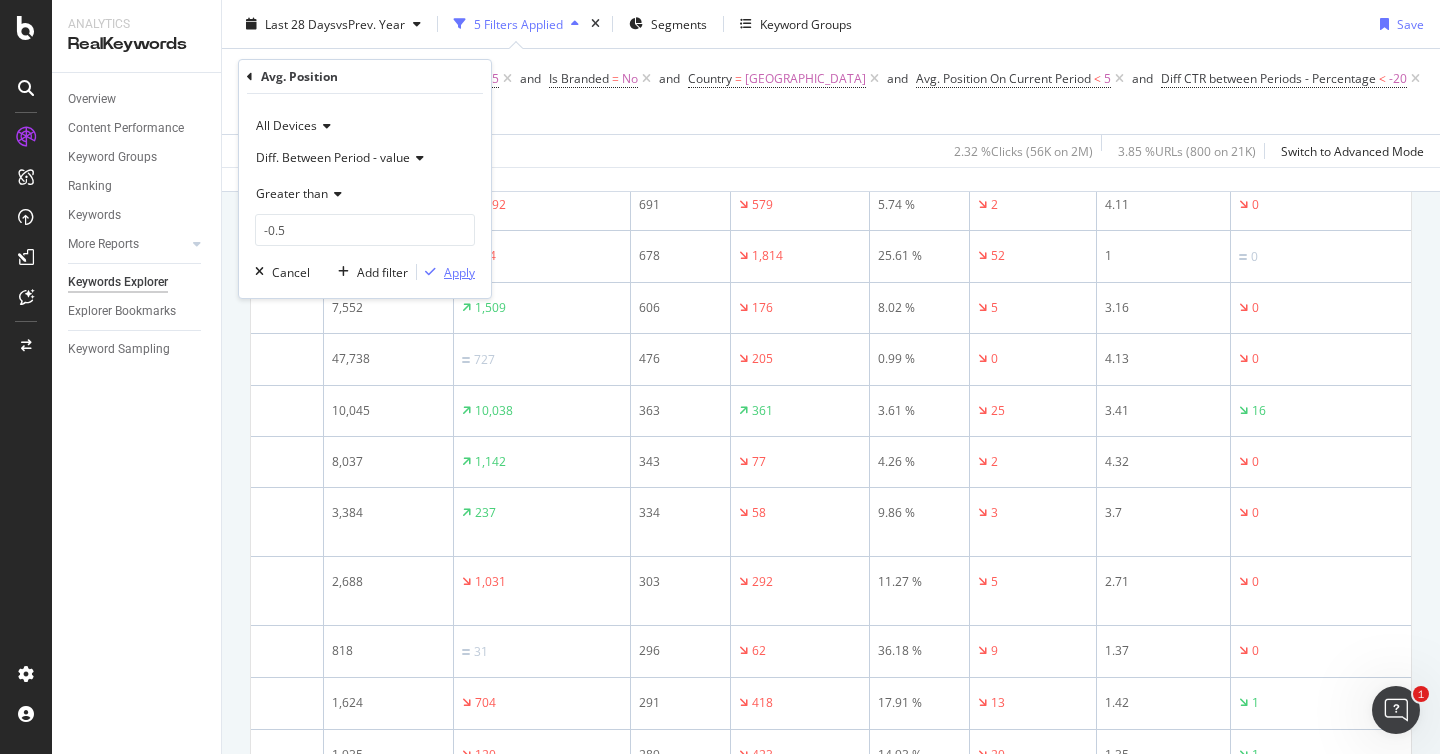 click on "Apply" at bounding box center (459, 272) 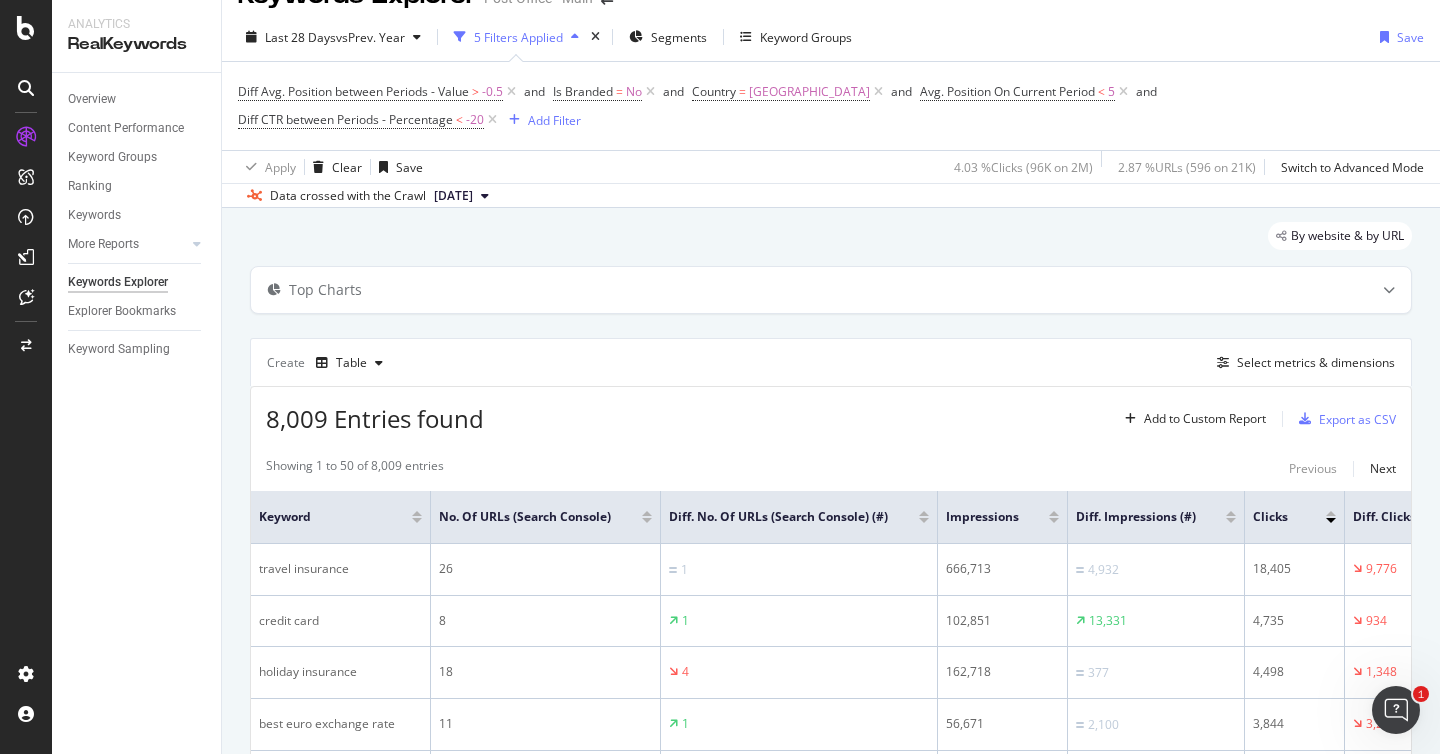scroll, scrollTop: 811, scrollLeft: 0, axis: vertical 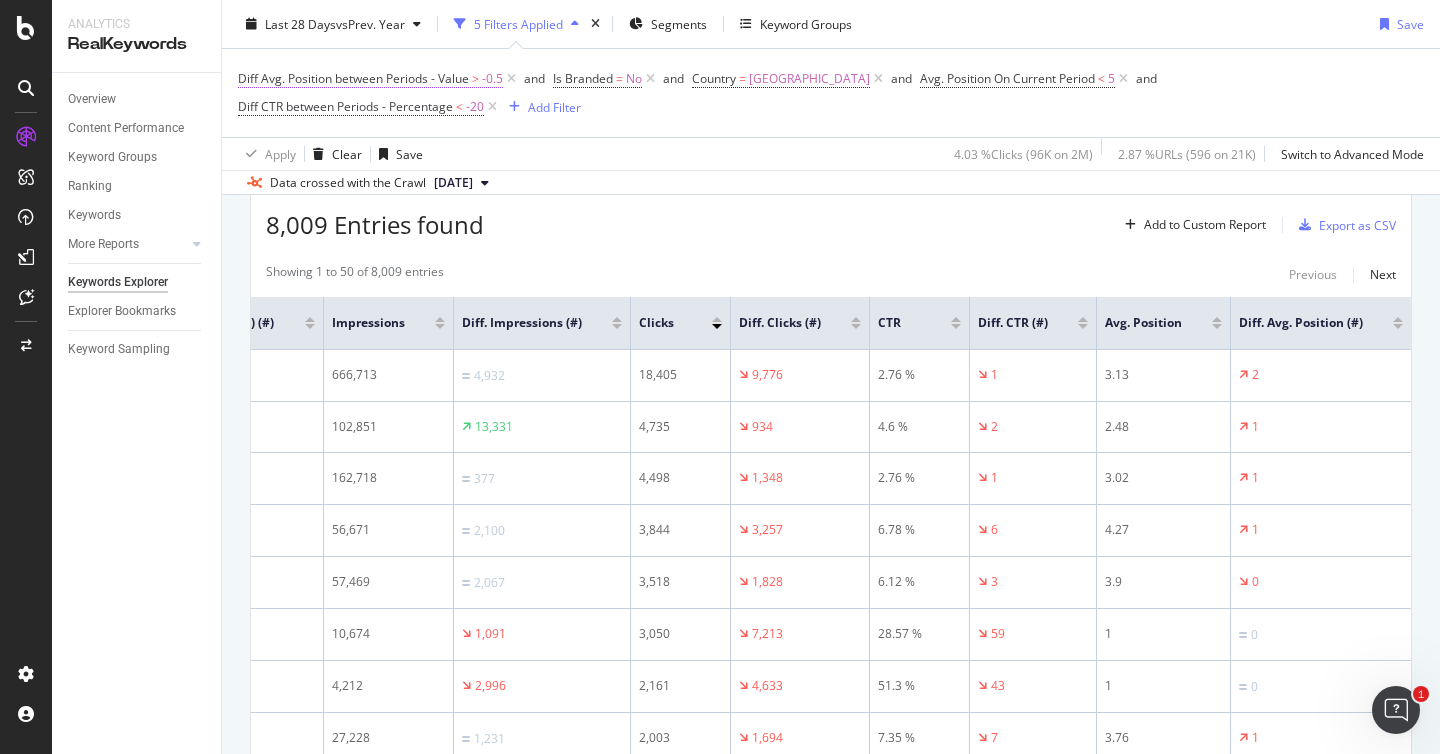 click on "Diff Avg. Position between Periods - Value" at bounding box center (353, 78) 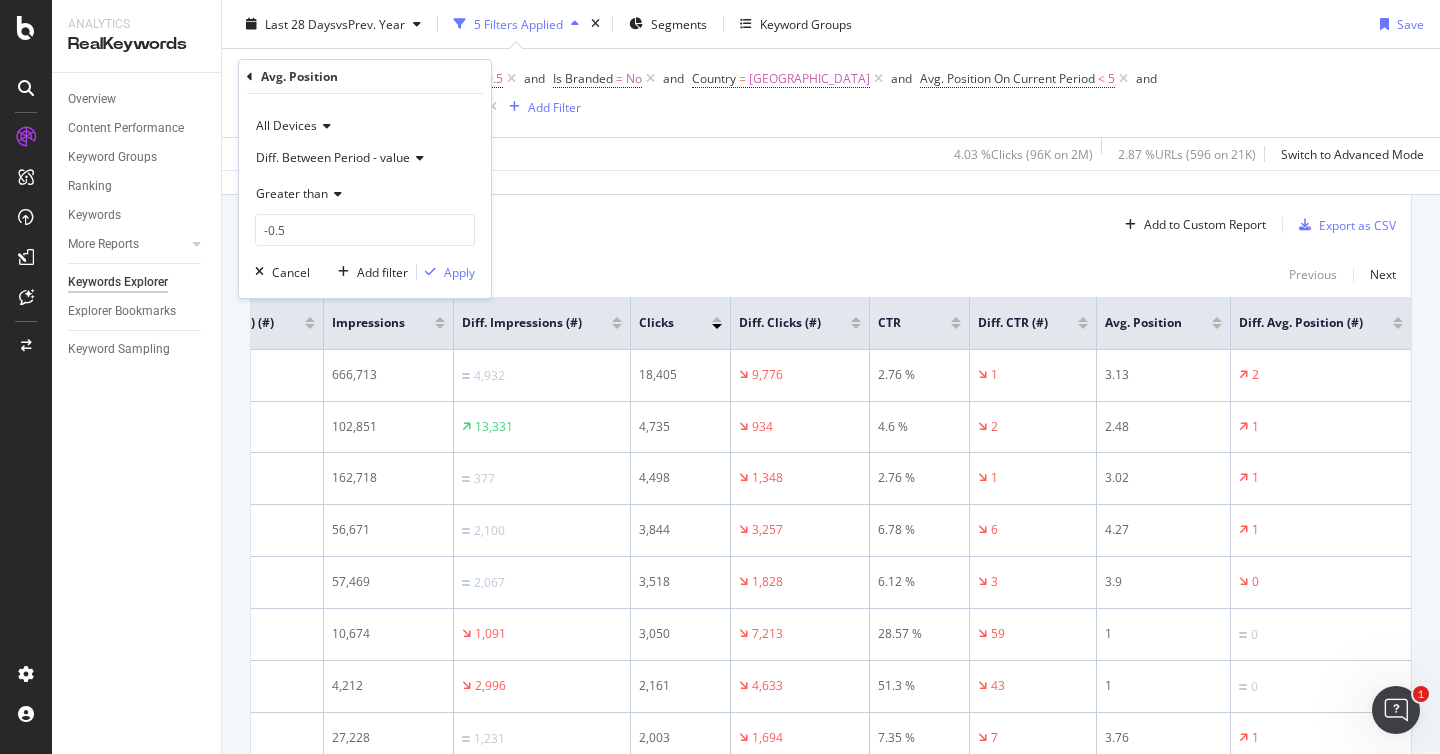 click at bounding box center [335, 194] 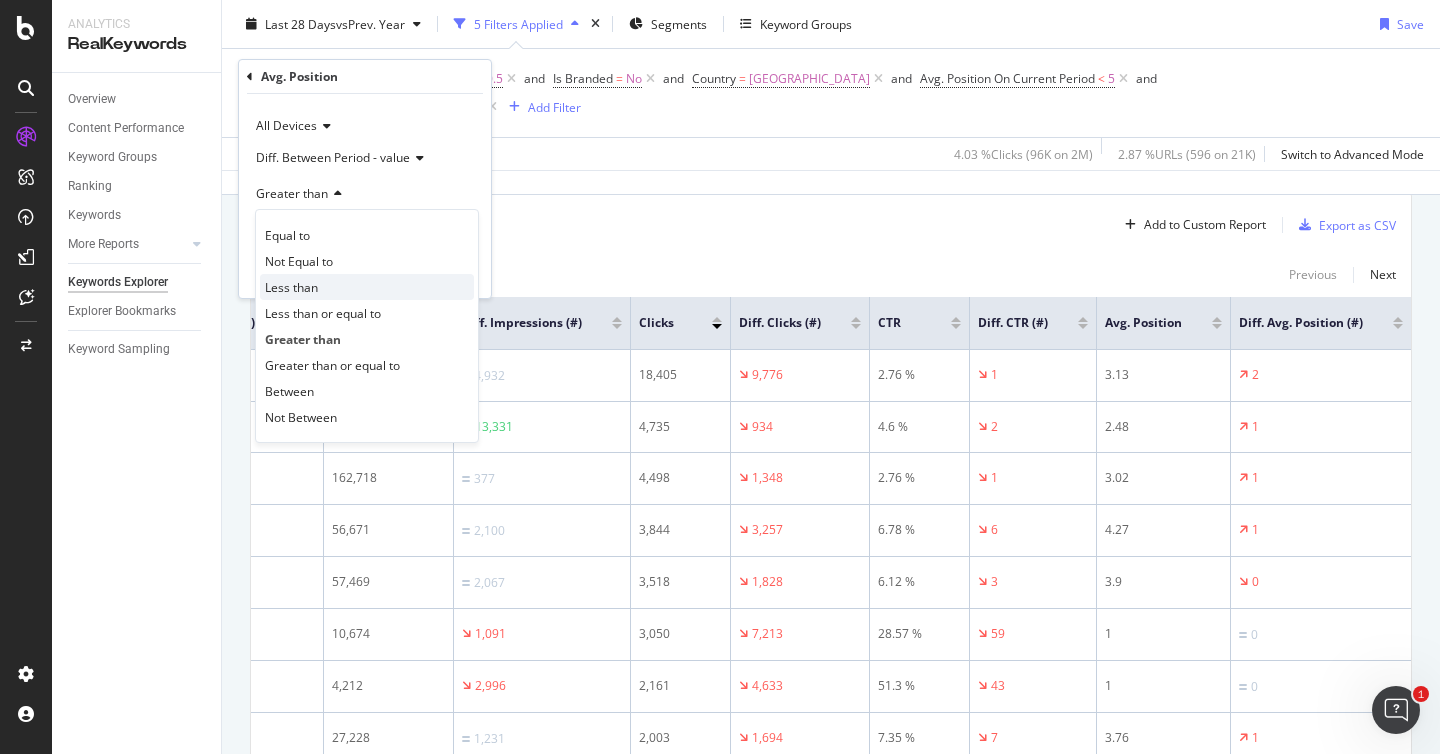 click on "Less than" at bounding box center (291, 287) 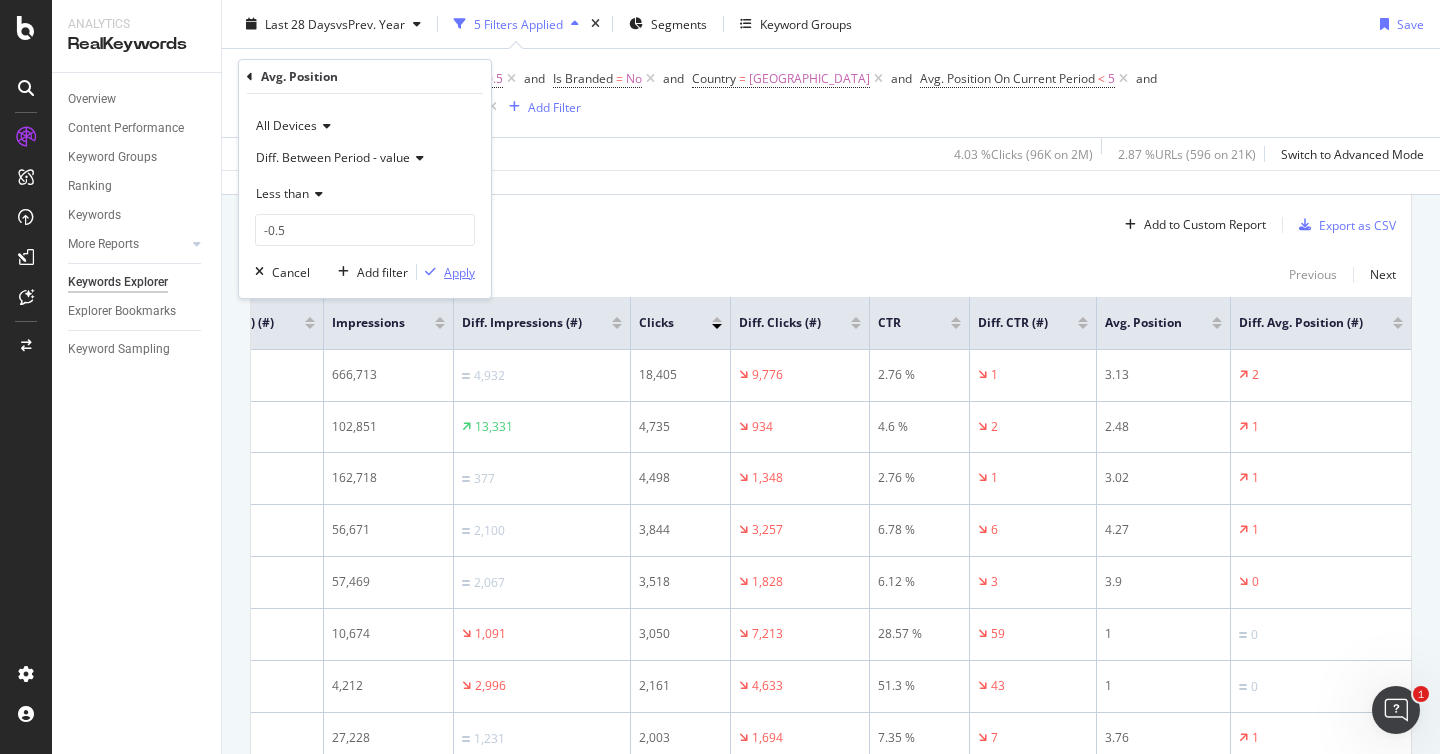 click on "Apply" at bounding box center (459, 272) 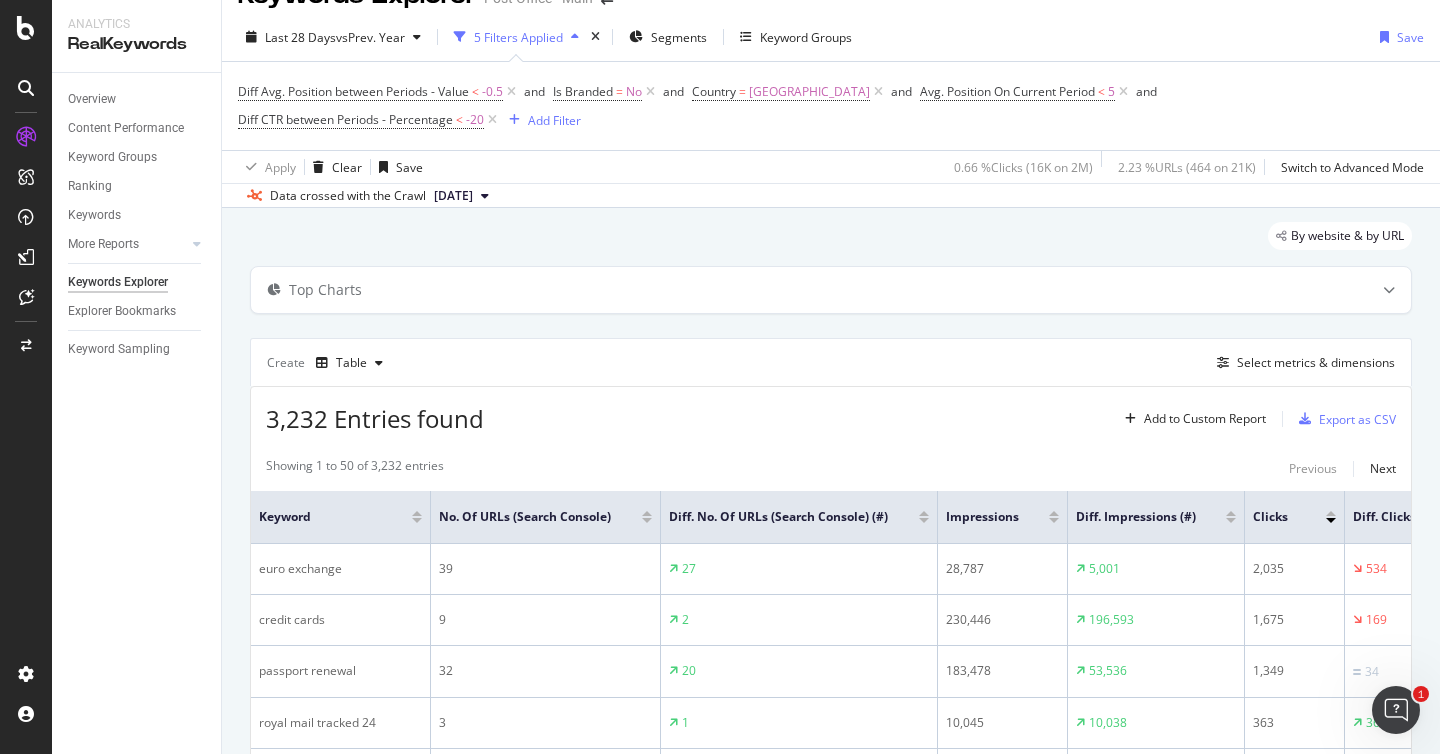 scroll, scrollTop: 231, scrollLeft: 0, axis: vertical 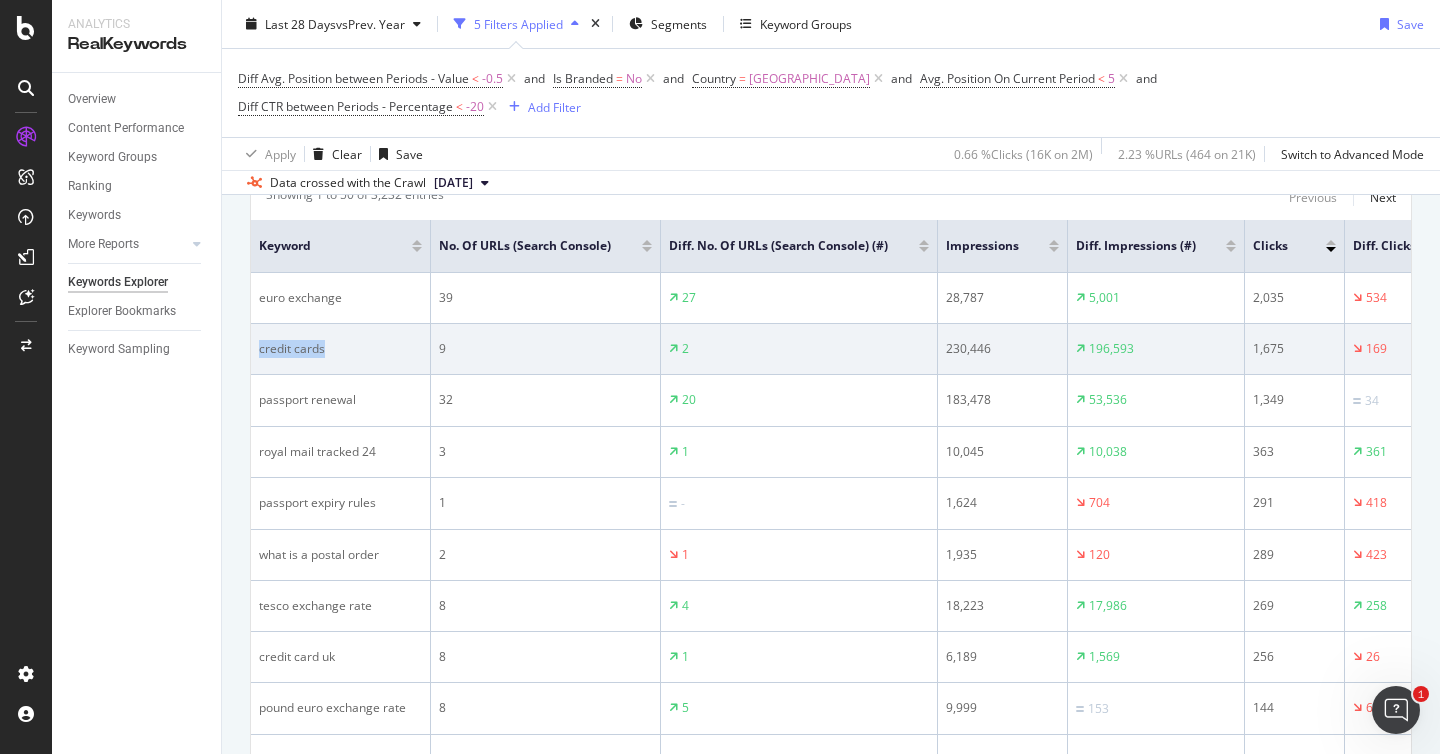 drag, startPoint x: 327, startPoint y: 365, endPoint x: 258, endPoint y: 360, distance: 69.18092 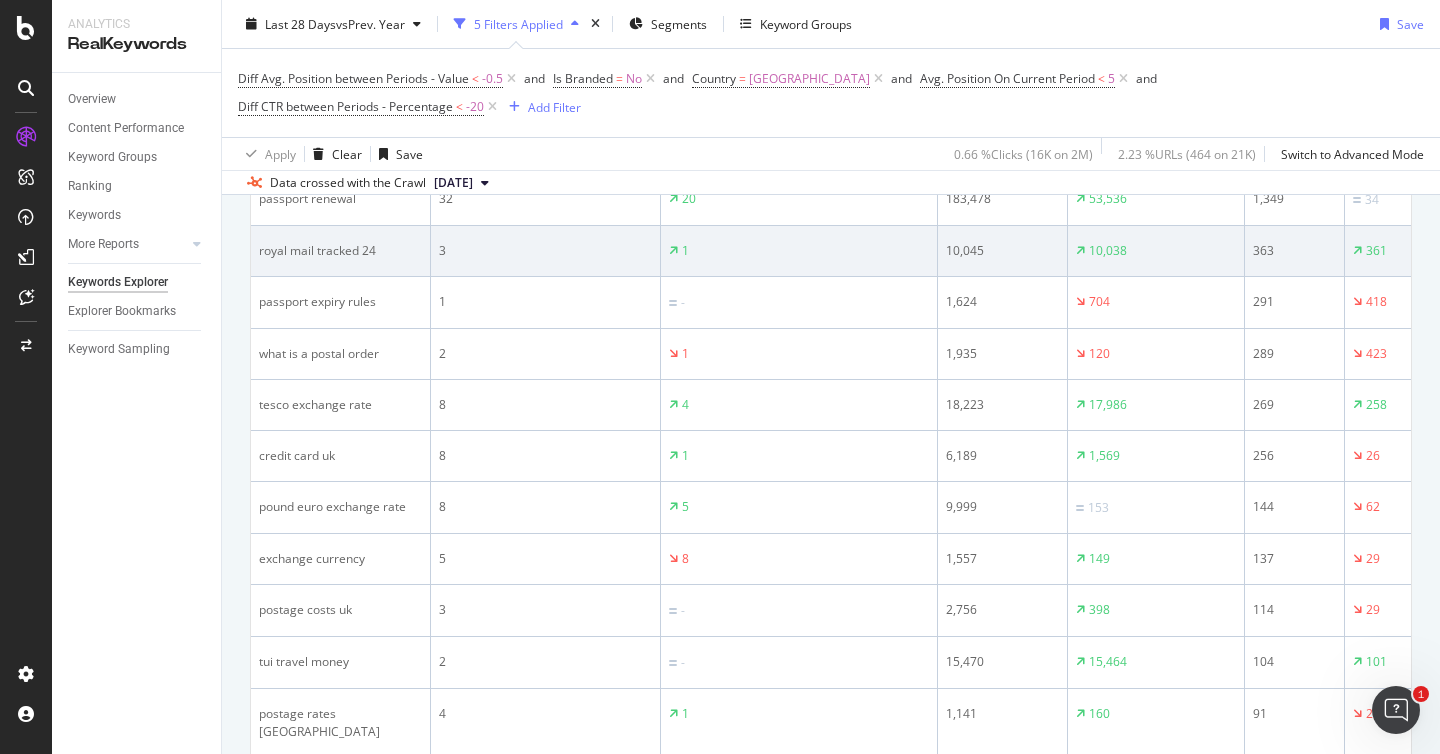 scroll, scrollTop: 526, scrollLeft: 0, axis: vertical 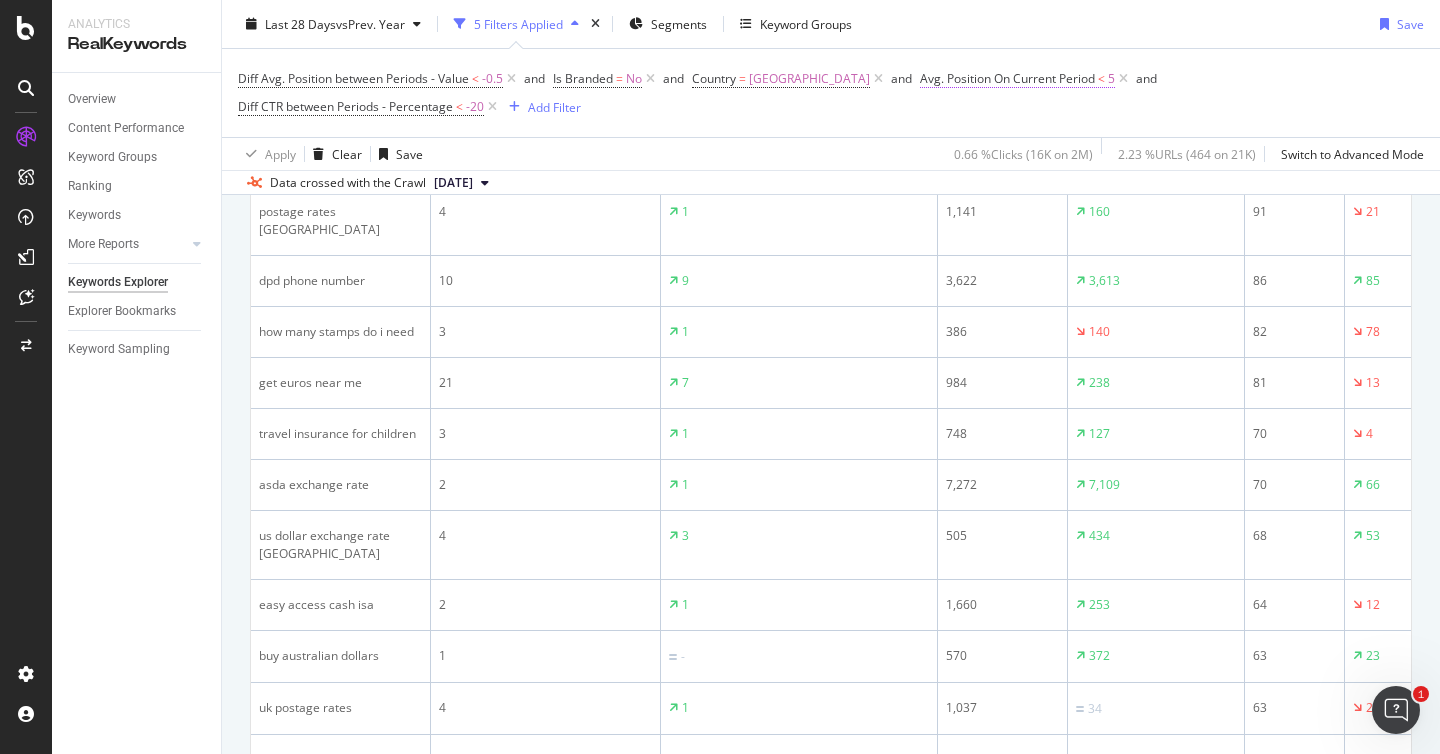 click on "Avg. Position On Current Period" at bounding box center [1007, 78] 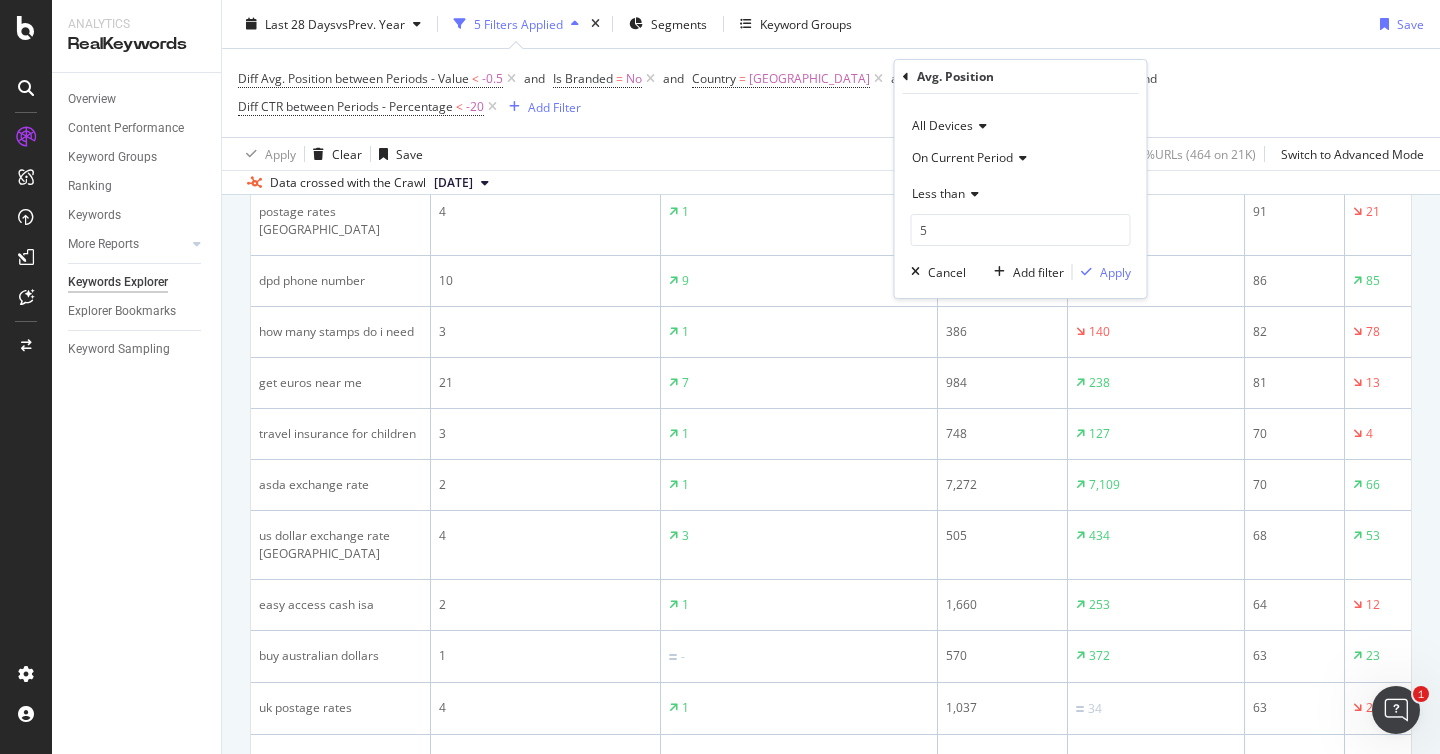 click on "On Current Period" at bounding box center (962, 157) 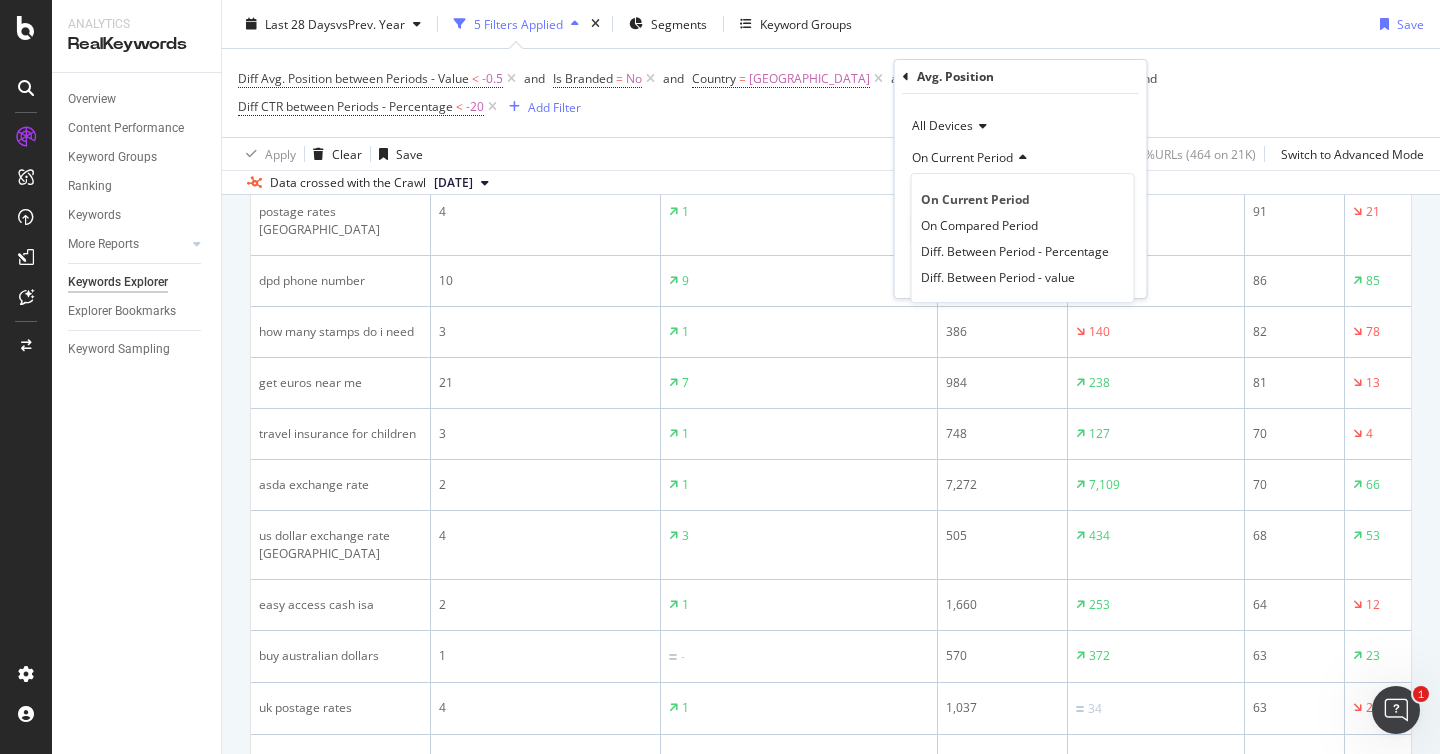 click on "Diff Avg. Position between Periods - Value   <     -0.5 and Is Branded   =     No and Country   =     [GEOGRAPHIC_DATA] and Avg. Position On Current Period   <     5 and Diff CTR between Periods - Percentage   <     -20 Add Filter" at bounding box center [831, 93] 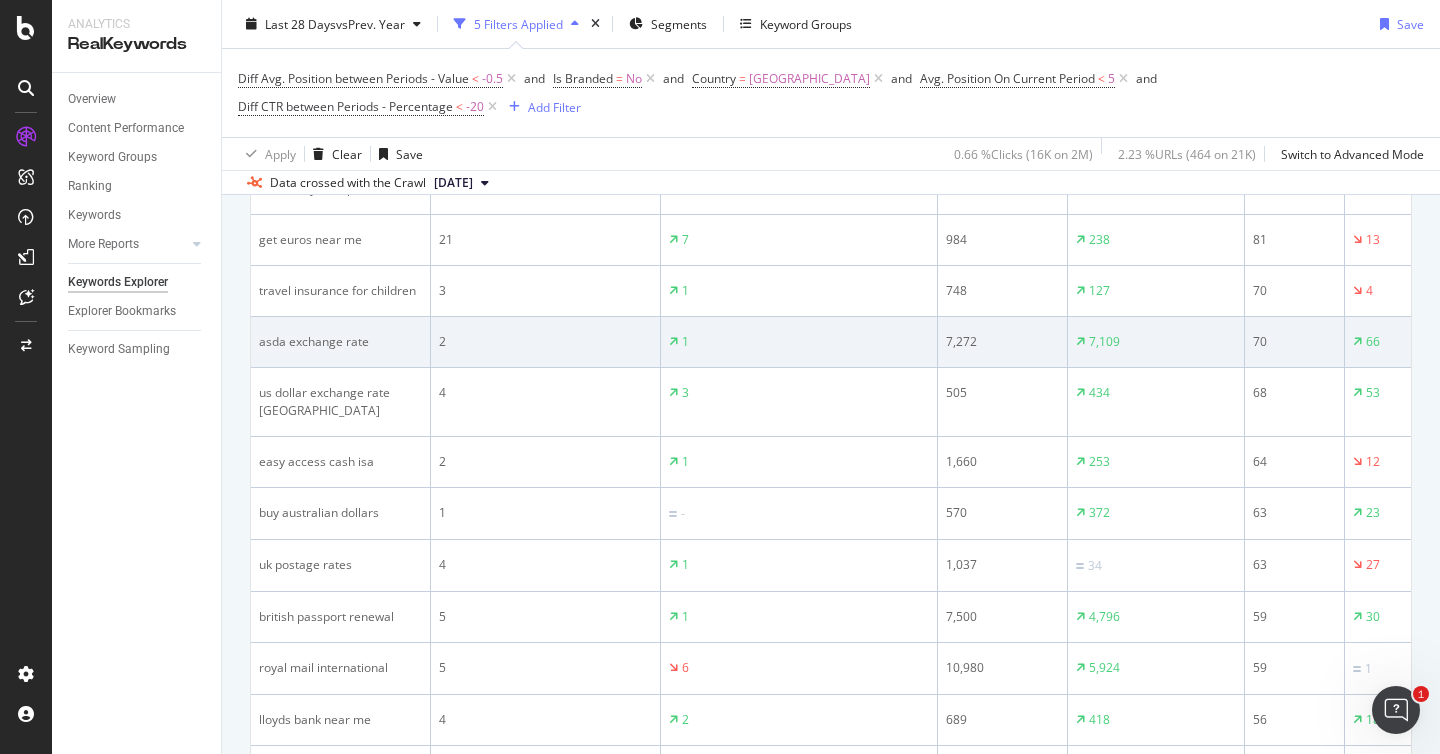 scroll, scrollTop: 1159, scrollLeft: 0, axis: vertical 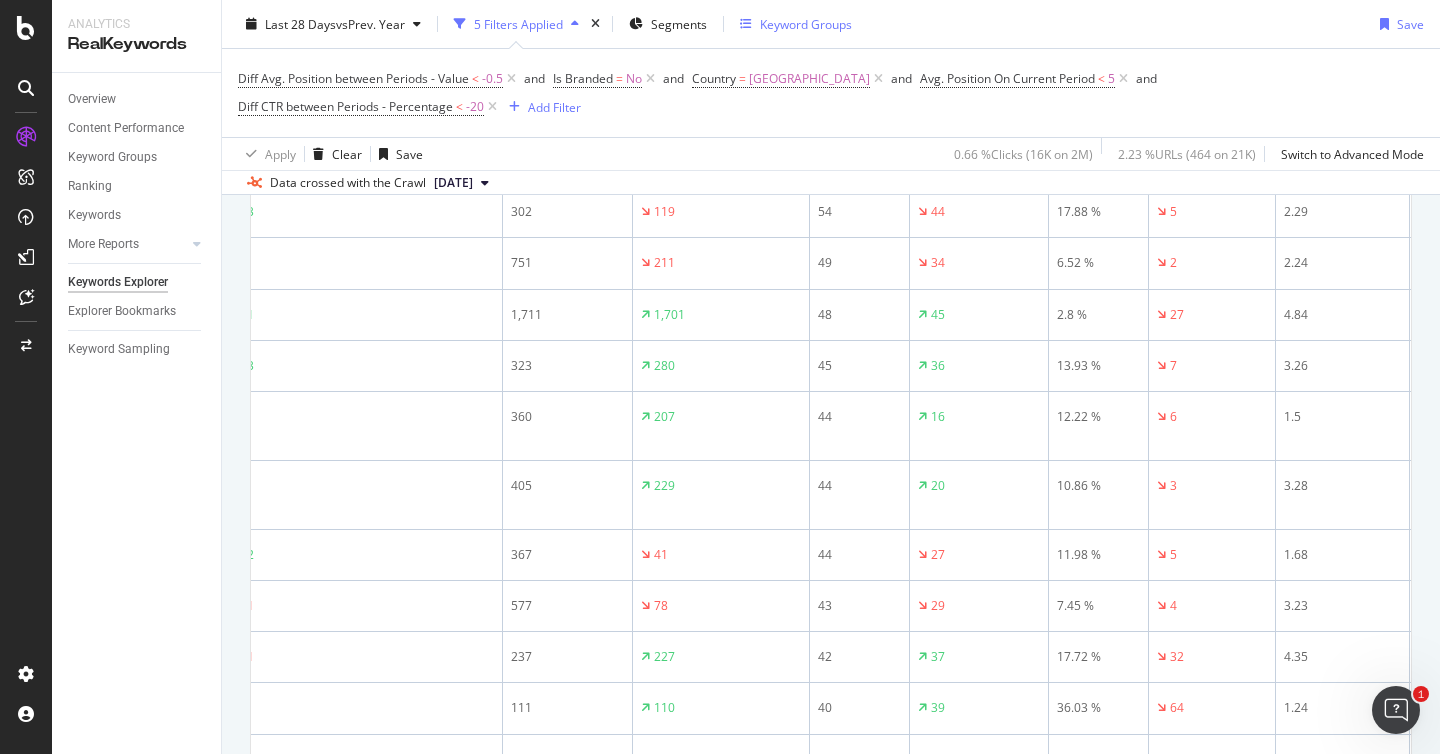 click on "Keyword Groups" at bounding box center [796, 24] 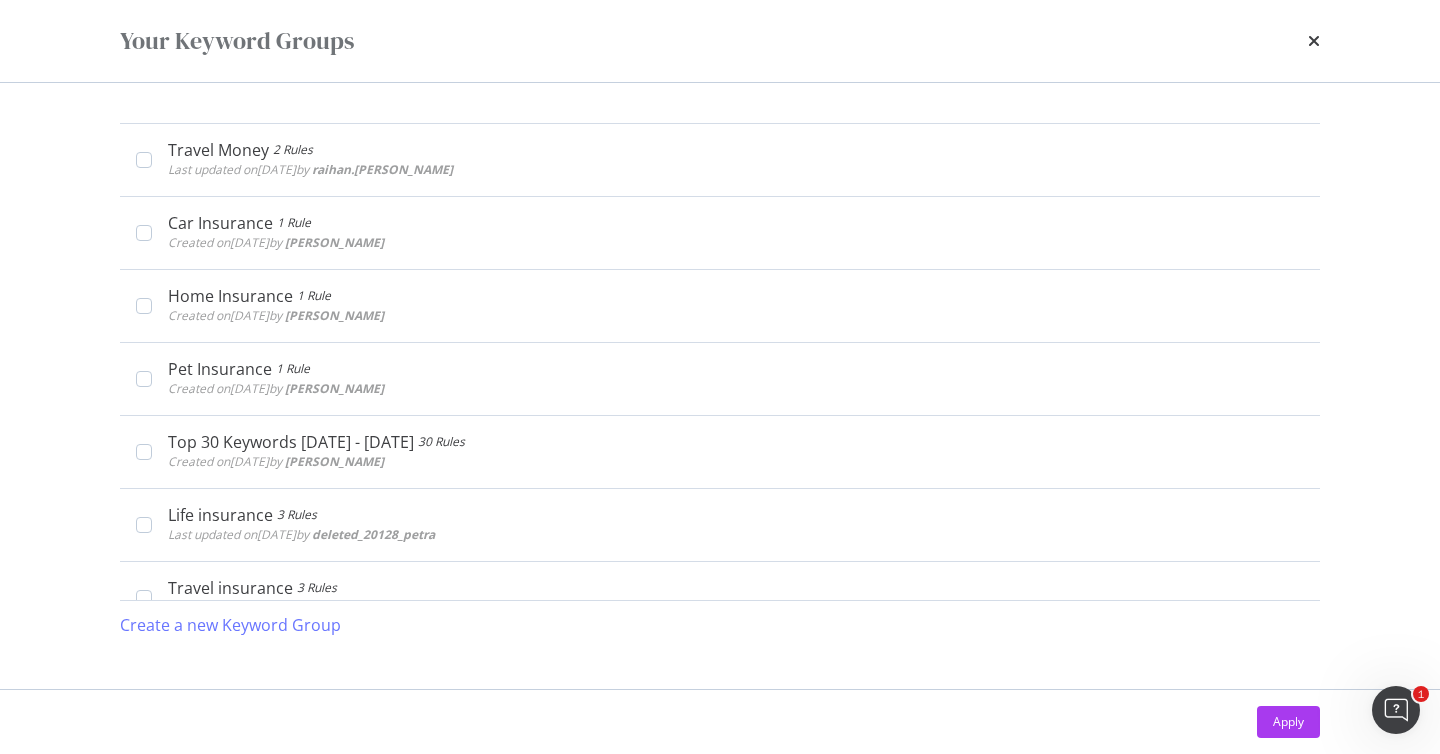 click at bounding box center [1314, 41] 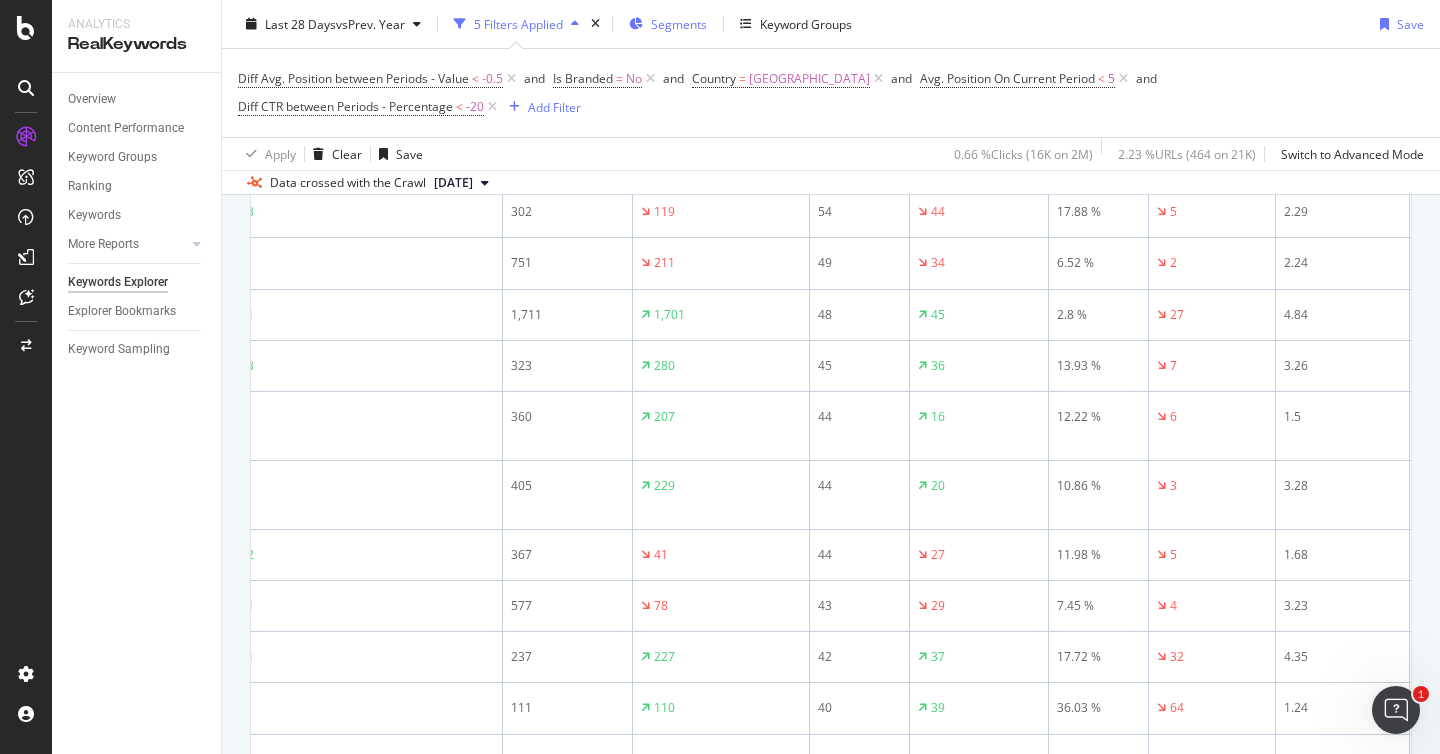 click on "Segments" at bounding box center [679, 23] 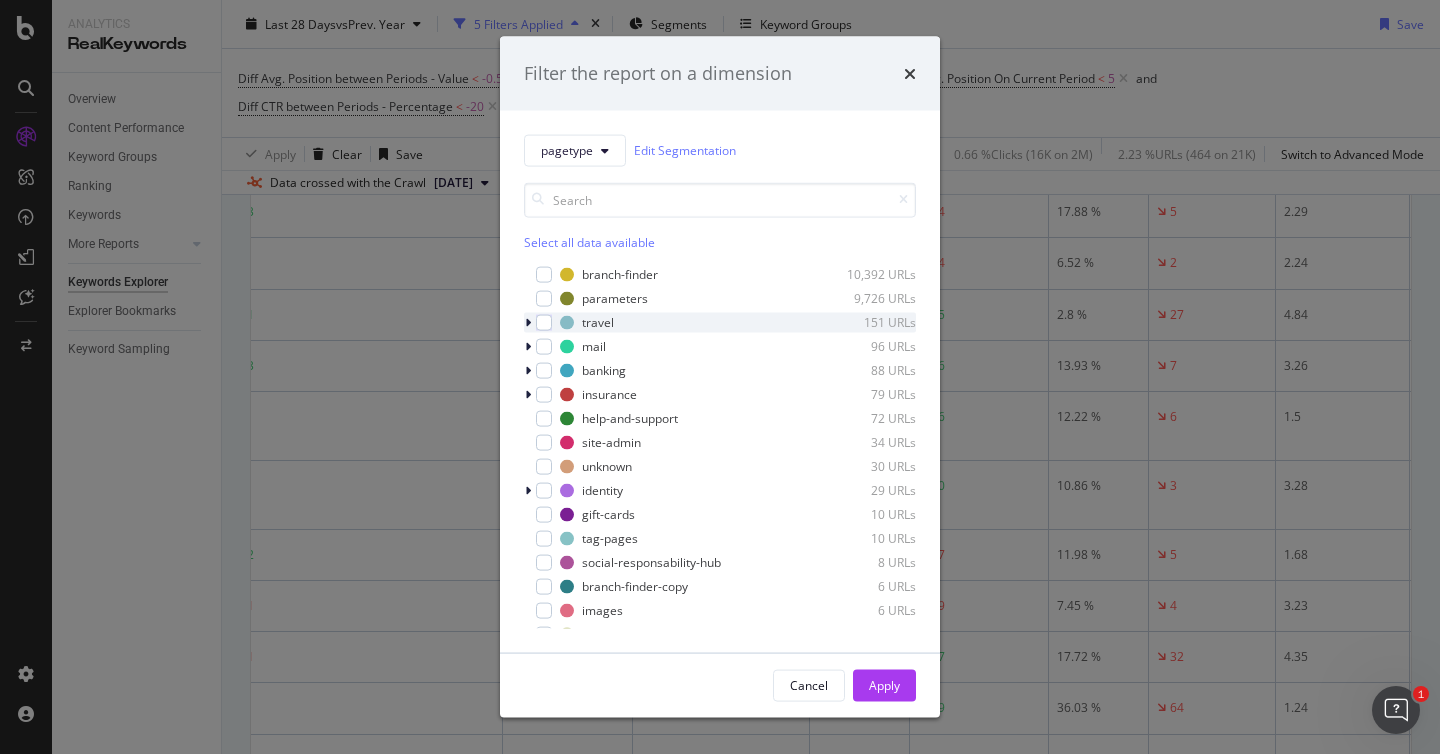 click at bounding box center [528, 322] 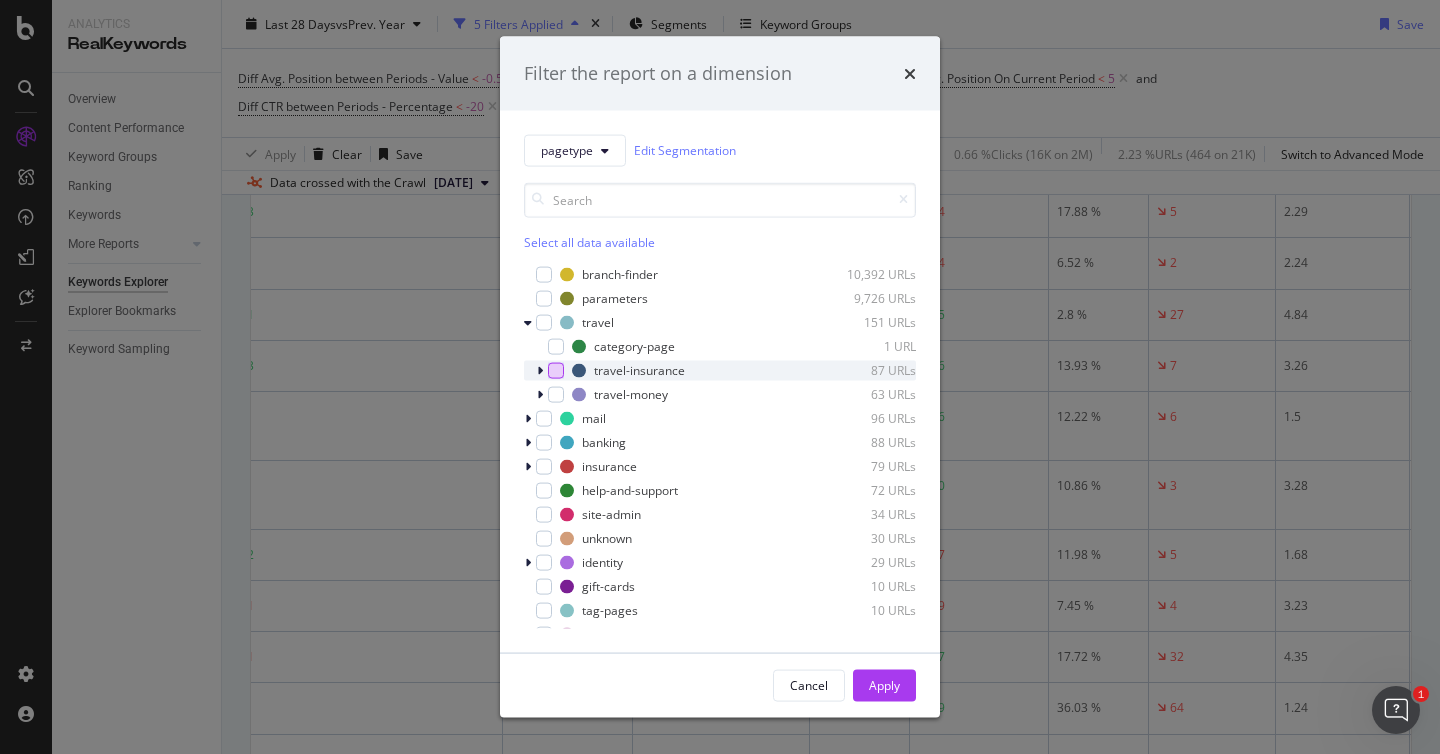 click at bounding box center (556, 370) 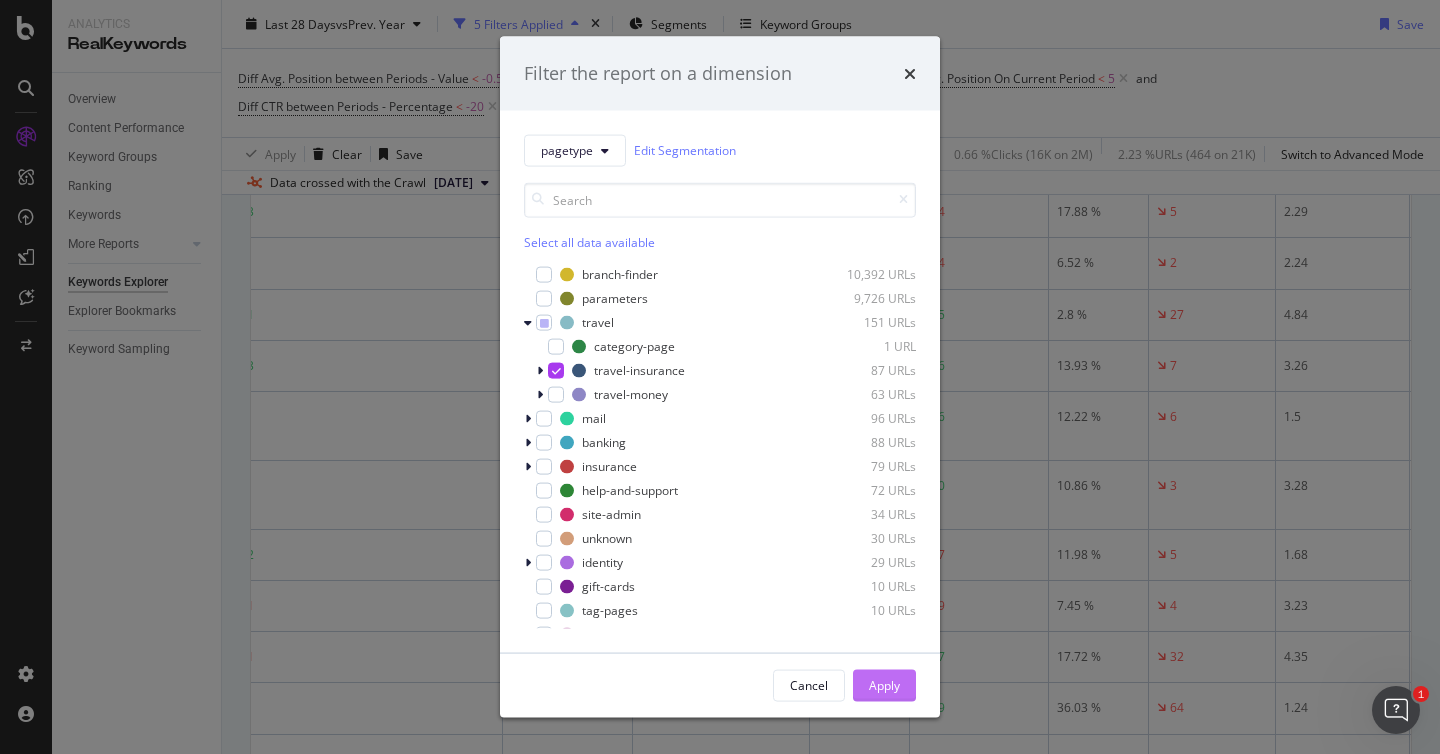 click on "Apply" at bounding box center (884, 685) 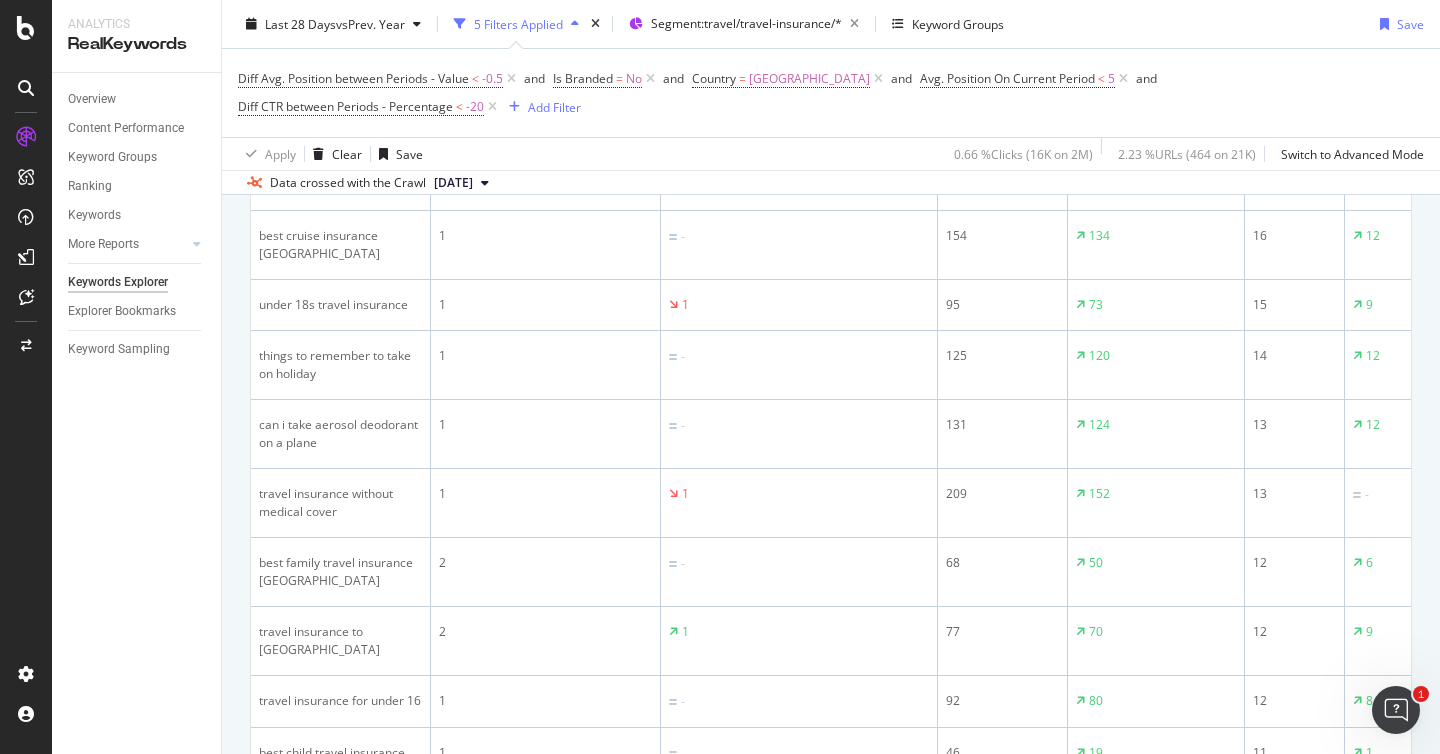 scroll, scrollTop: 1741, scrollLeft: 0, axis: vertical 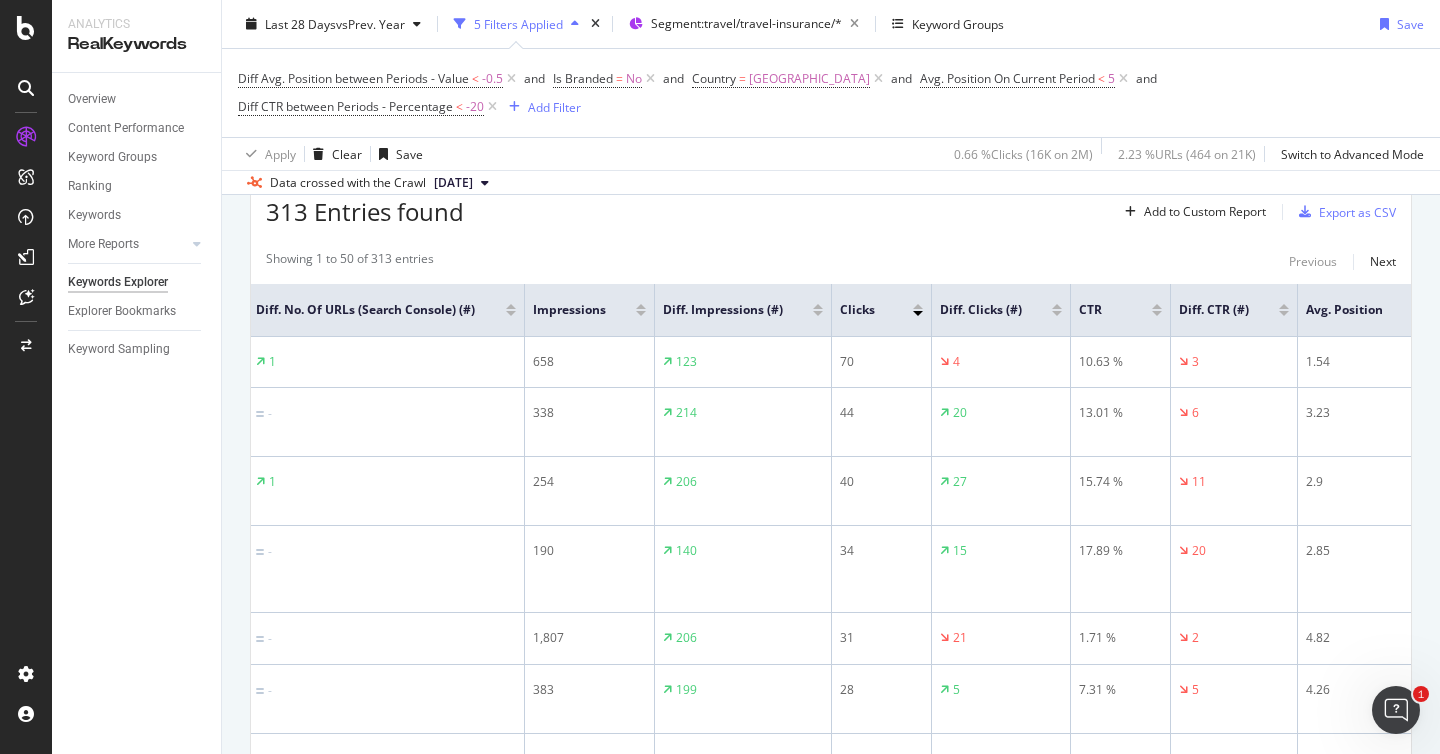 click at bounding box center [1057, 313] 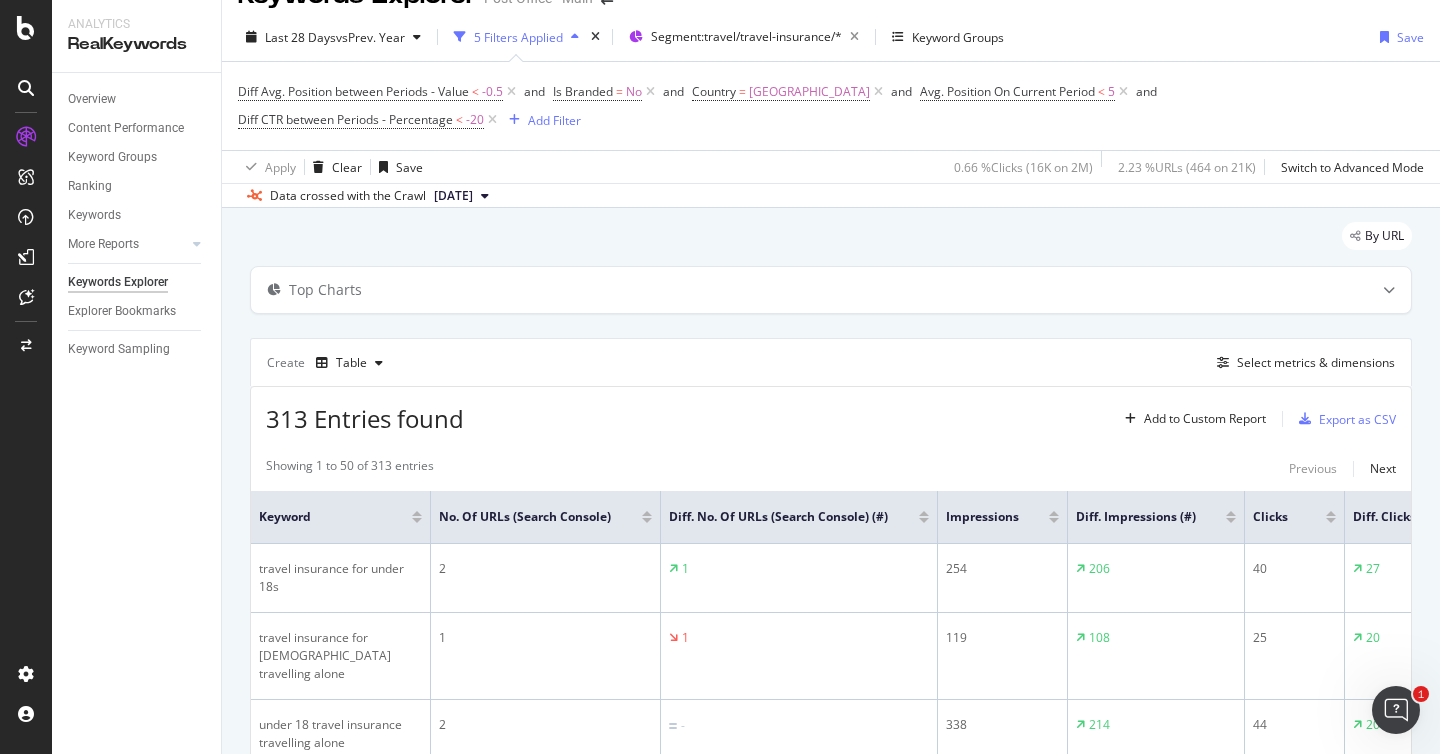 scroll, scrollTop: 244, scrollLeft: 0, axis: vertical 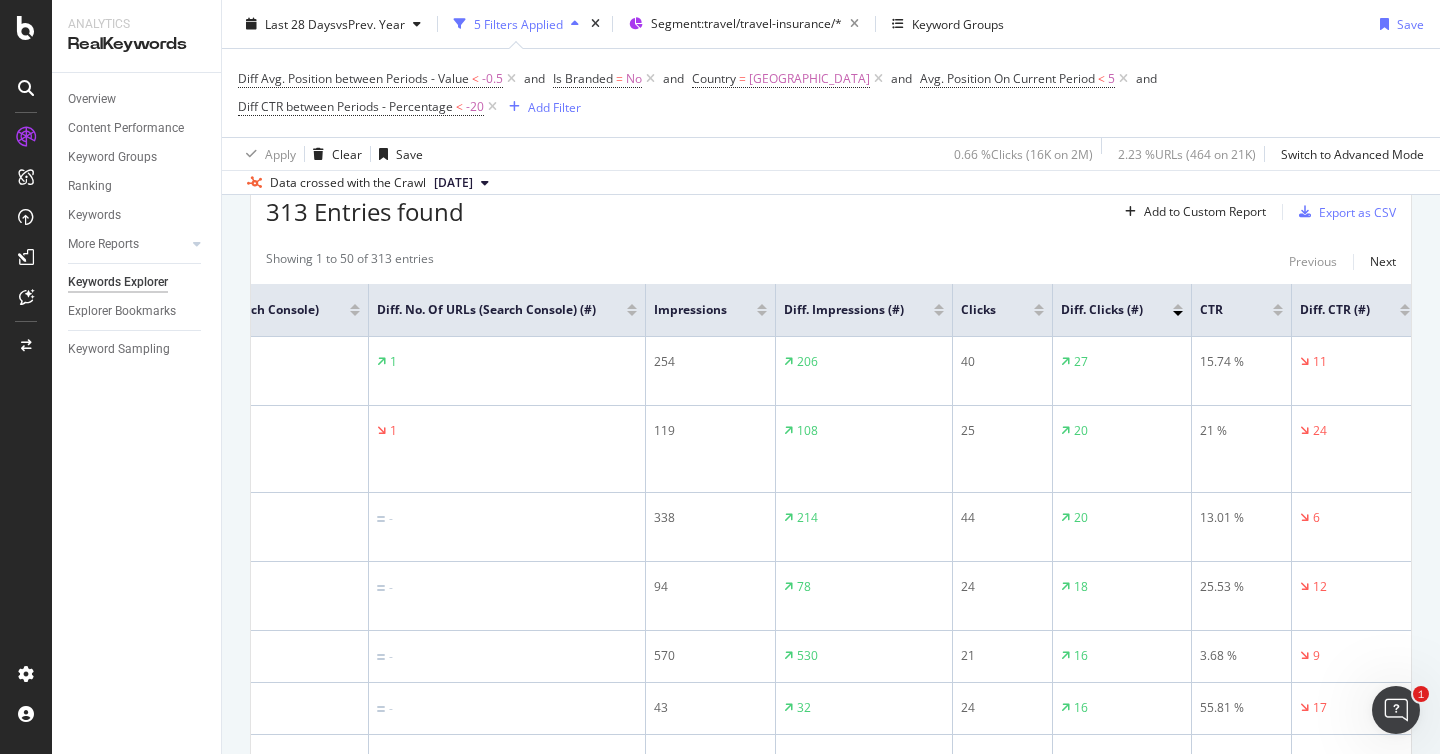 click at bounding box center (1178, 313) 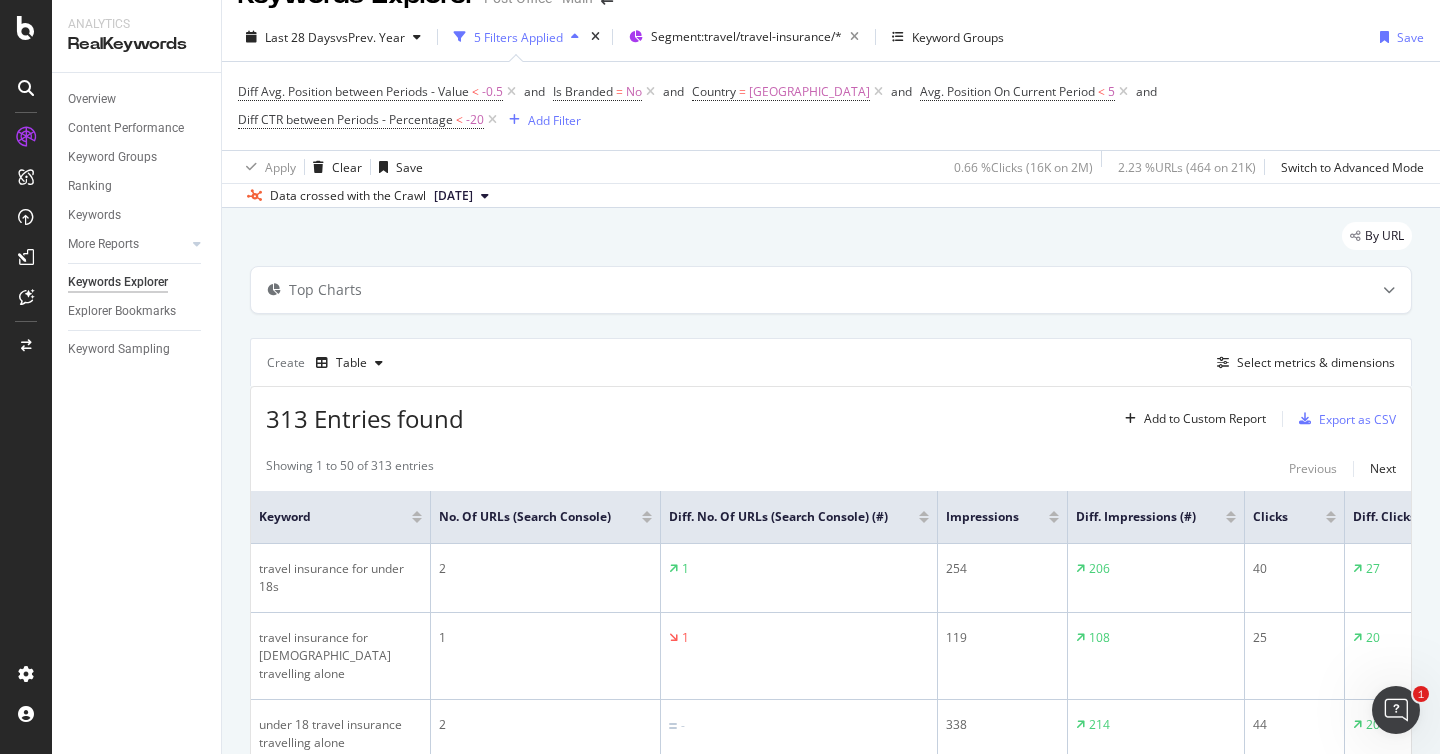 scroll, scrollTop: 244, scrollLeft: 0, axis: vertical 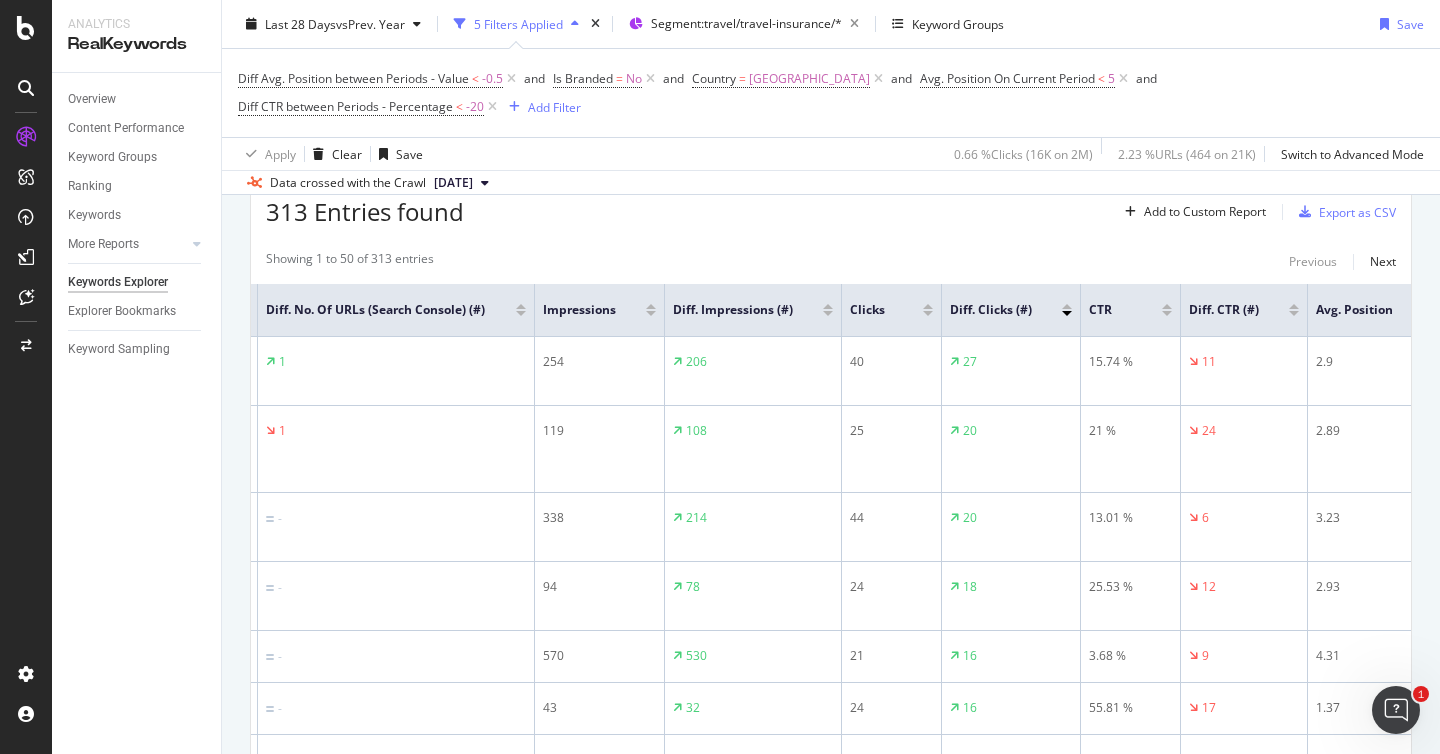 click at bounding box center [1067, 306] 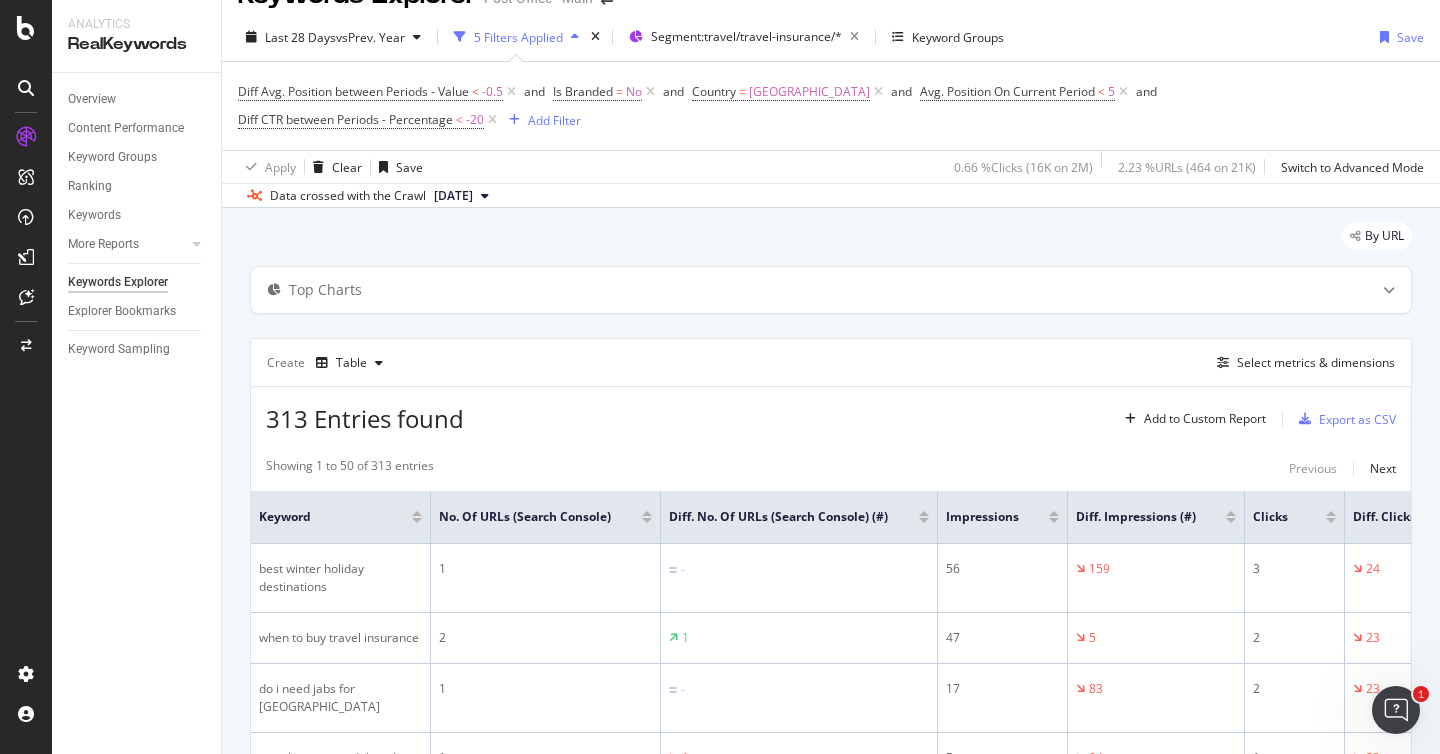 scroll, scrollTop: 244, scrollLeft: 0, axis: vertical 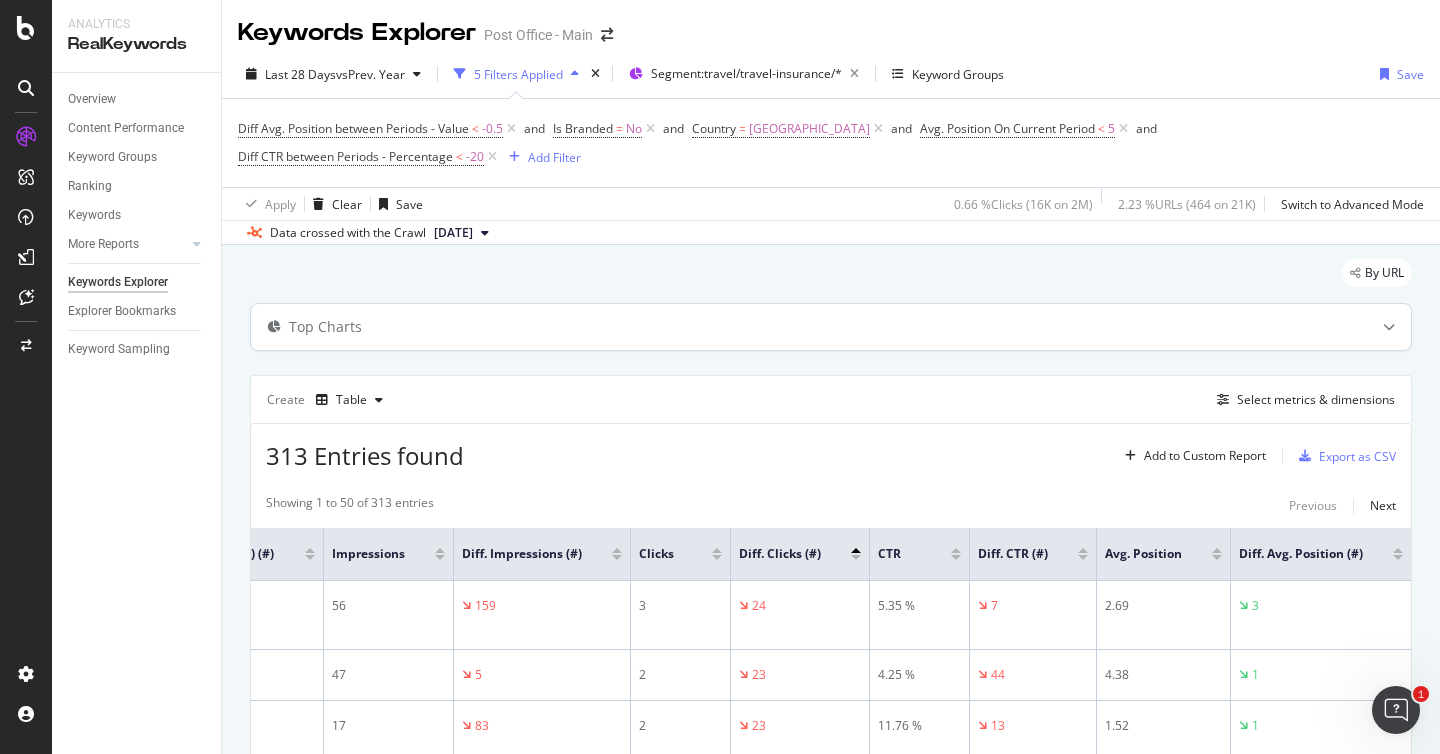 click at bounding box center (1389, 327) 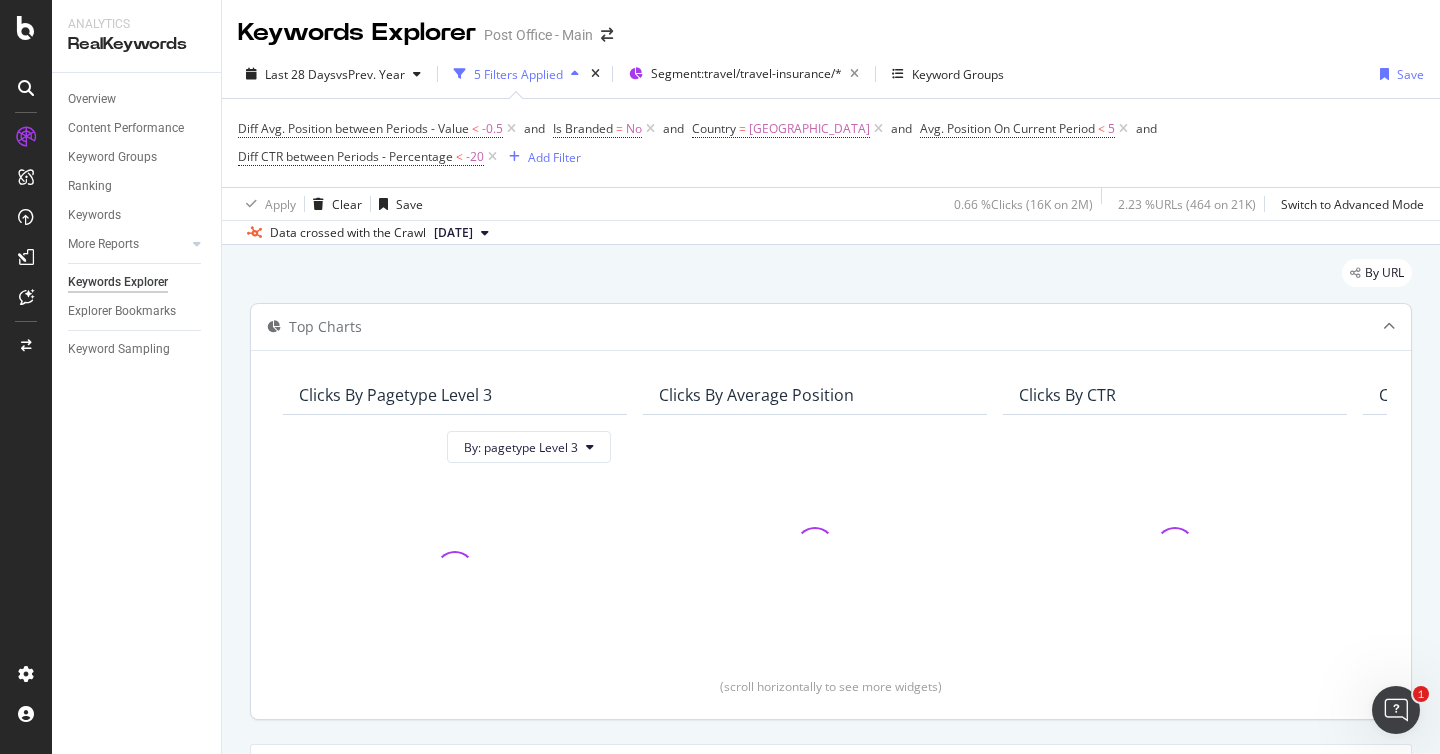 click at bounding box center (1389, 327) 